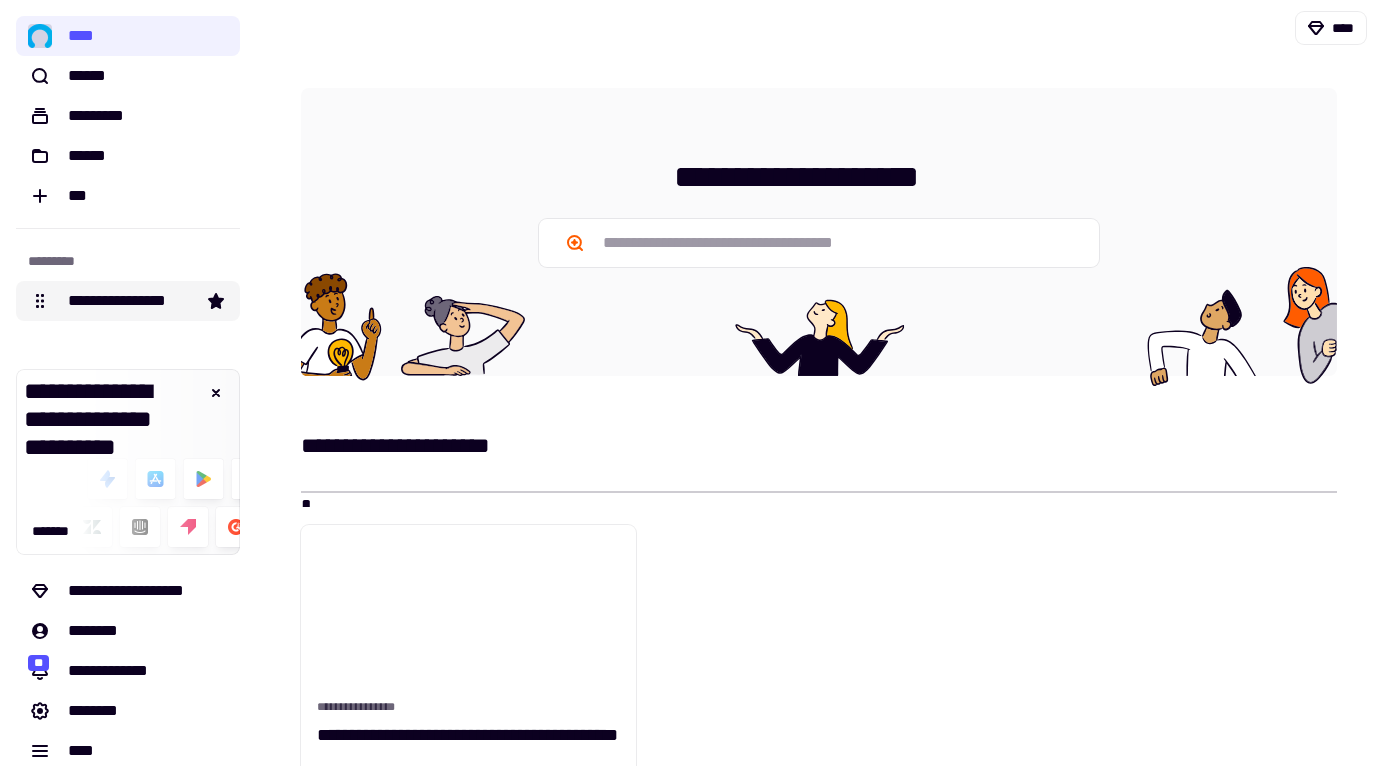 scroll, scrollTop: 0, scrollLeft: 0, axis: both 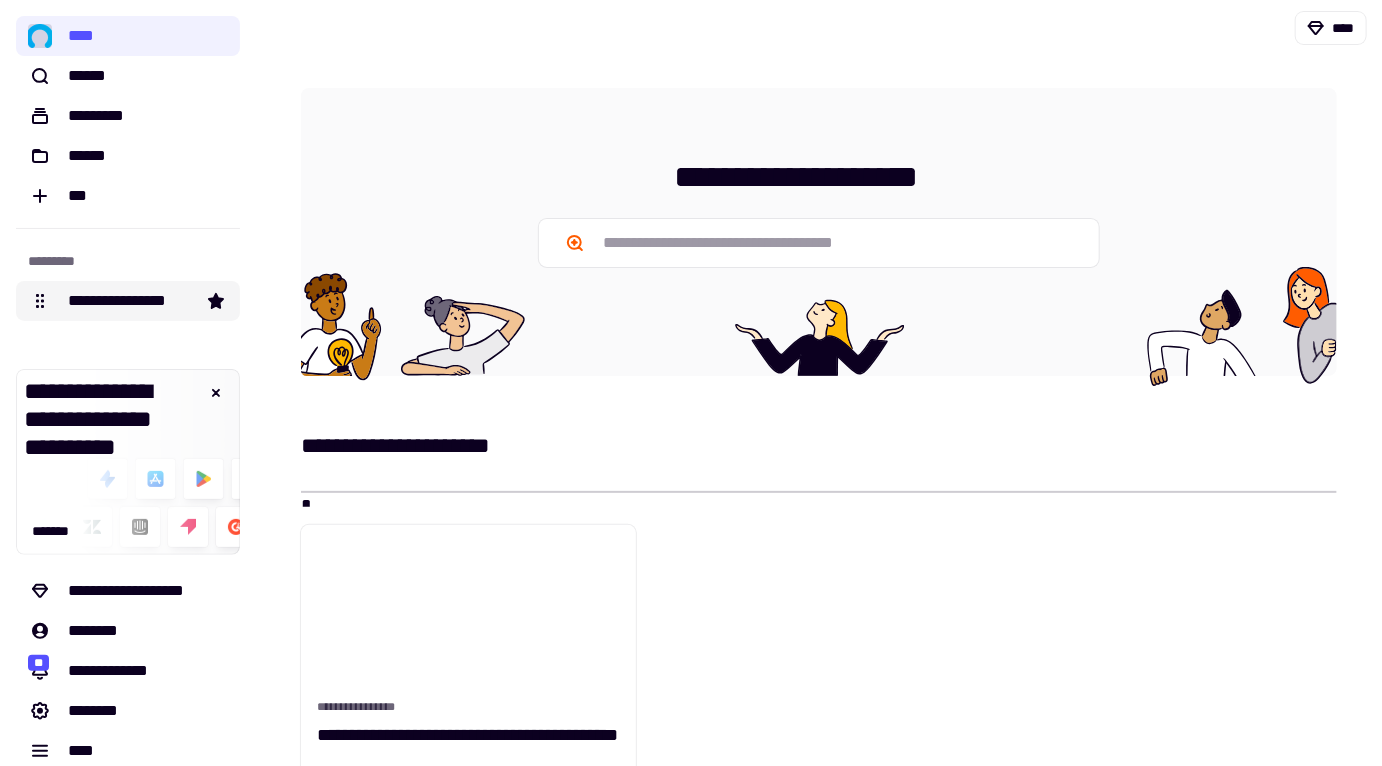 click on "**********" 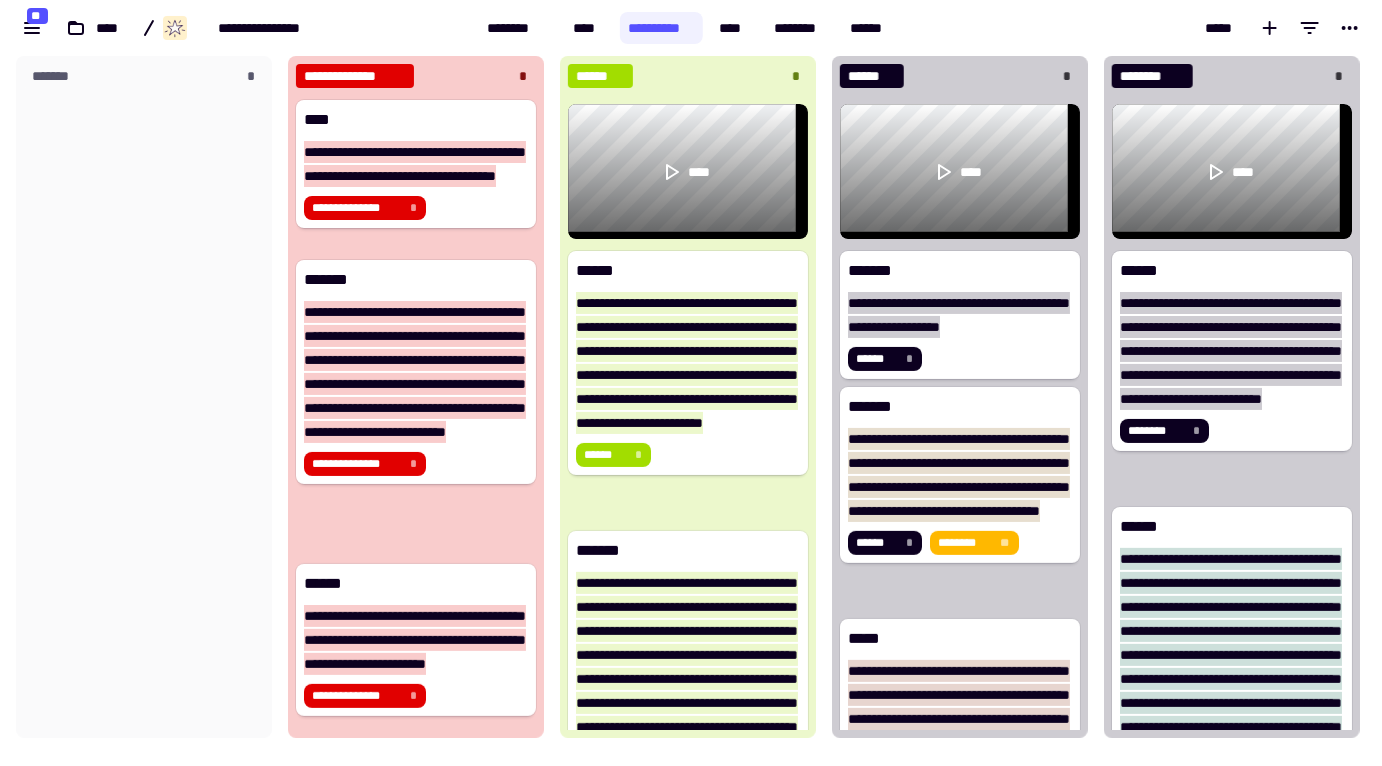 scroll, scrollTop: 13, scrollLeft: 13, axis: both 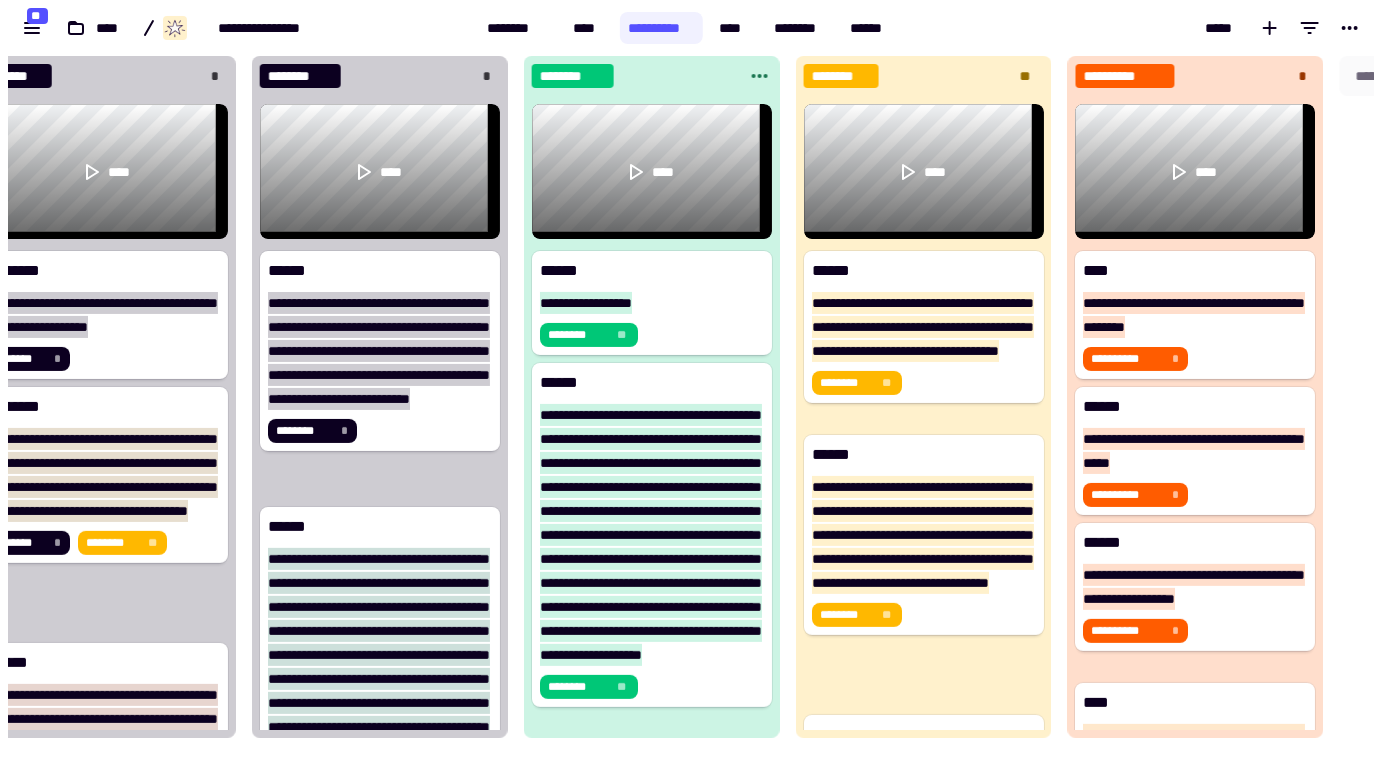 click on "********" 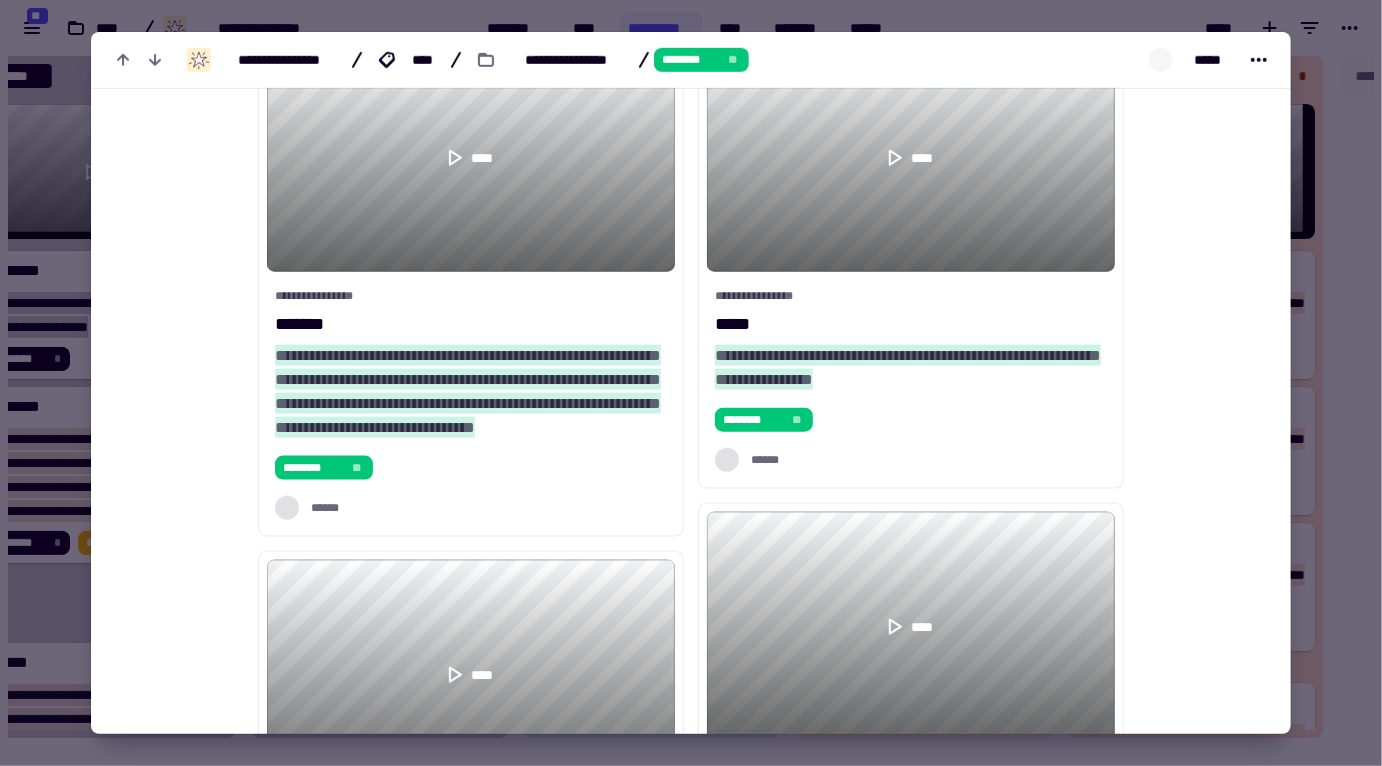 scroll, scrollTop: 874, scrollLeft: 0, axis: vertical 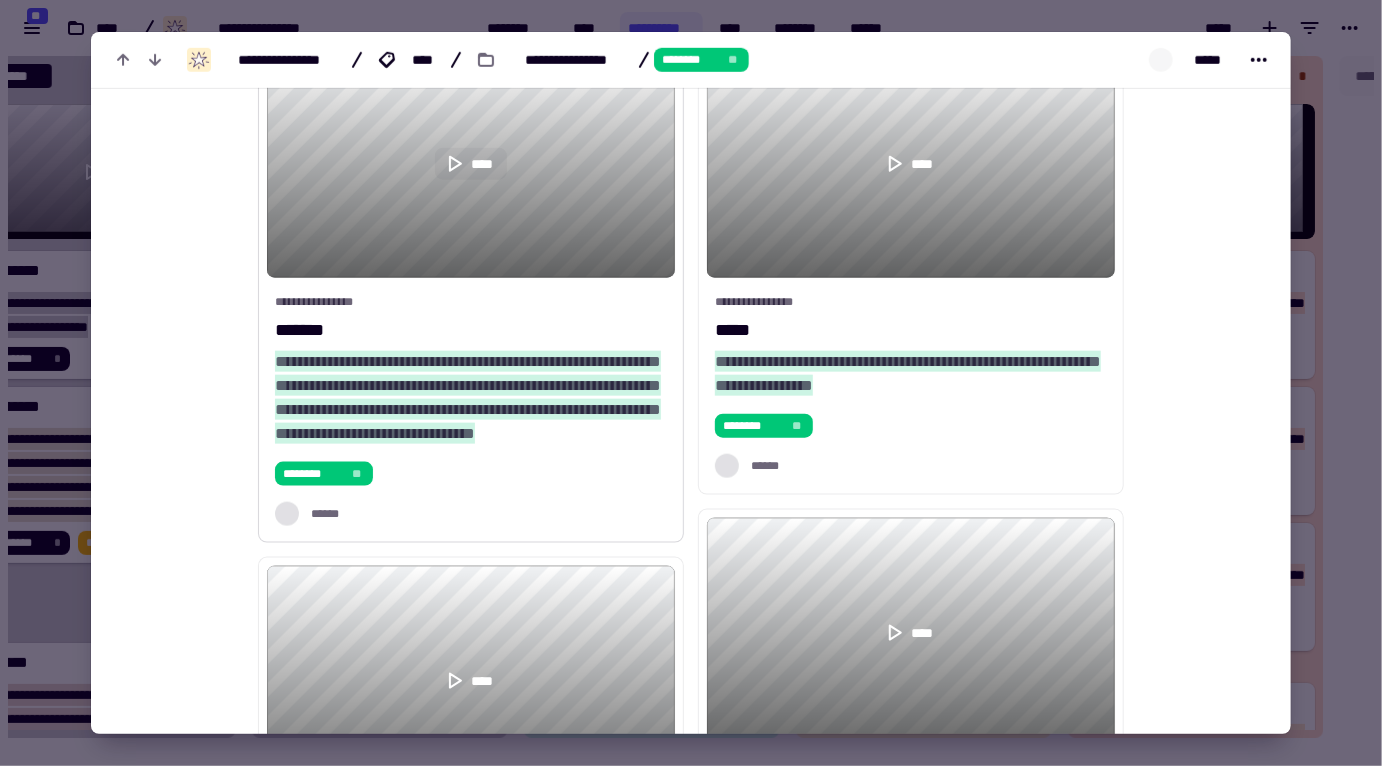 click 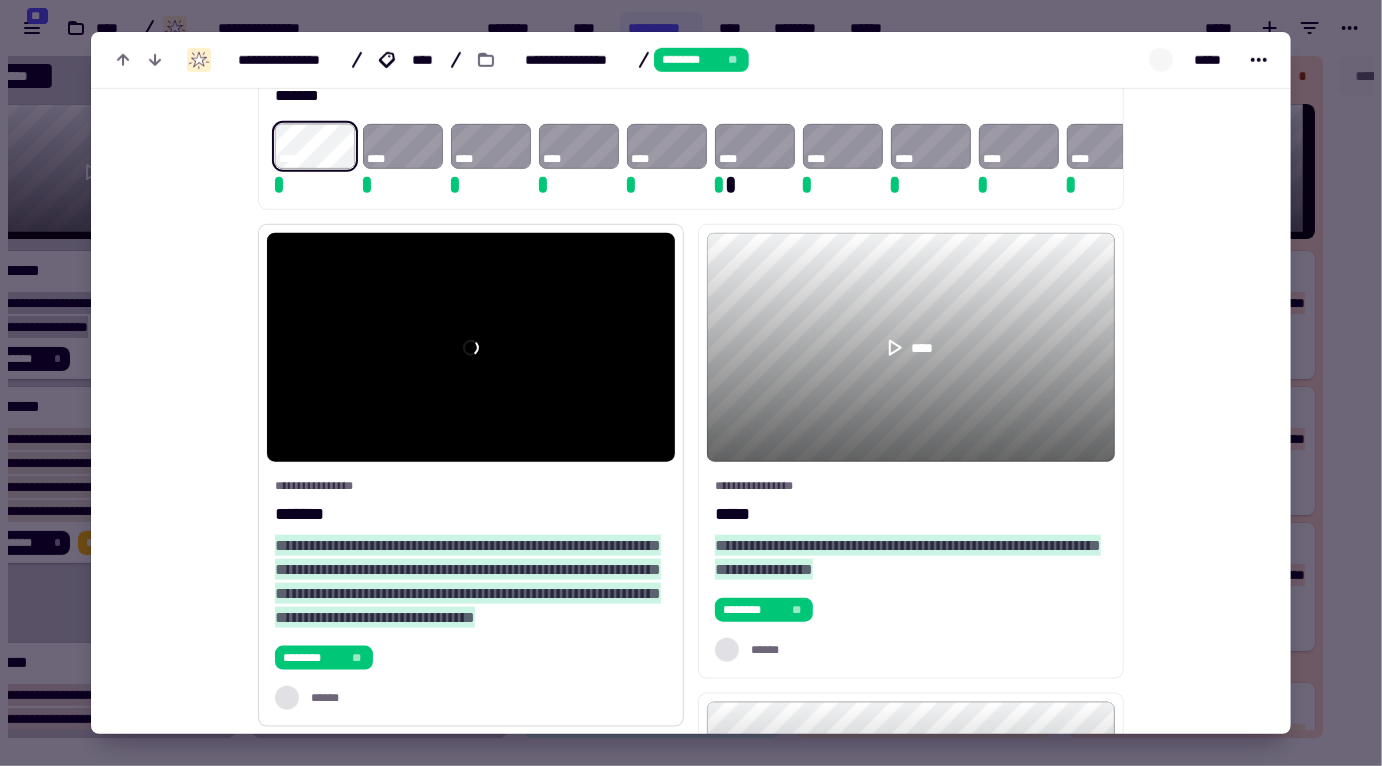 scroll, scrollTop: 716, scrollLeft: 0, axis: vertical 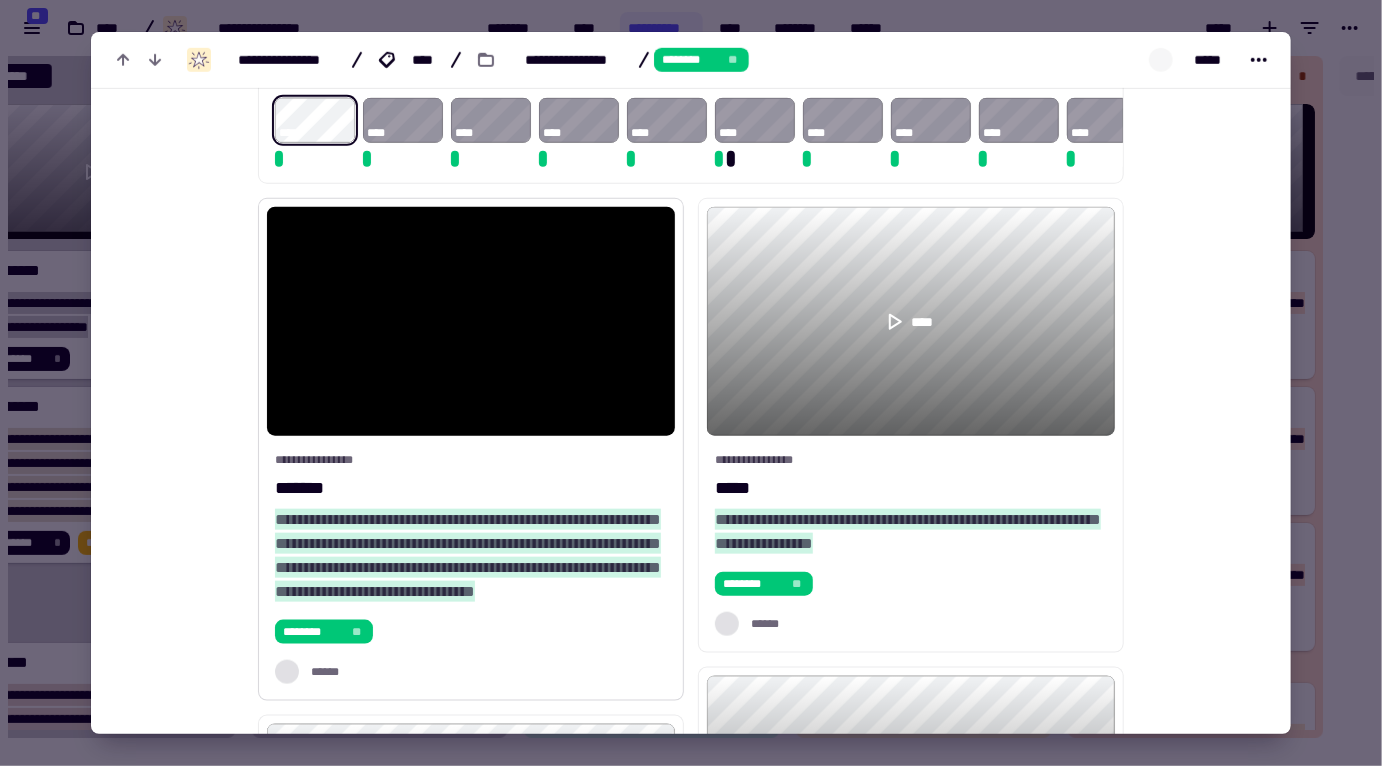 click at bounding box center (471, 322) 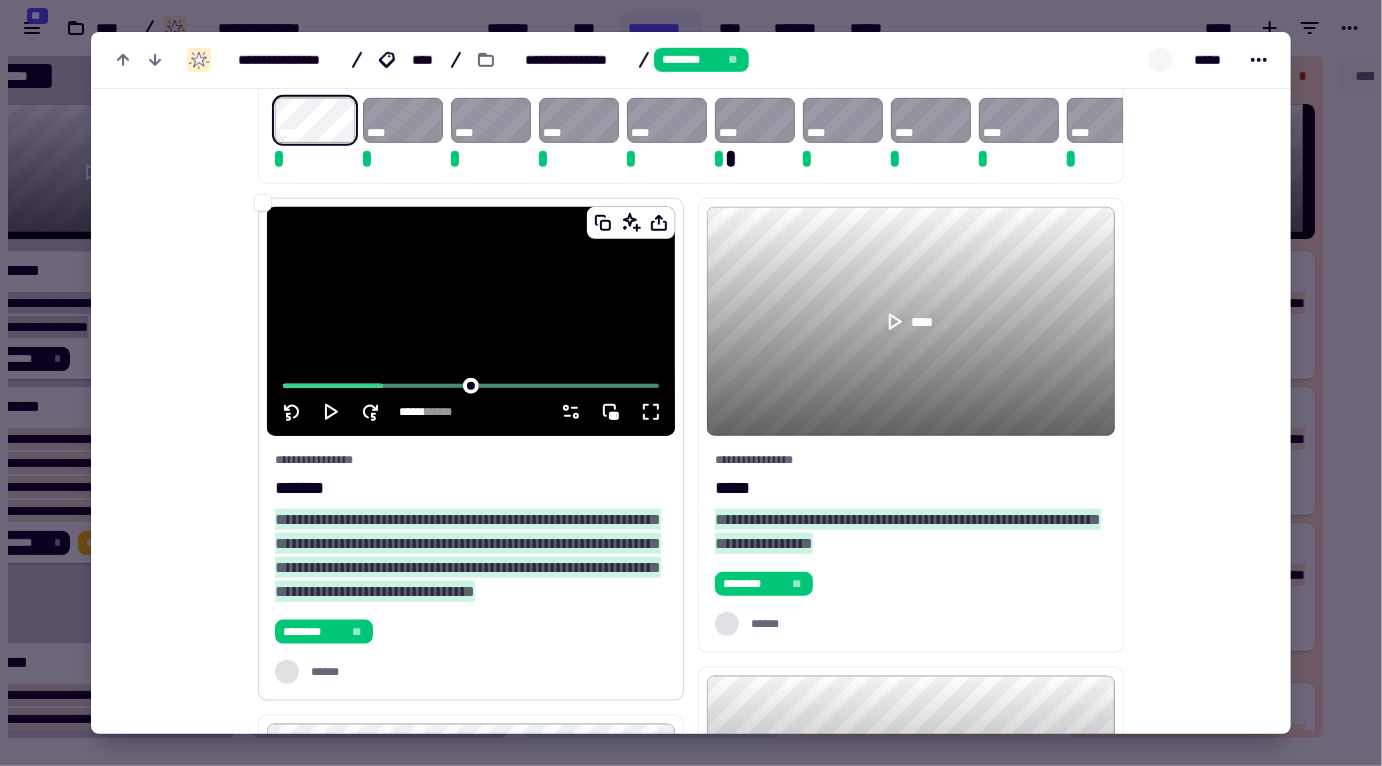 drag, startPoint x: 279, startPoint y: 419, endPoint x: 258, endPoint y: 428, distance: 22.847319 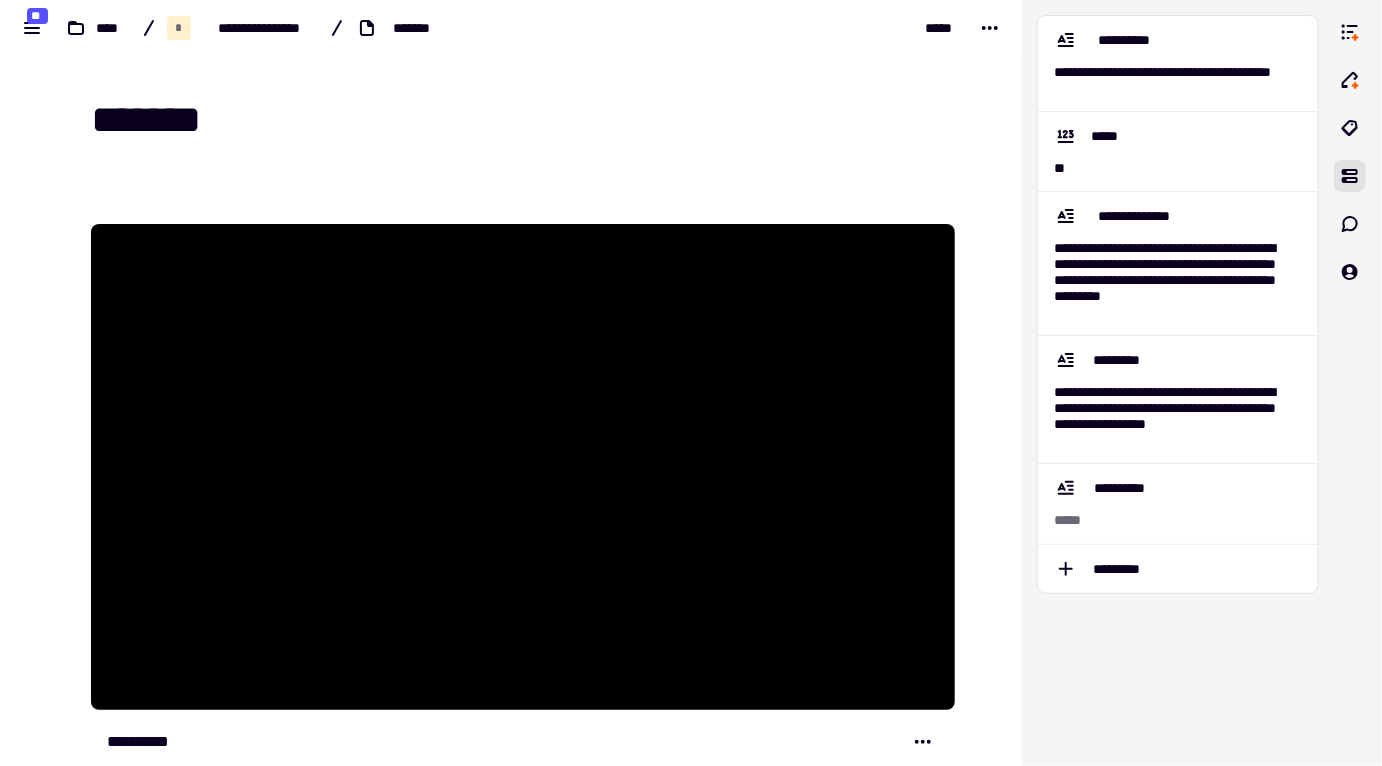 scroll, scrollTop: 1852, scrollLeft: 0, axis: vertical 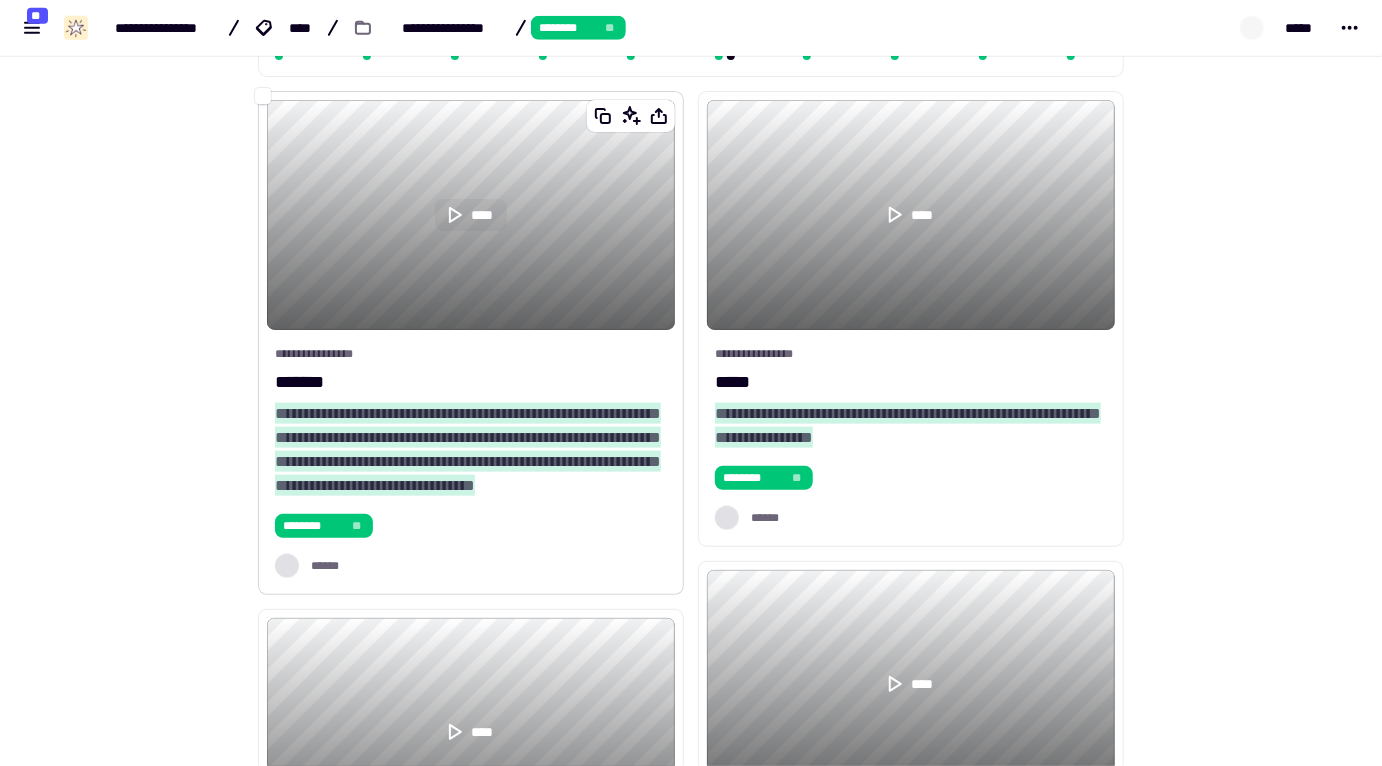 click 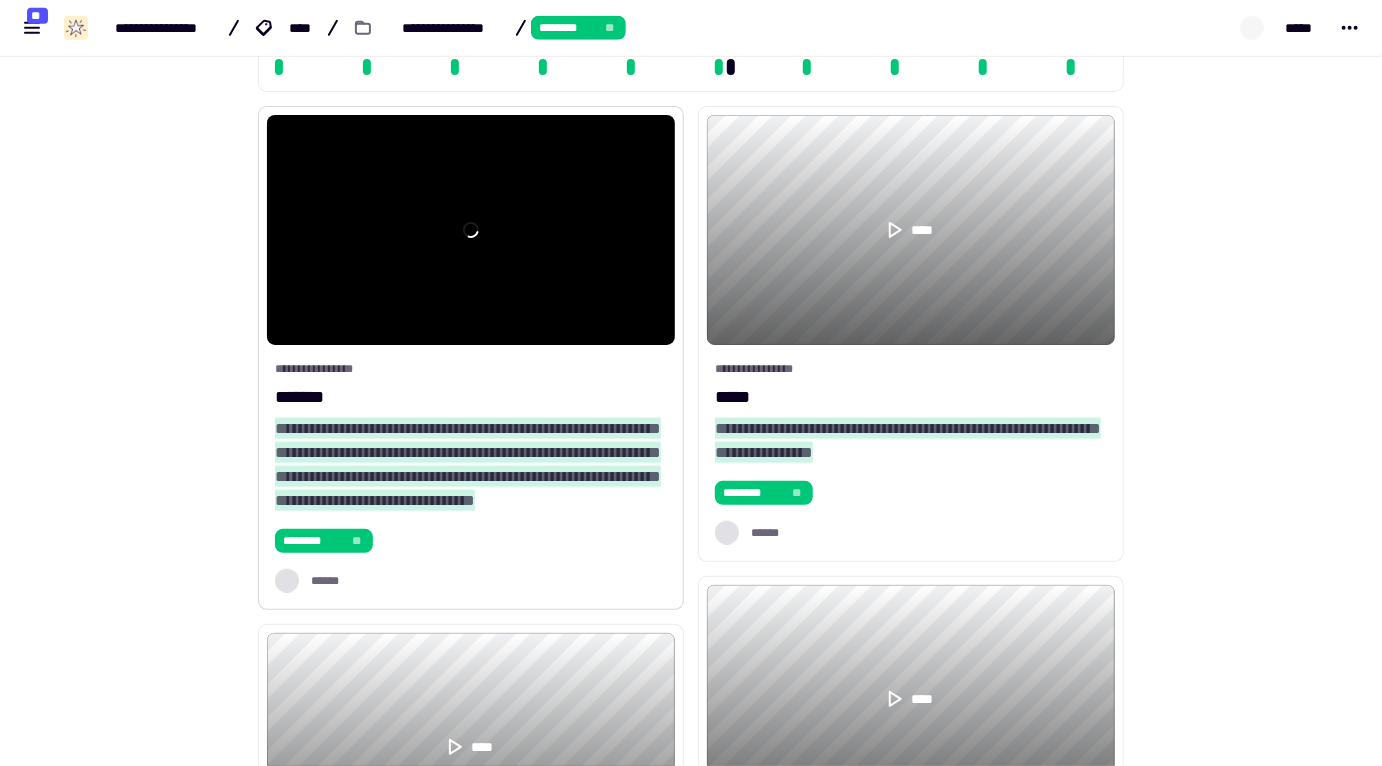 scroll, scrollTop: 772, scrollLeft: 0, axis: vertical 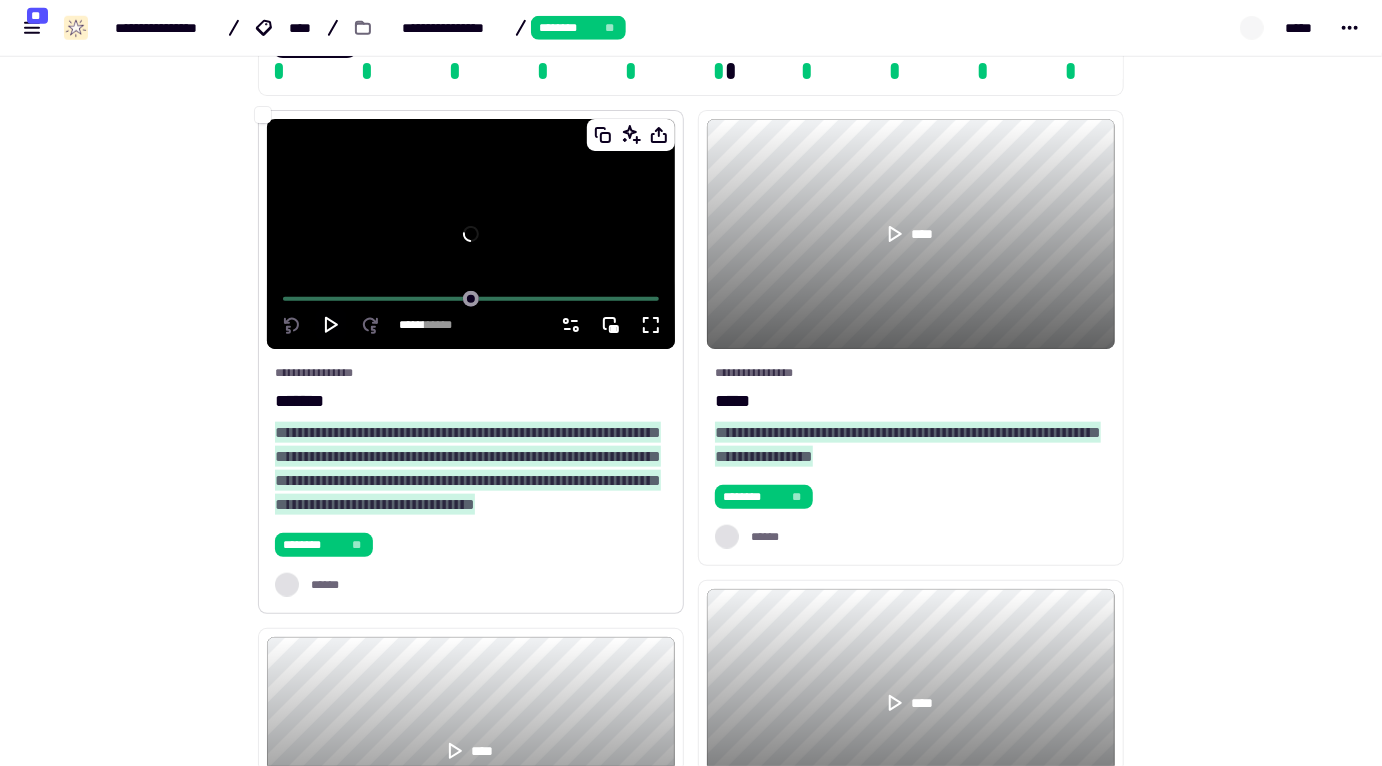 click 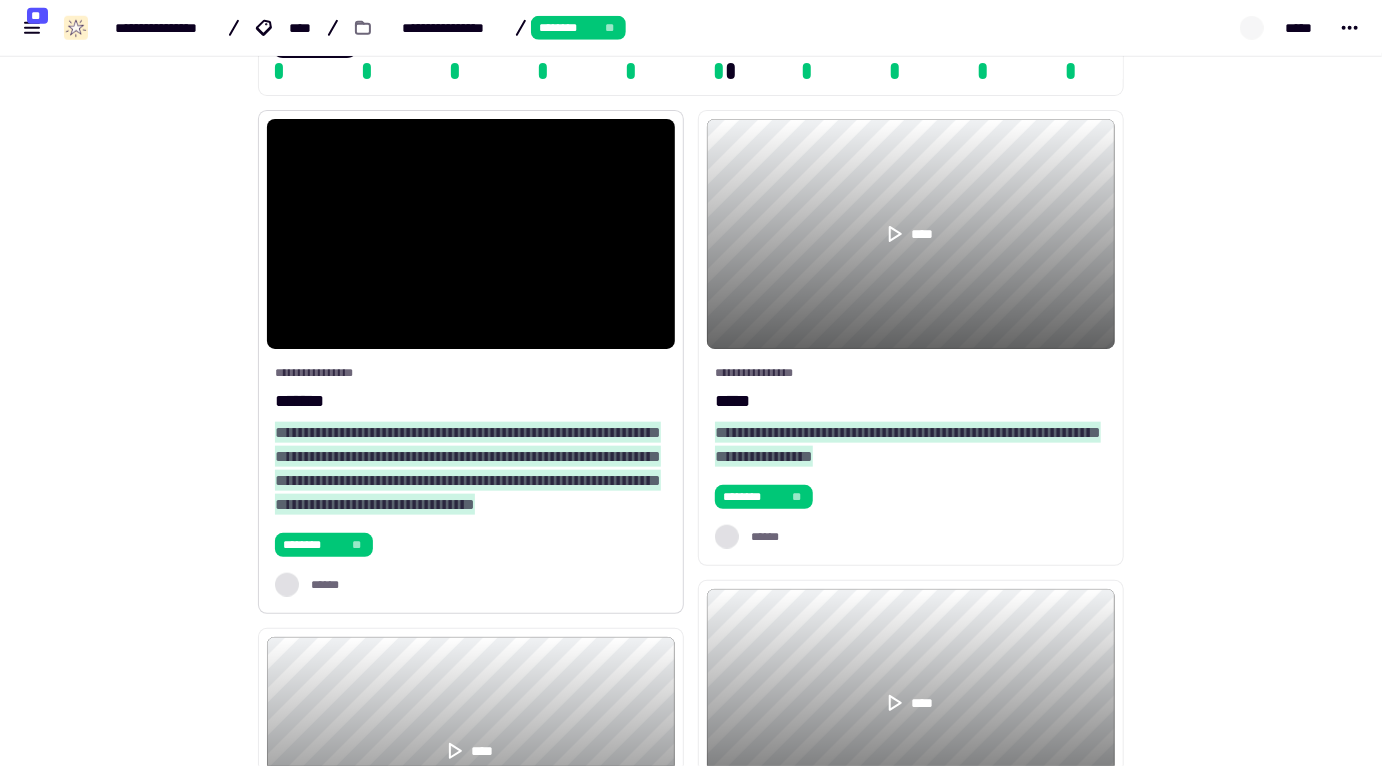 type on "****" 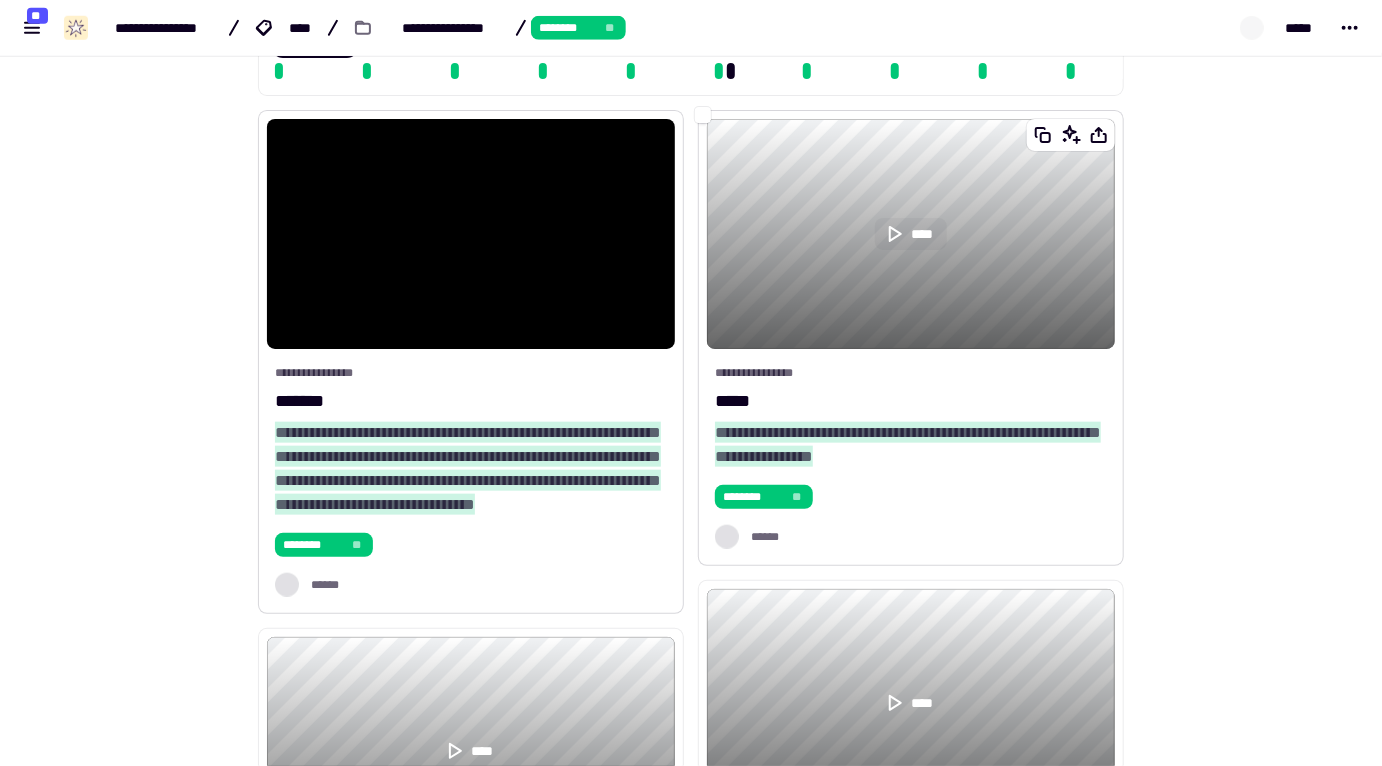 click 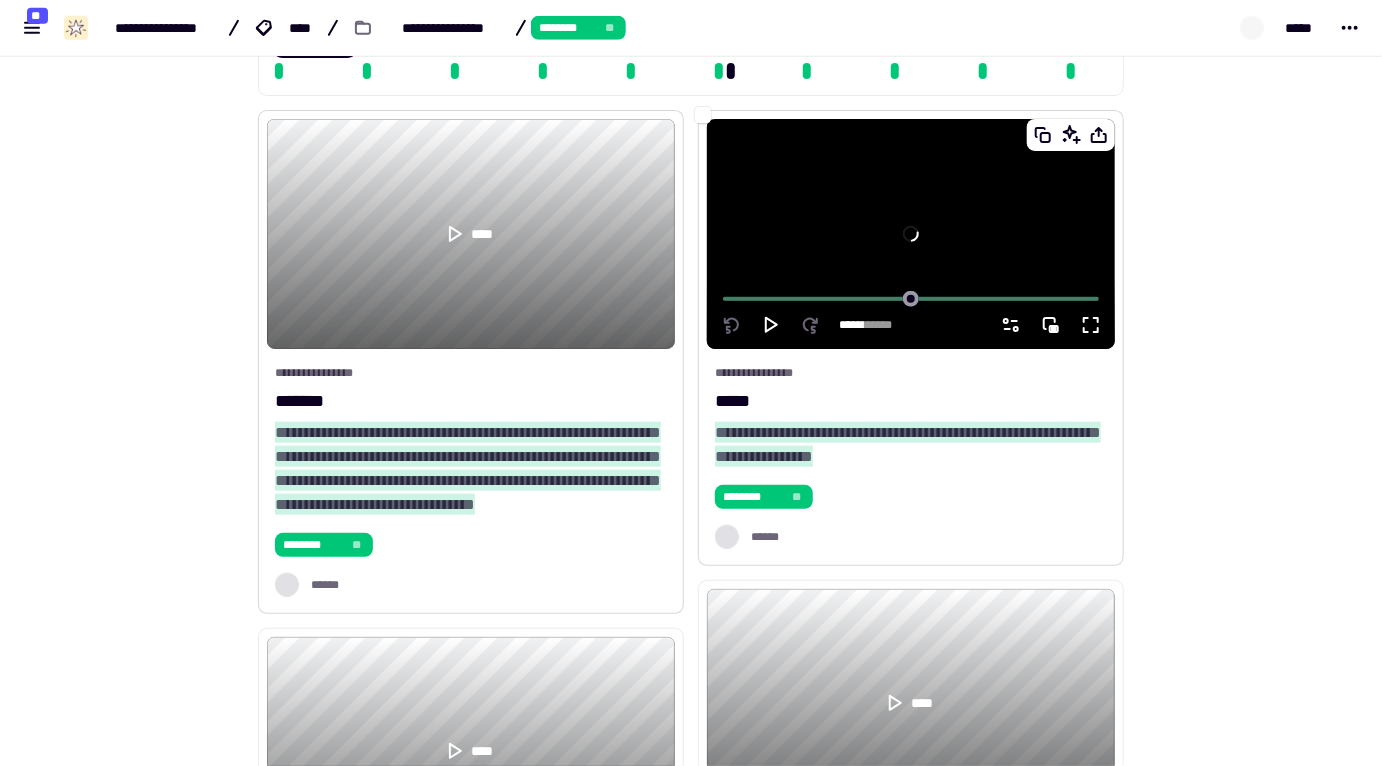 click 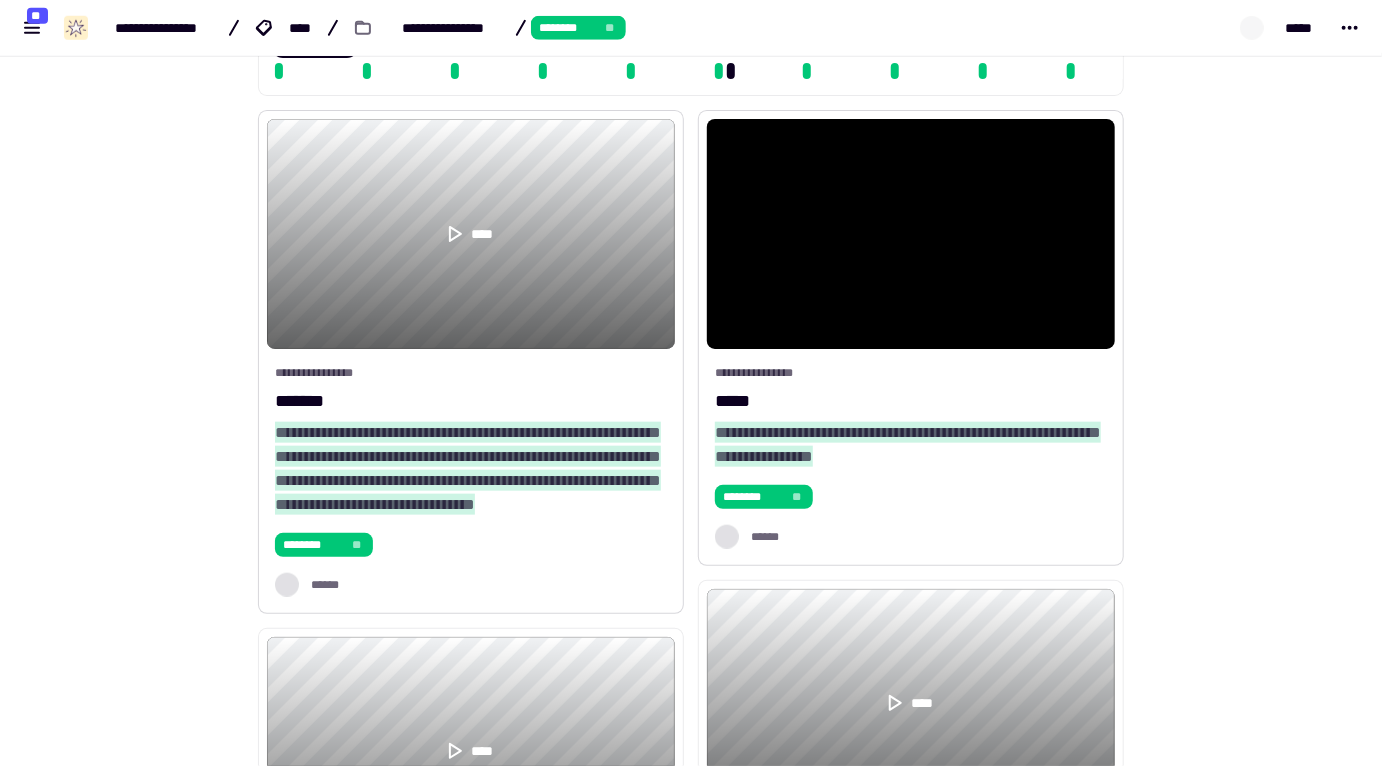 type on "****" 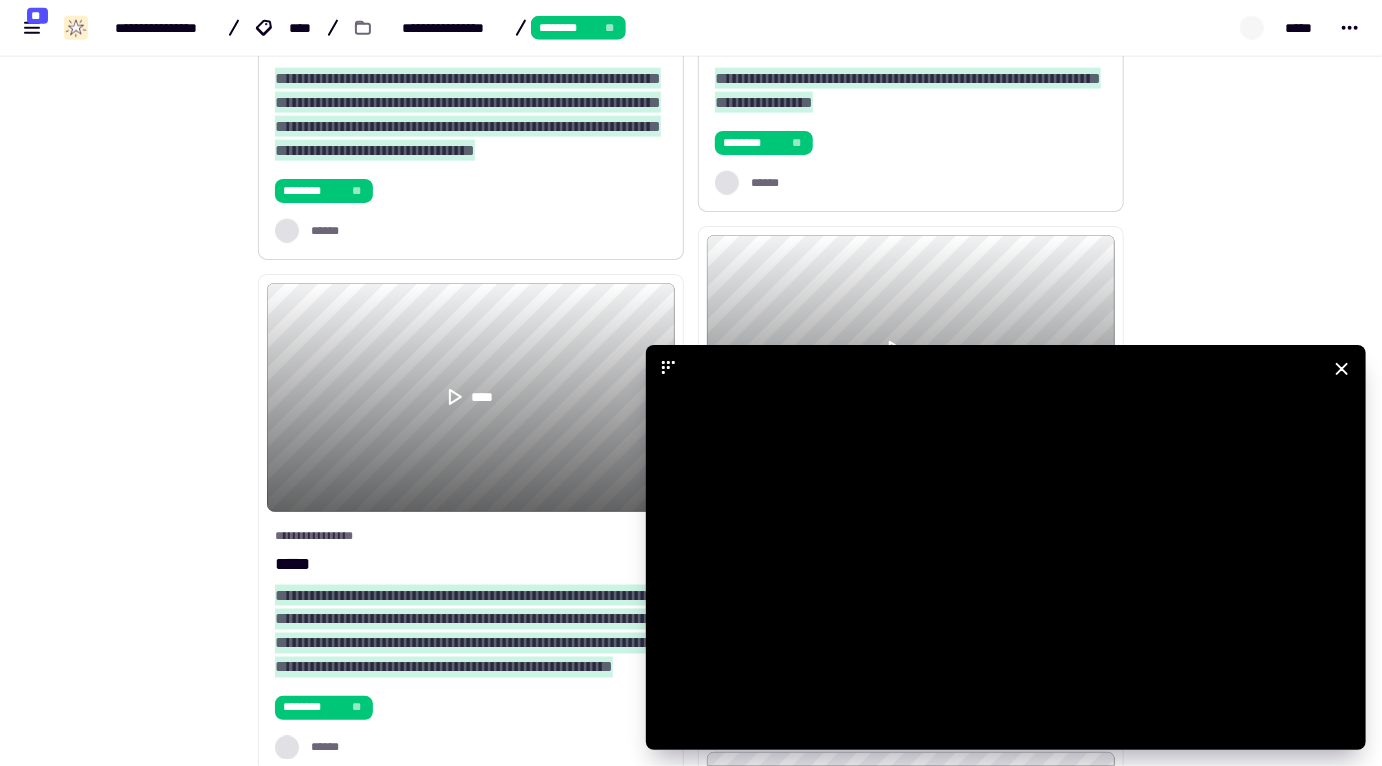 scroll, scrollTop: 1315, scrollLeft: 0, axis: vertical 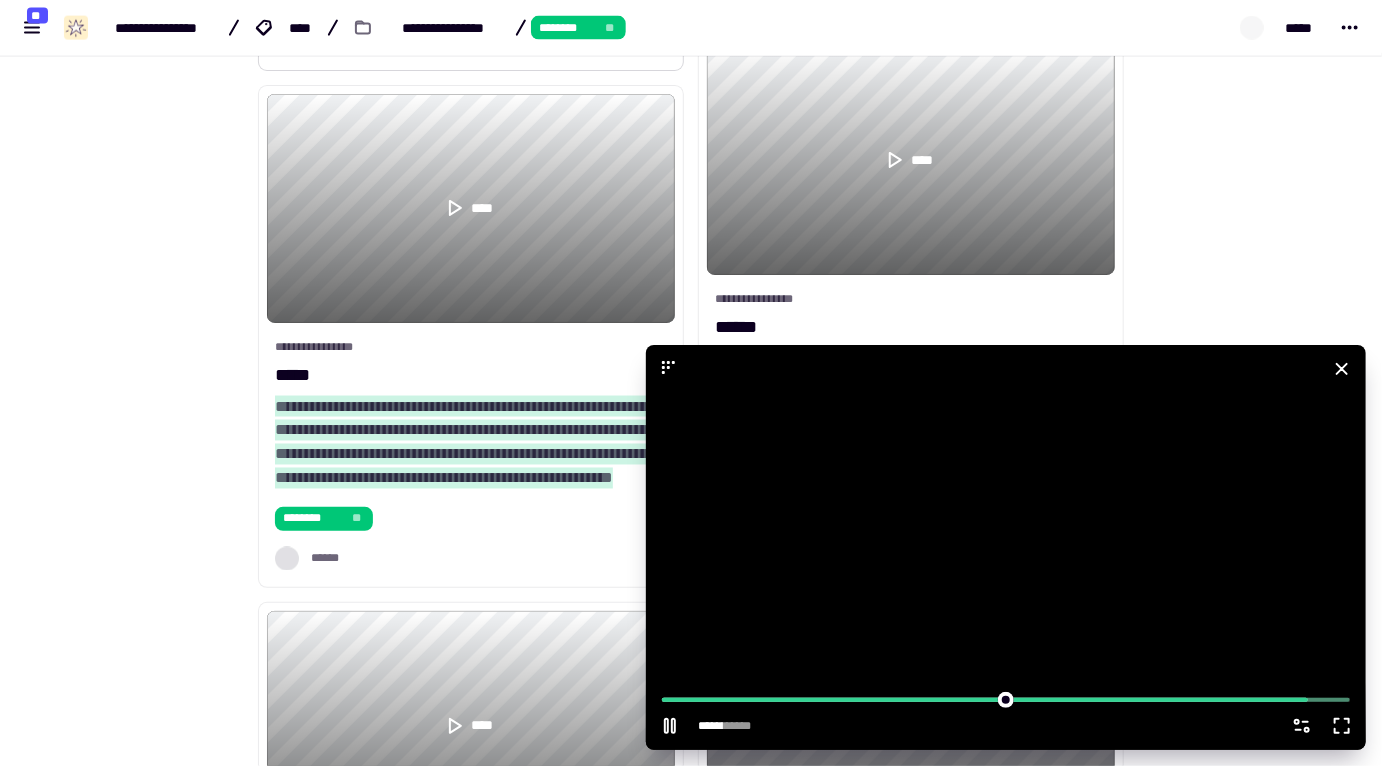 type on "****" 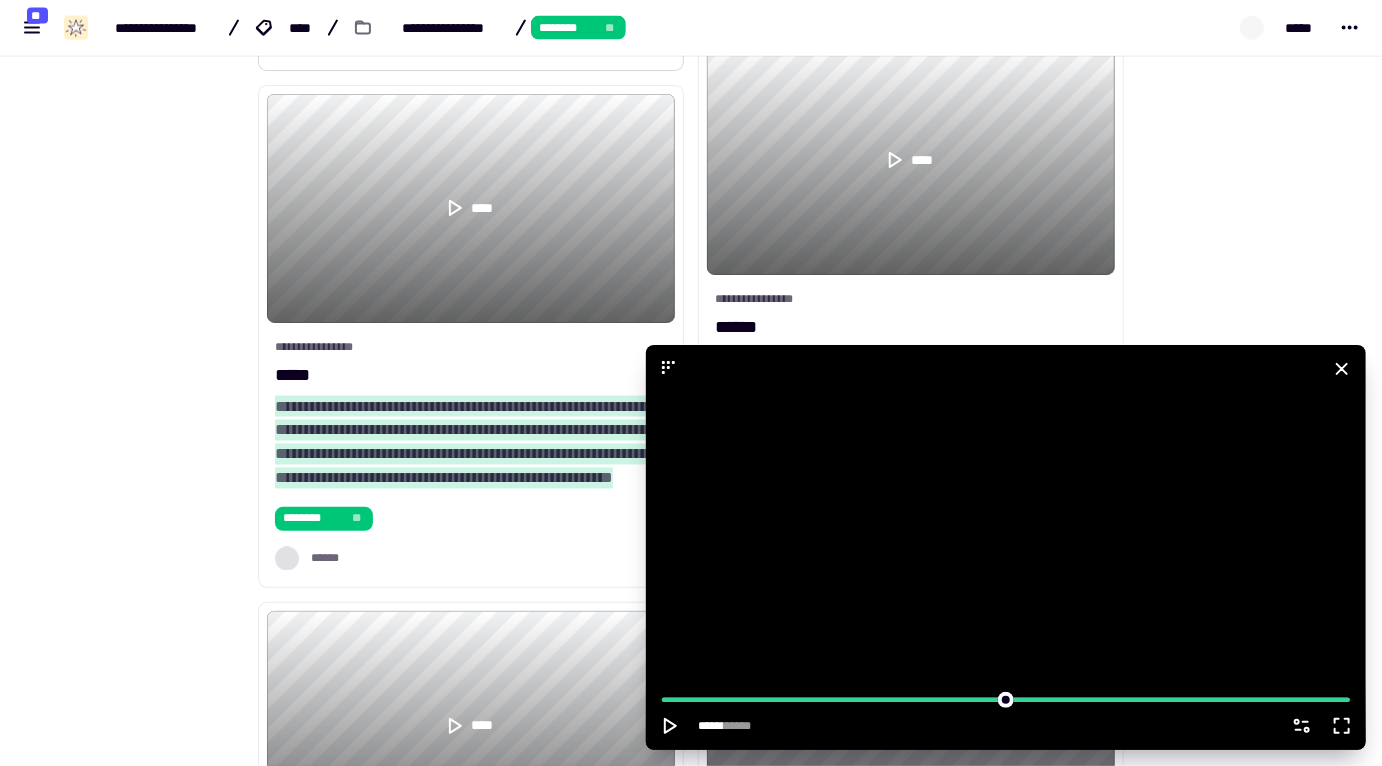 click 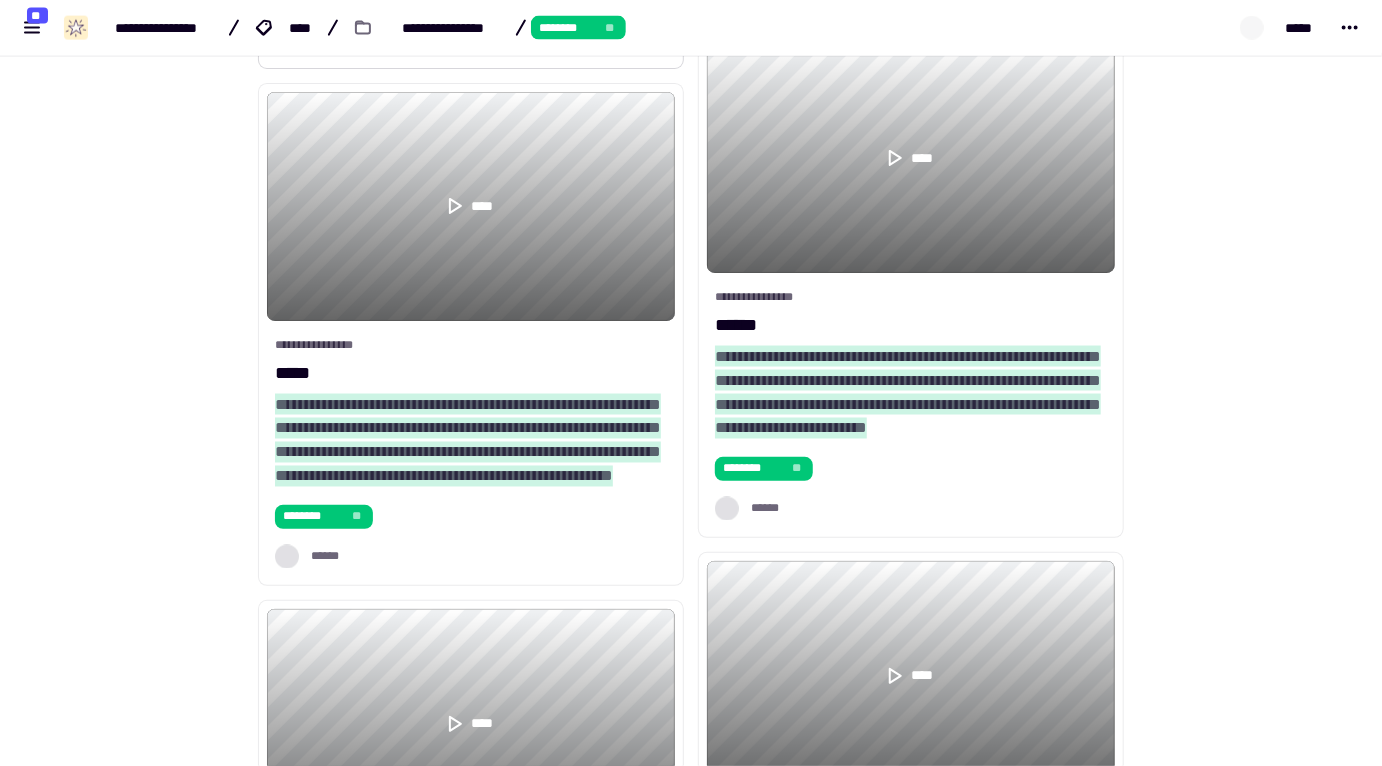 scroll, scrollTop: 1285, scrollLeft: 0, axis: vertical 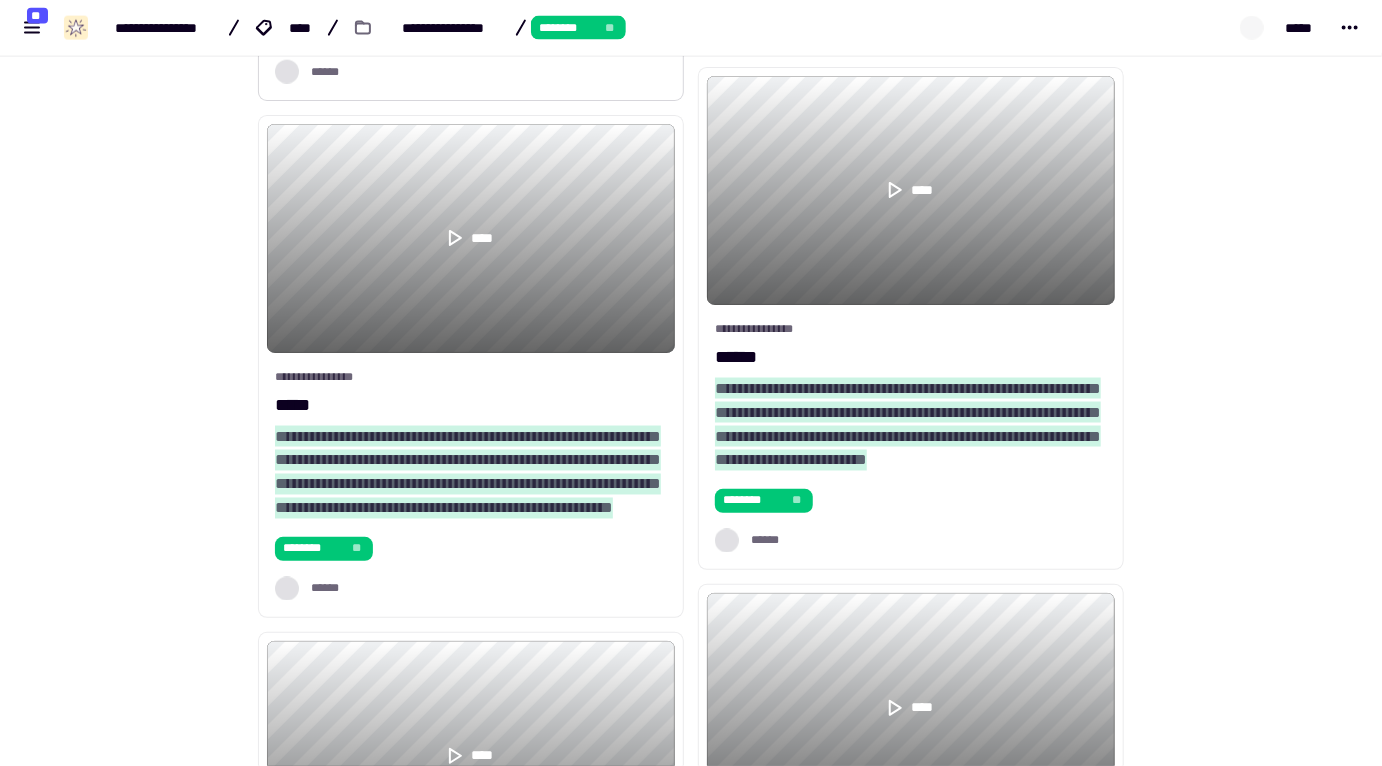 click on "**********" at bounding box center [691, 4507] 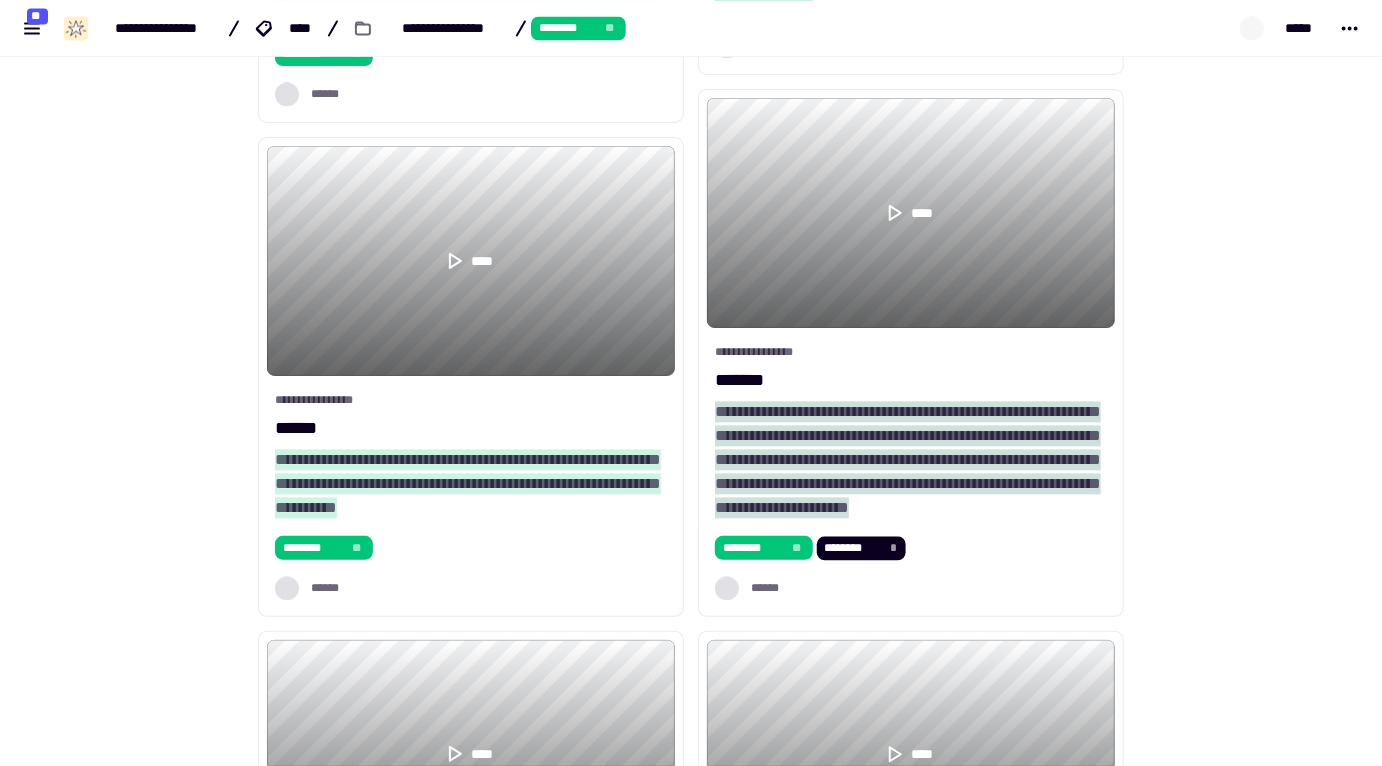 scroll, scrollTop: 1769, scrollLeft: 0, axis: vertical 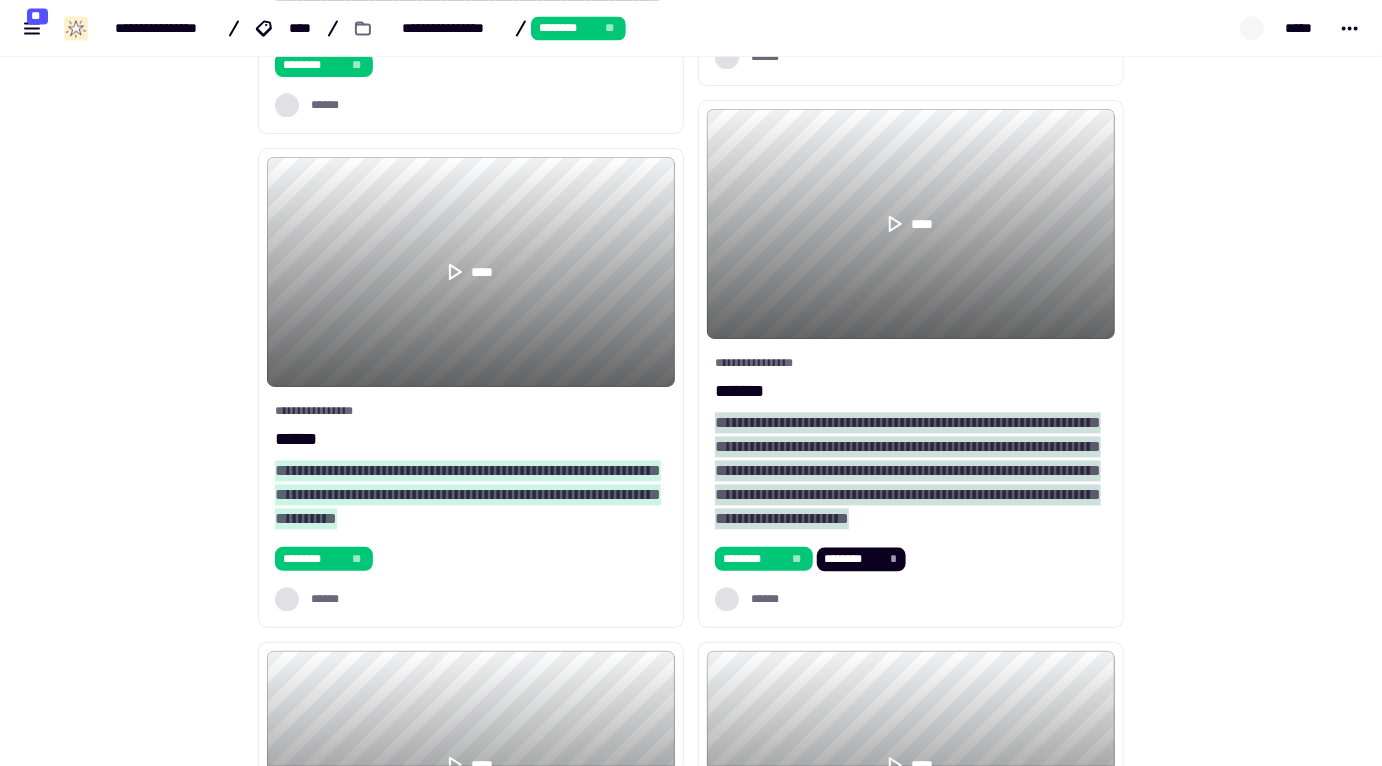 click on "**********" at bounding box center (691, 4023) 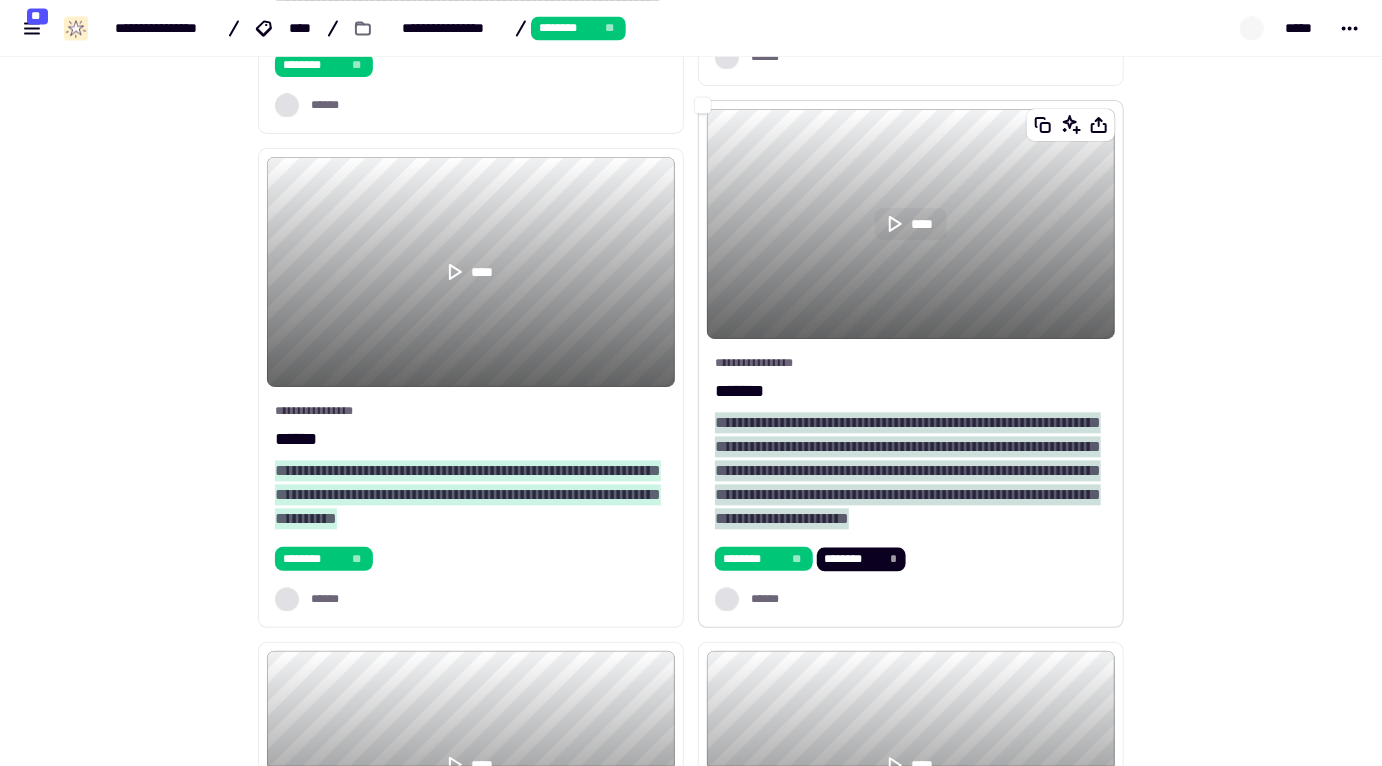 click 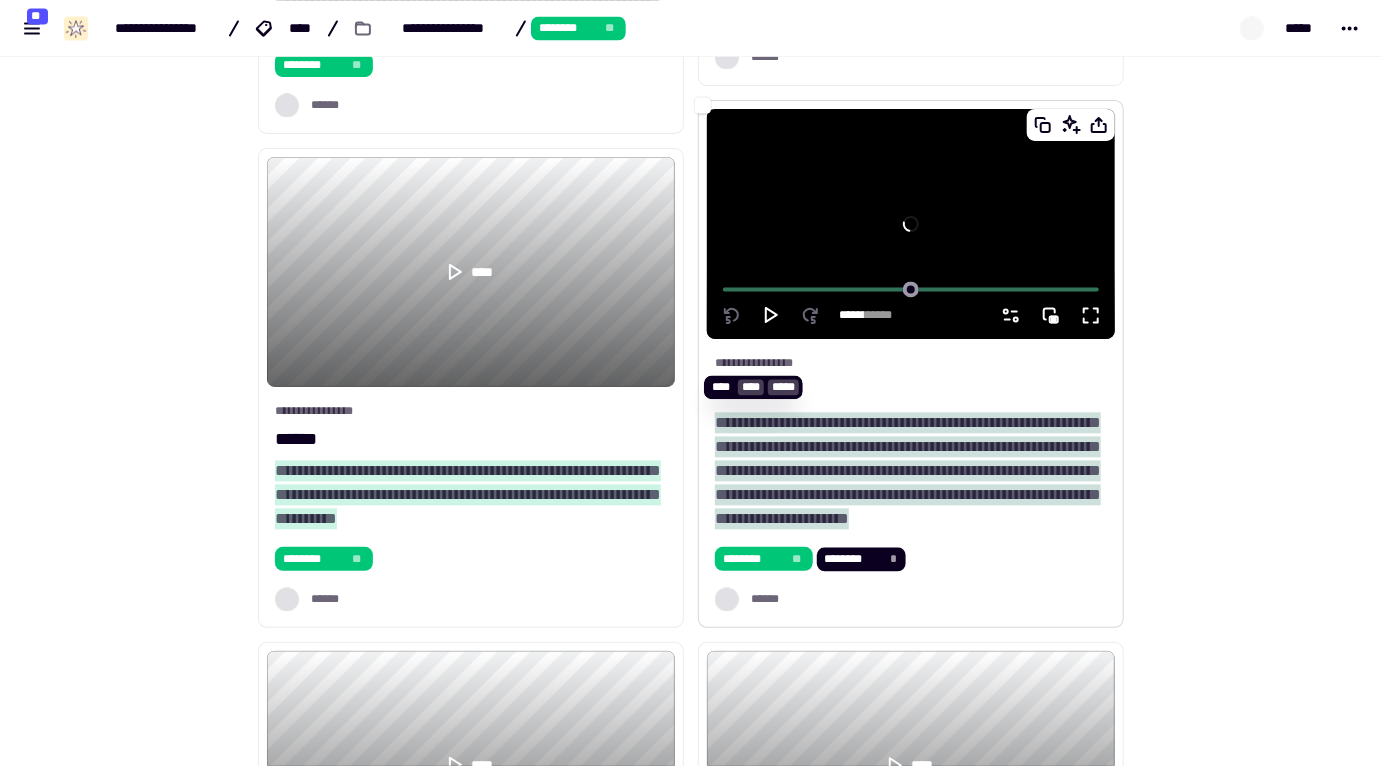 click 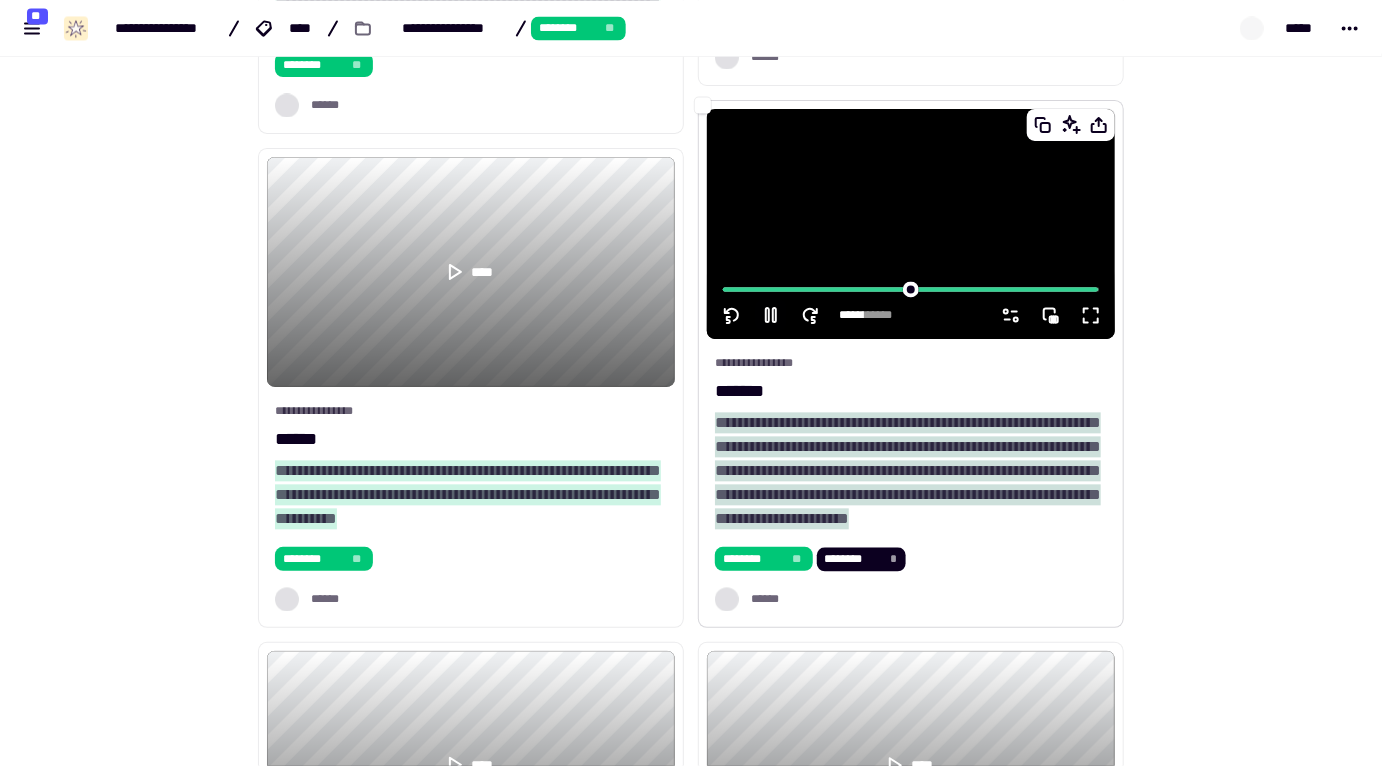 type on "*****" 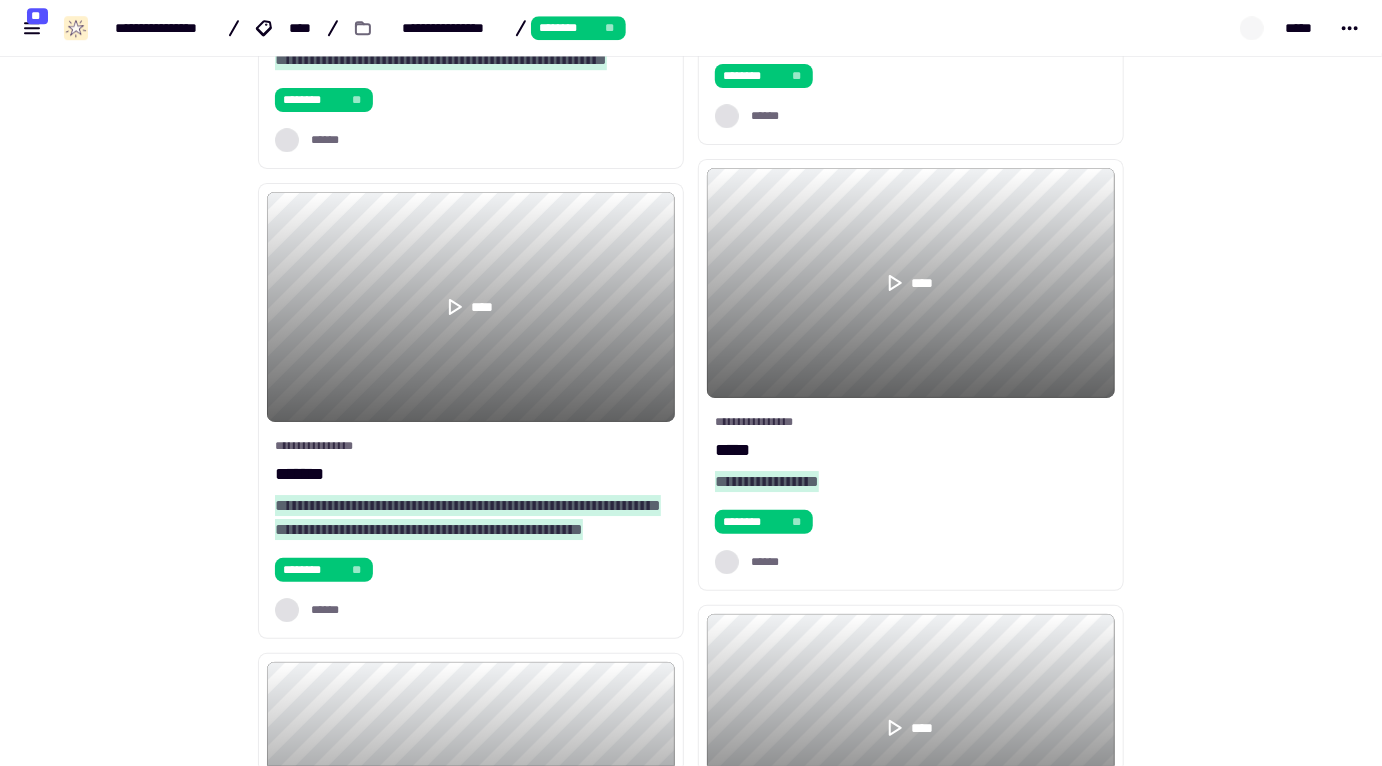 scroll, scrollTop: 2796, scrollLeft: 0, axis: vertical 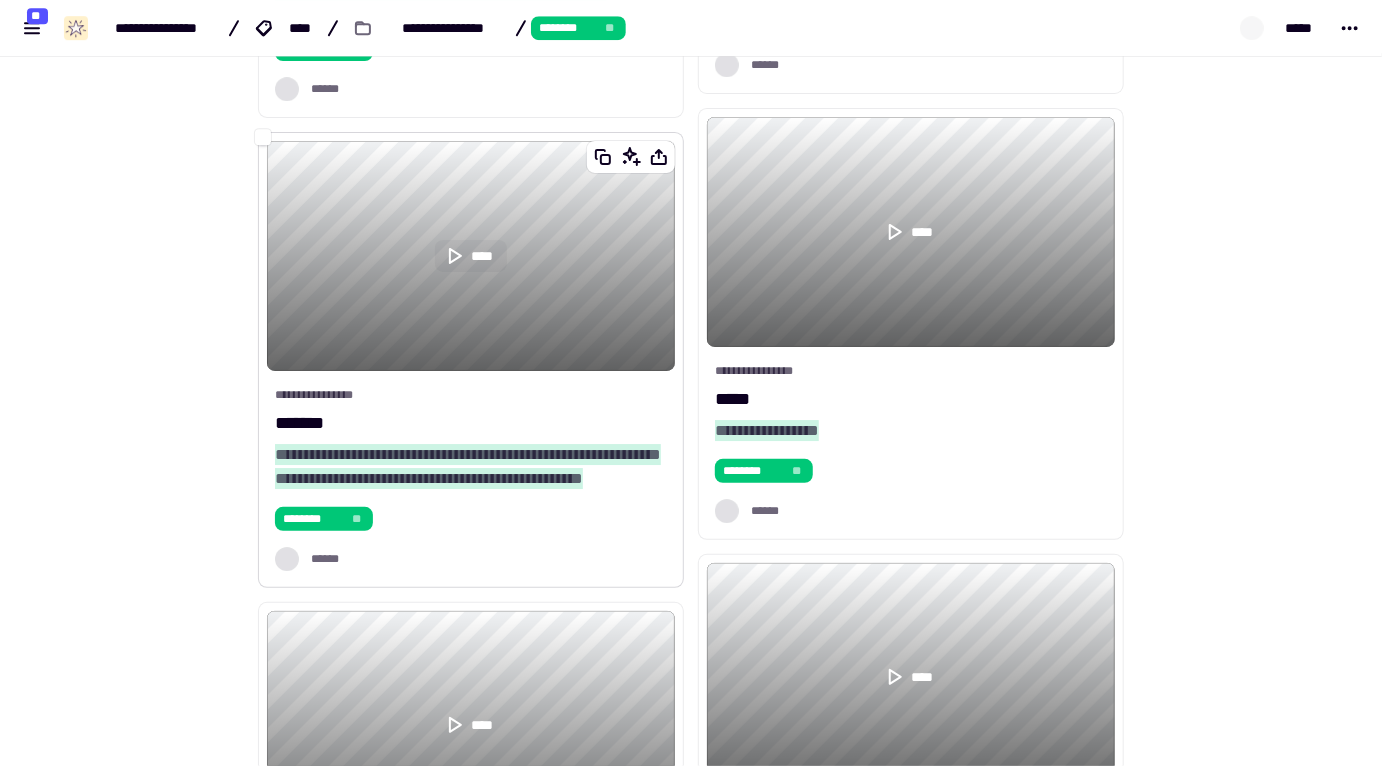 click 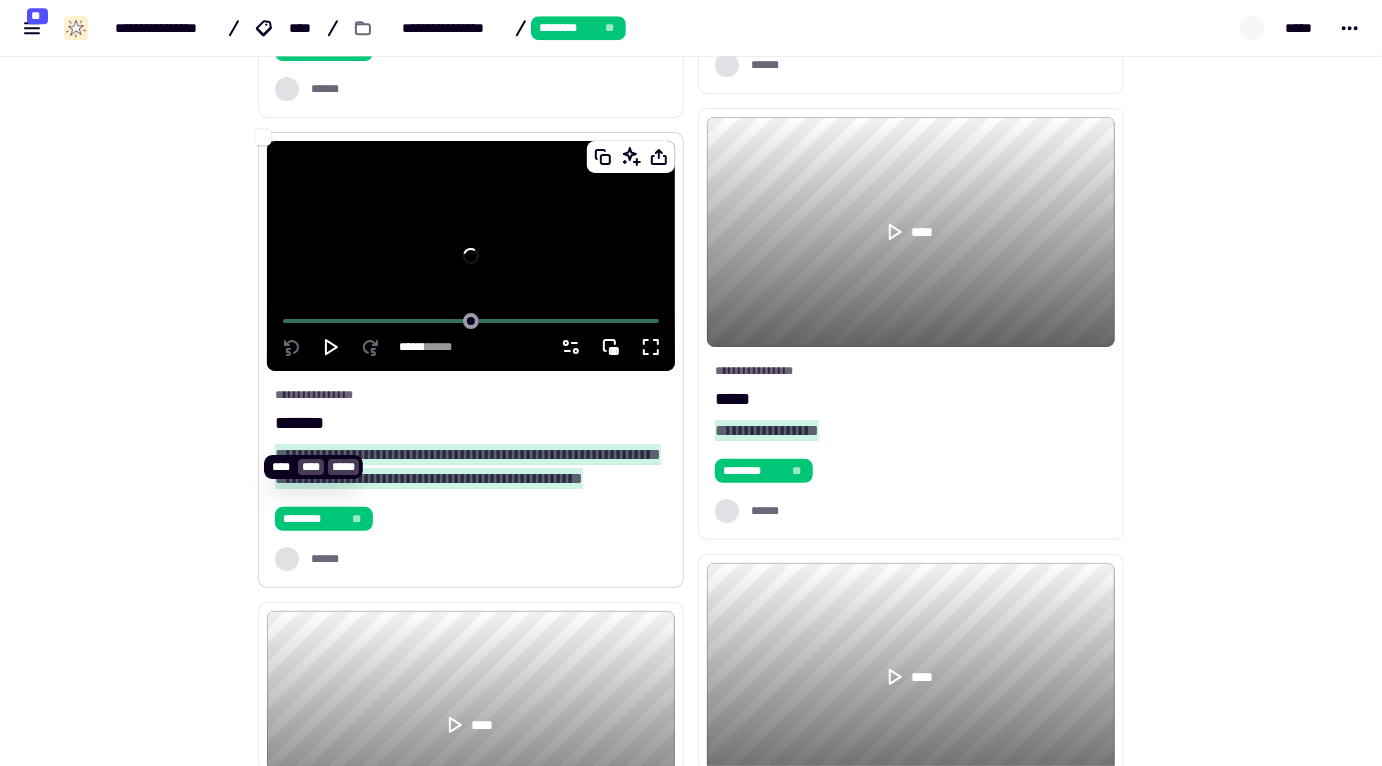 click 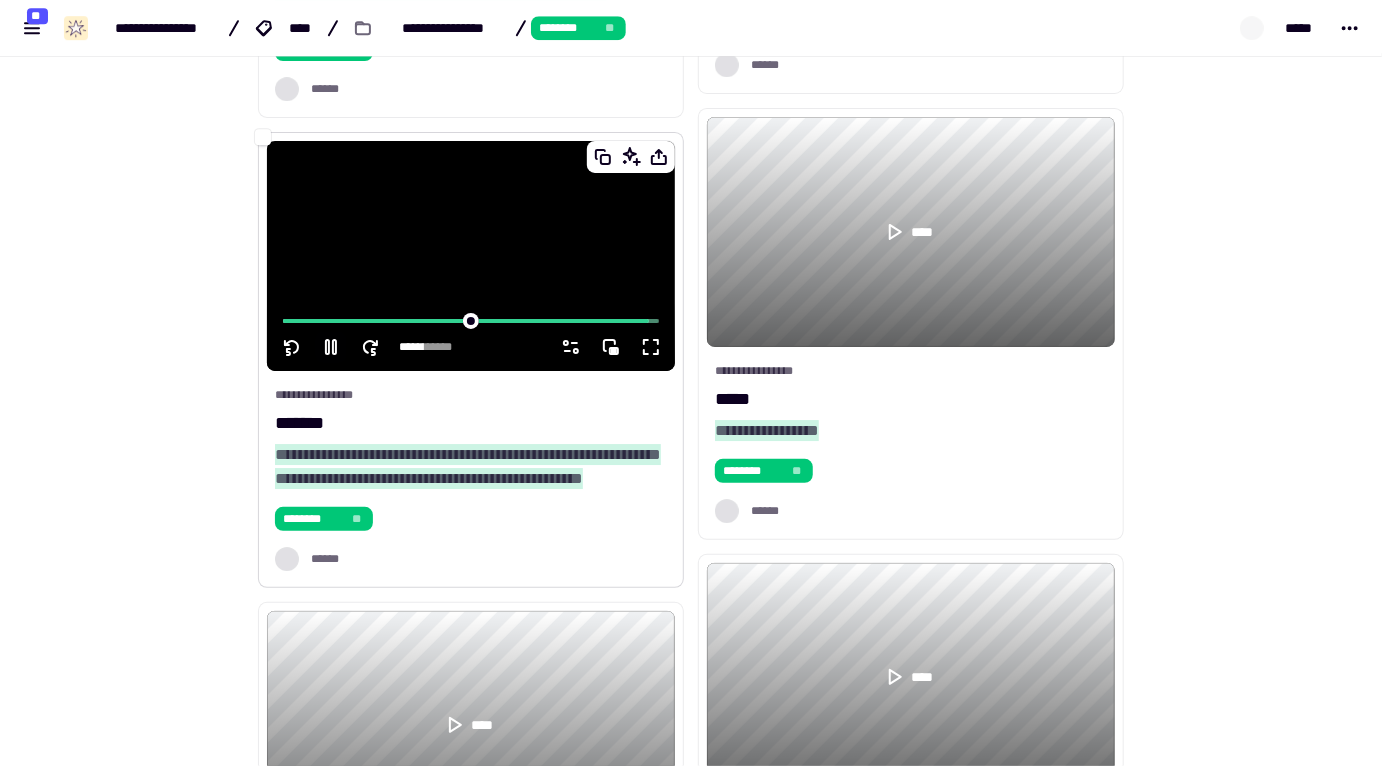type on "****" 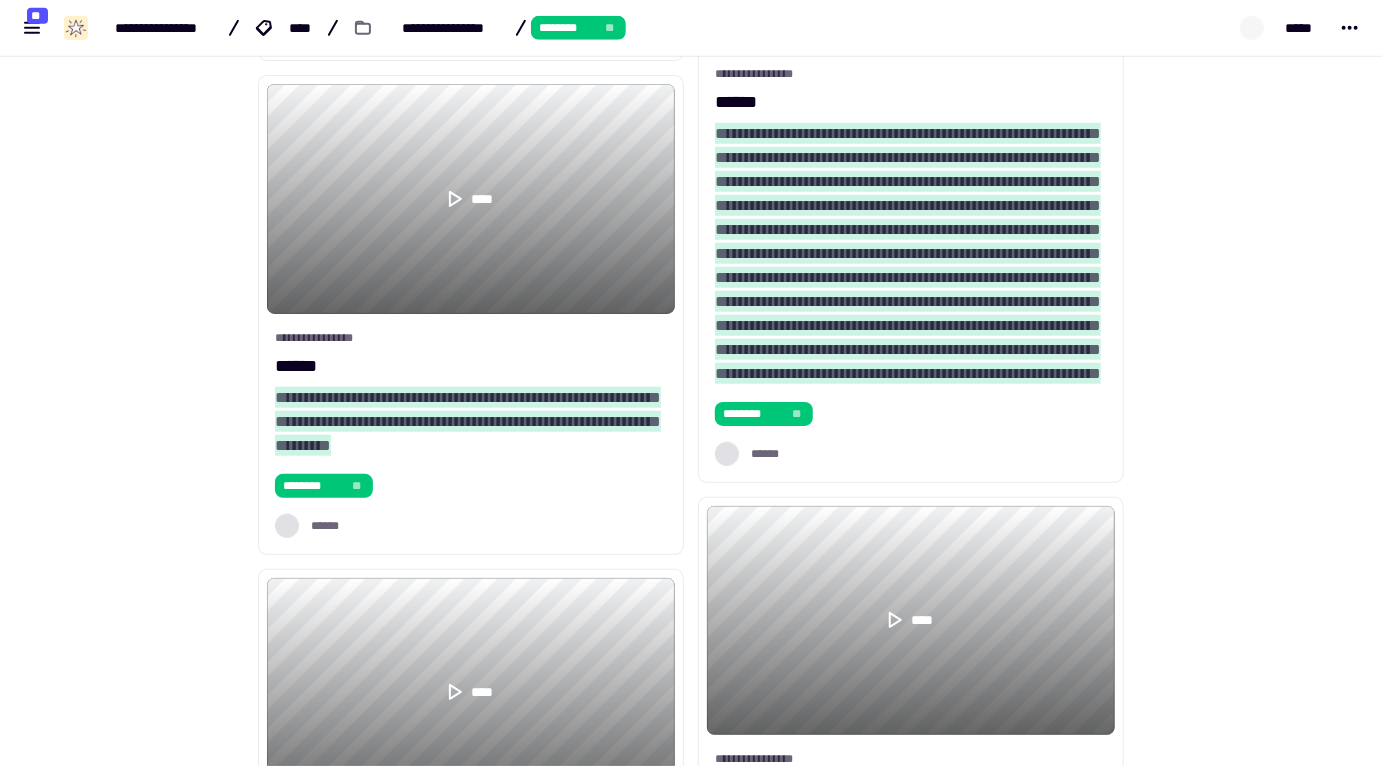 scroll, scrollTop: 4118, scrollLeft: 0, axis: vertical 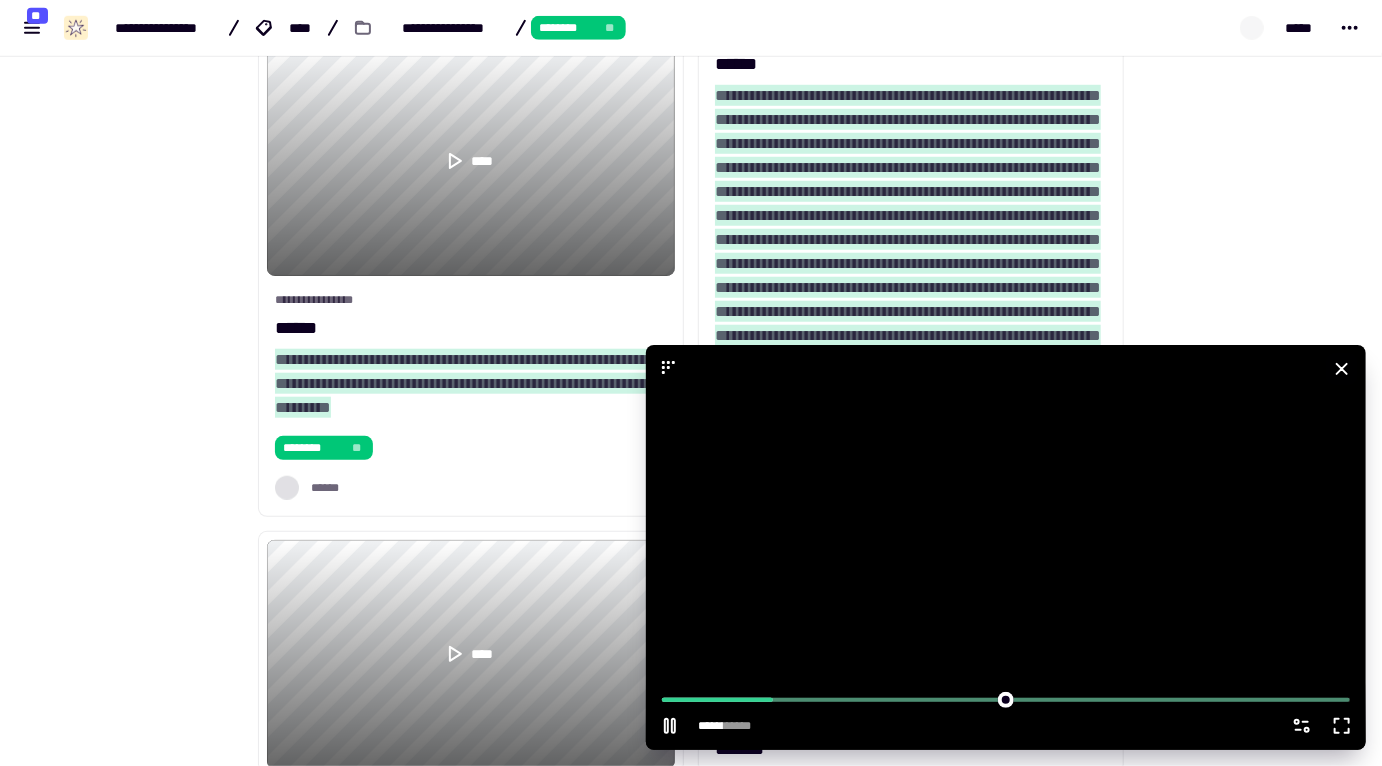 type on "****" 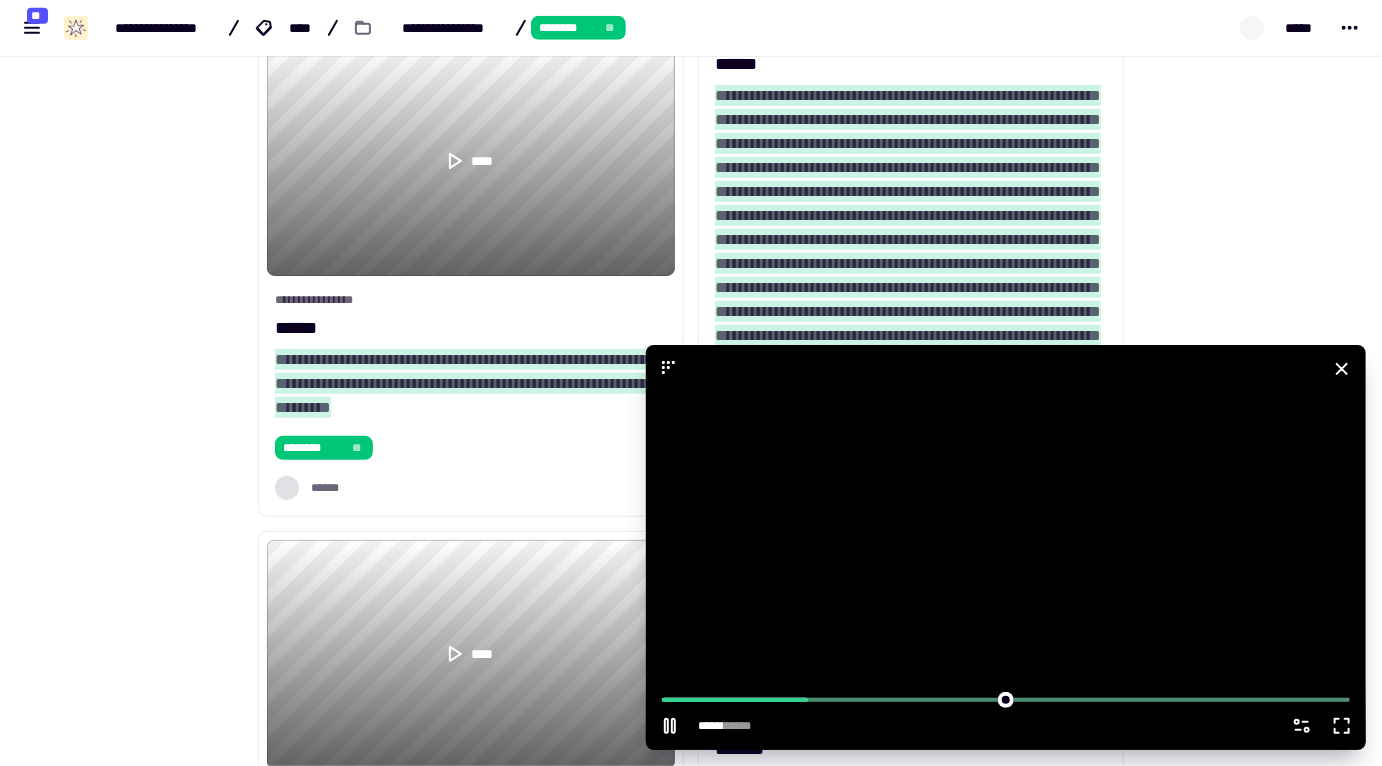 click 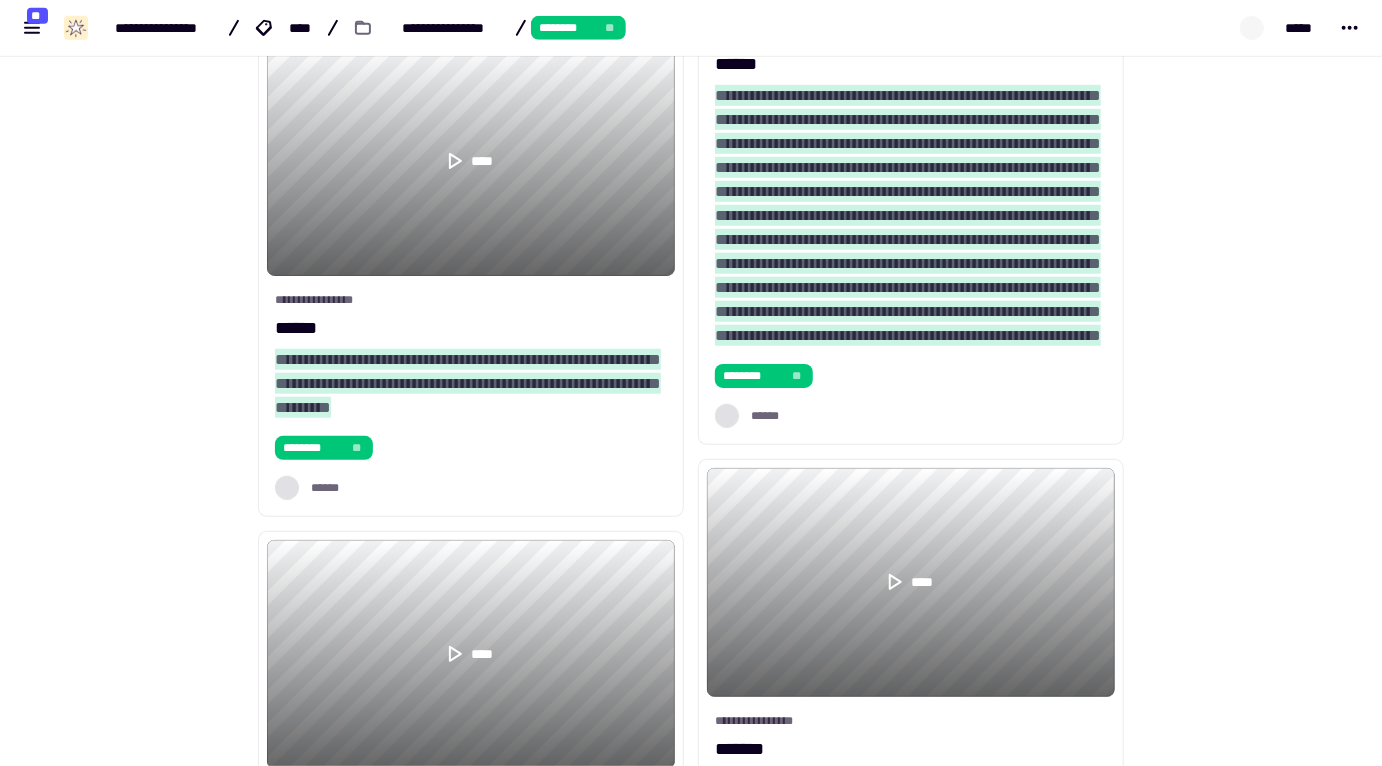 click on "**********" at bounding box center (691, 1674) 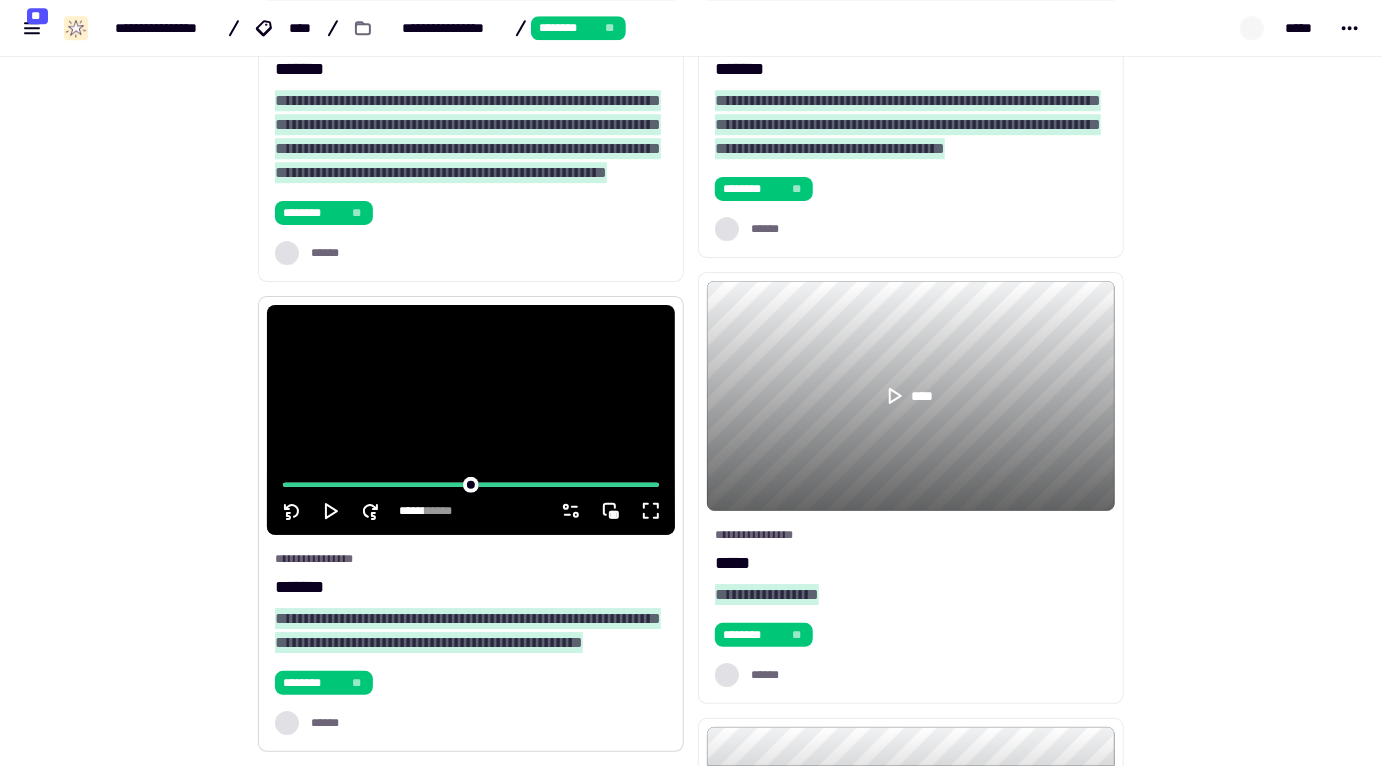 scroll, scrollTop: 2915, scrollLeft: 0, axis: vertical 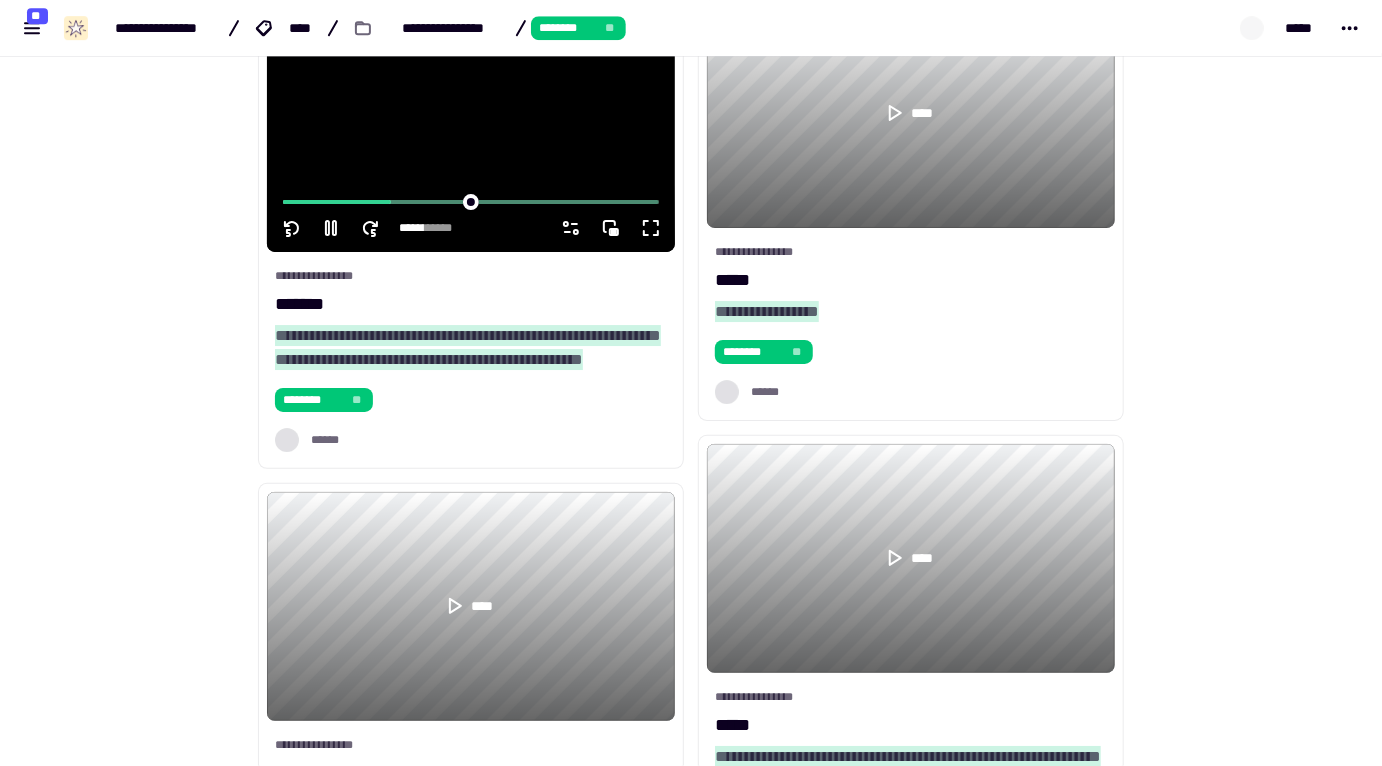 click at bounding box center [471, 137] 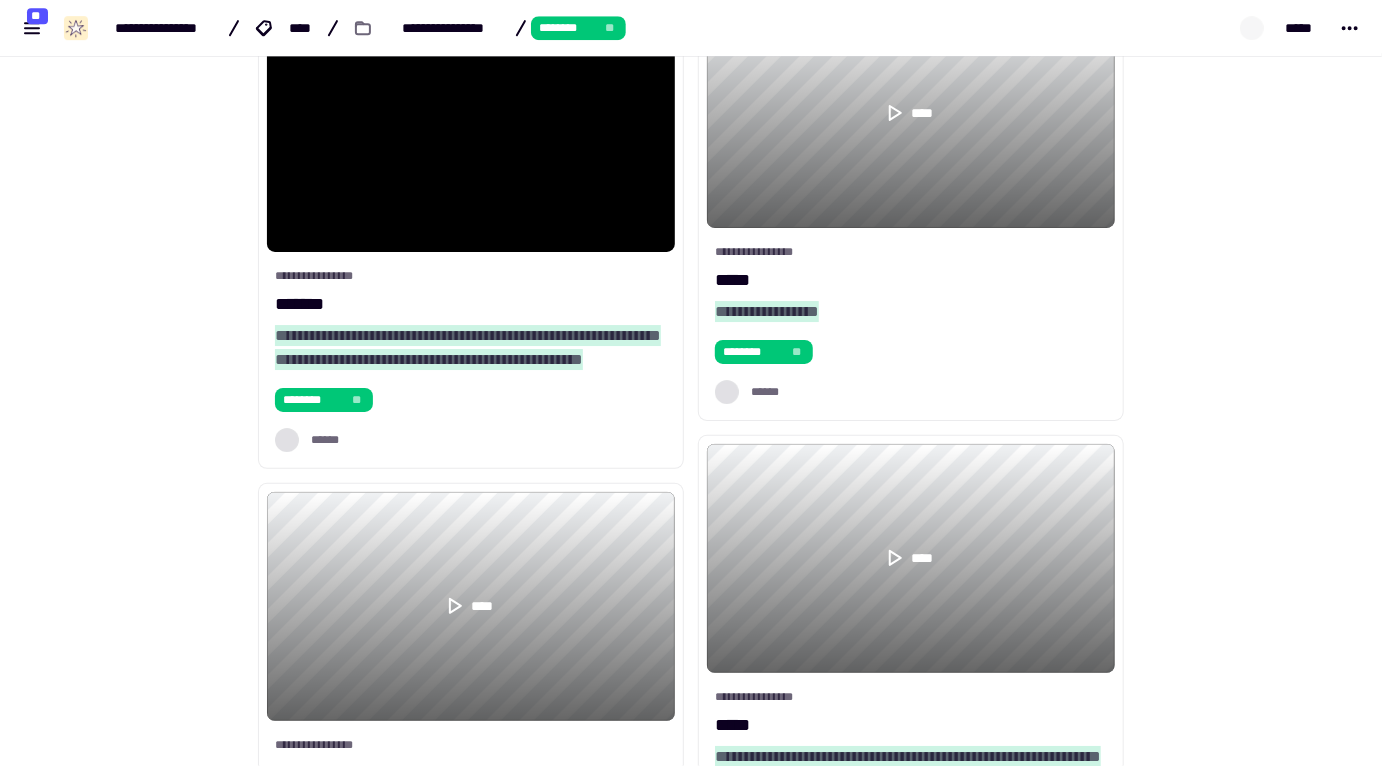 click on "**********" at bounding box center [691, 2877] 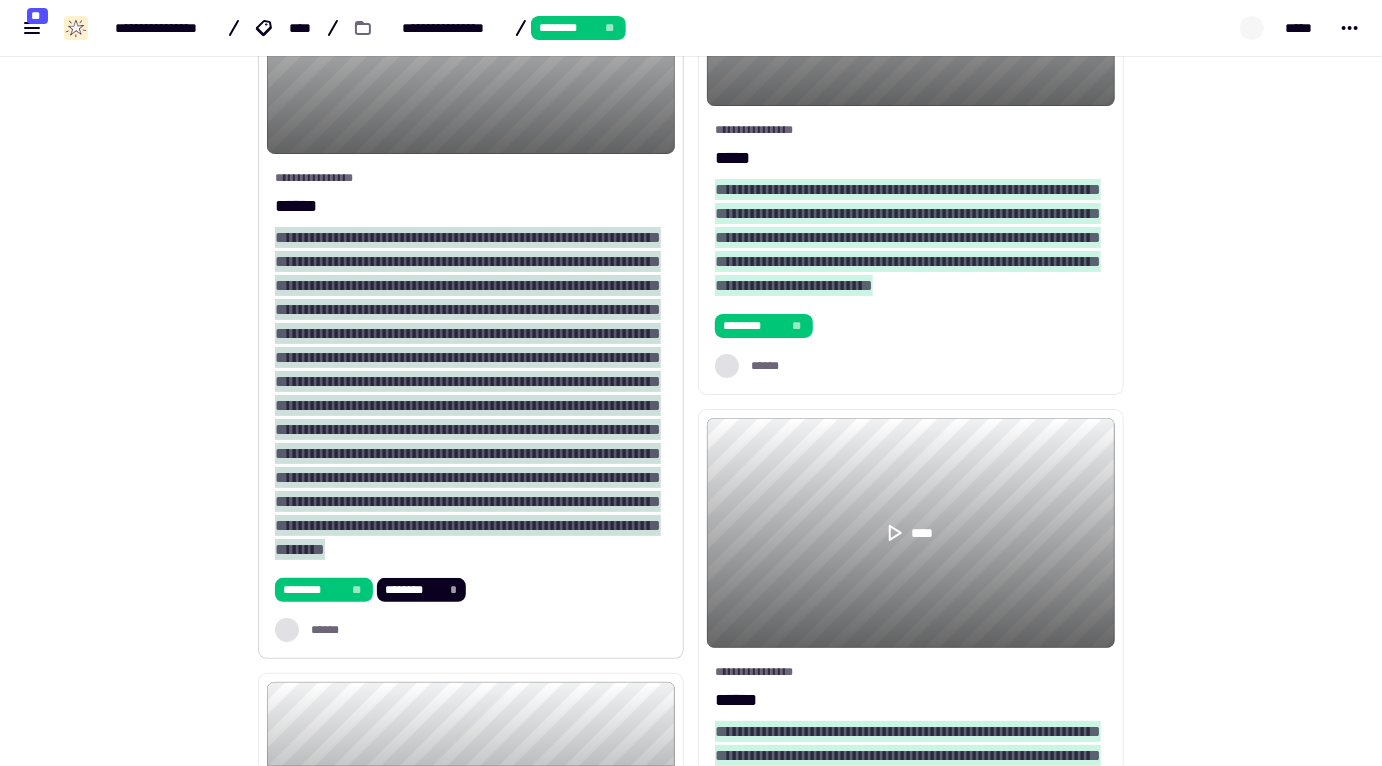 scroll, scrollTop: 3462, scrollLeft: 0, axis: vertical 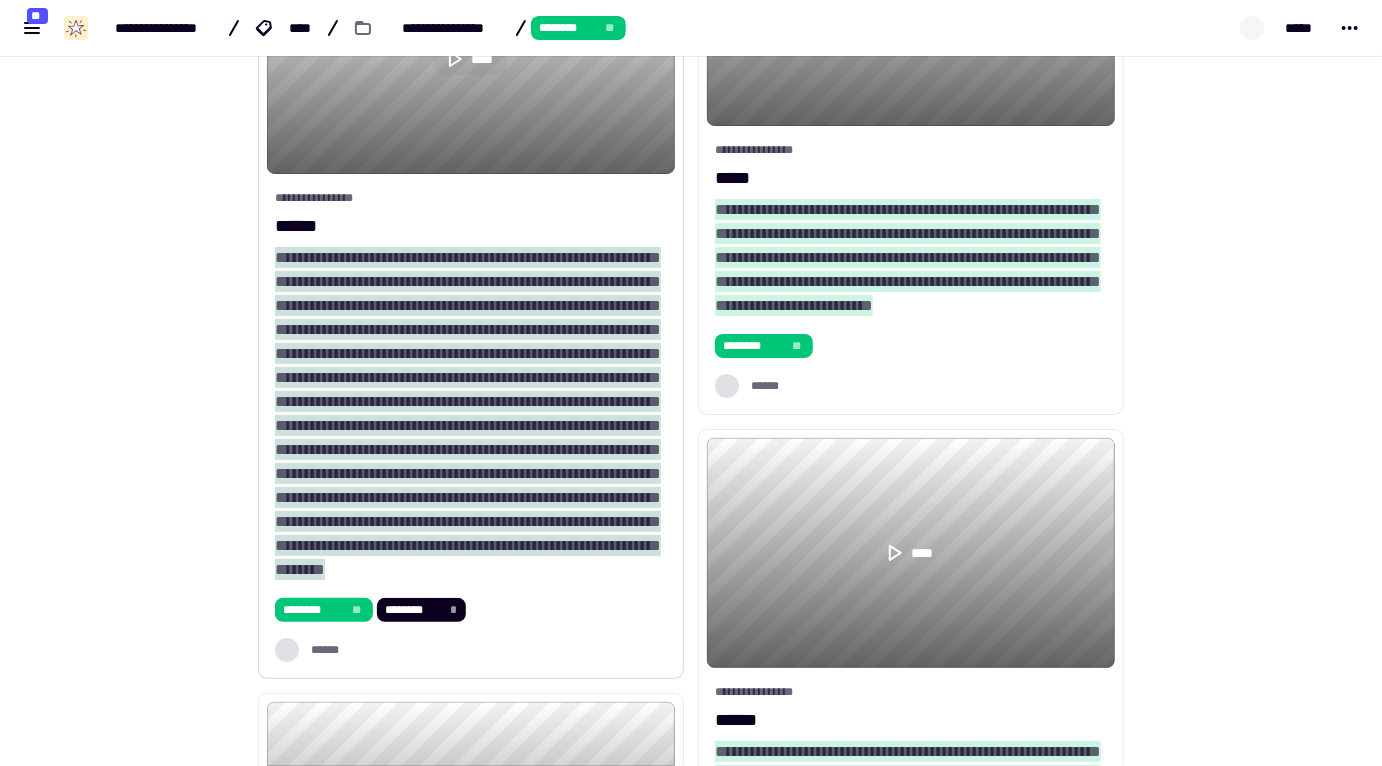 click 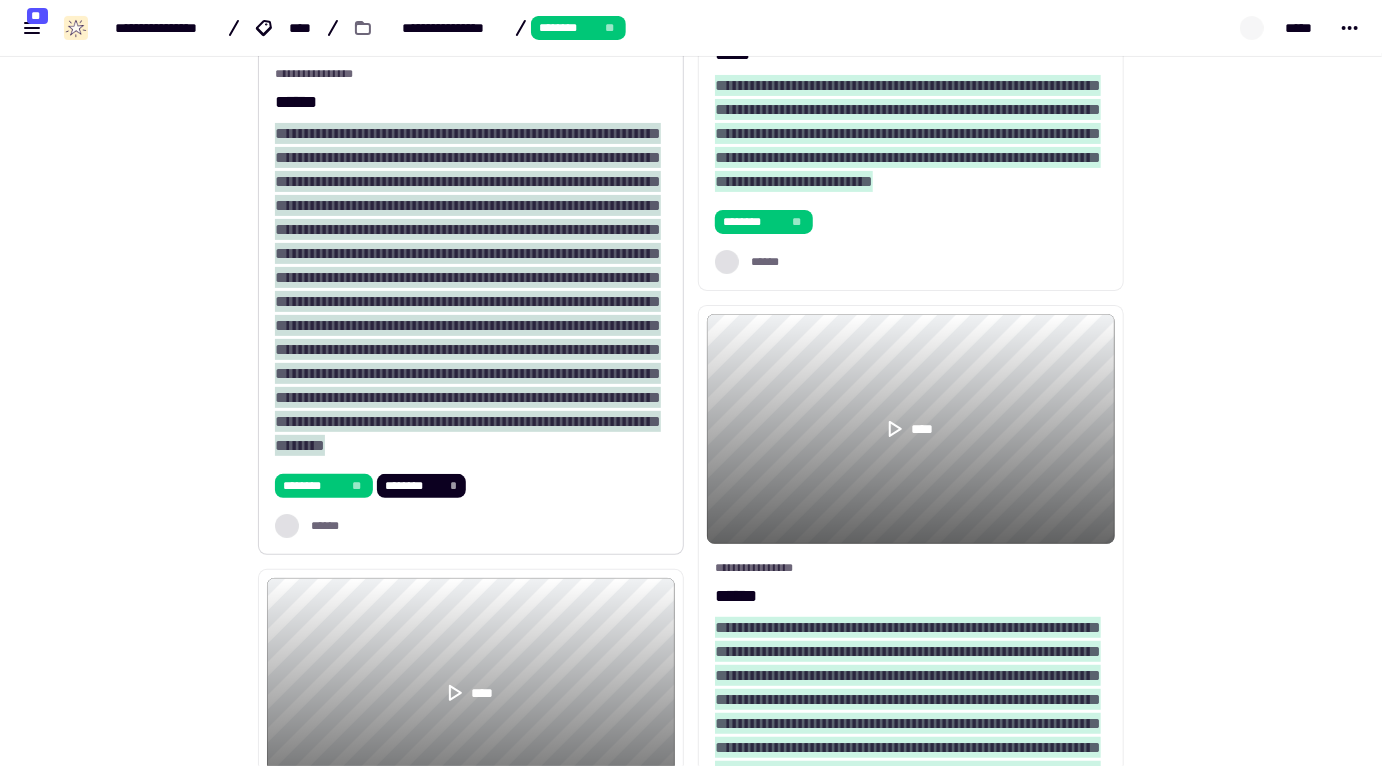 scroll, scrollTop: 3598, scrollLeft: 0, axis: vertical 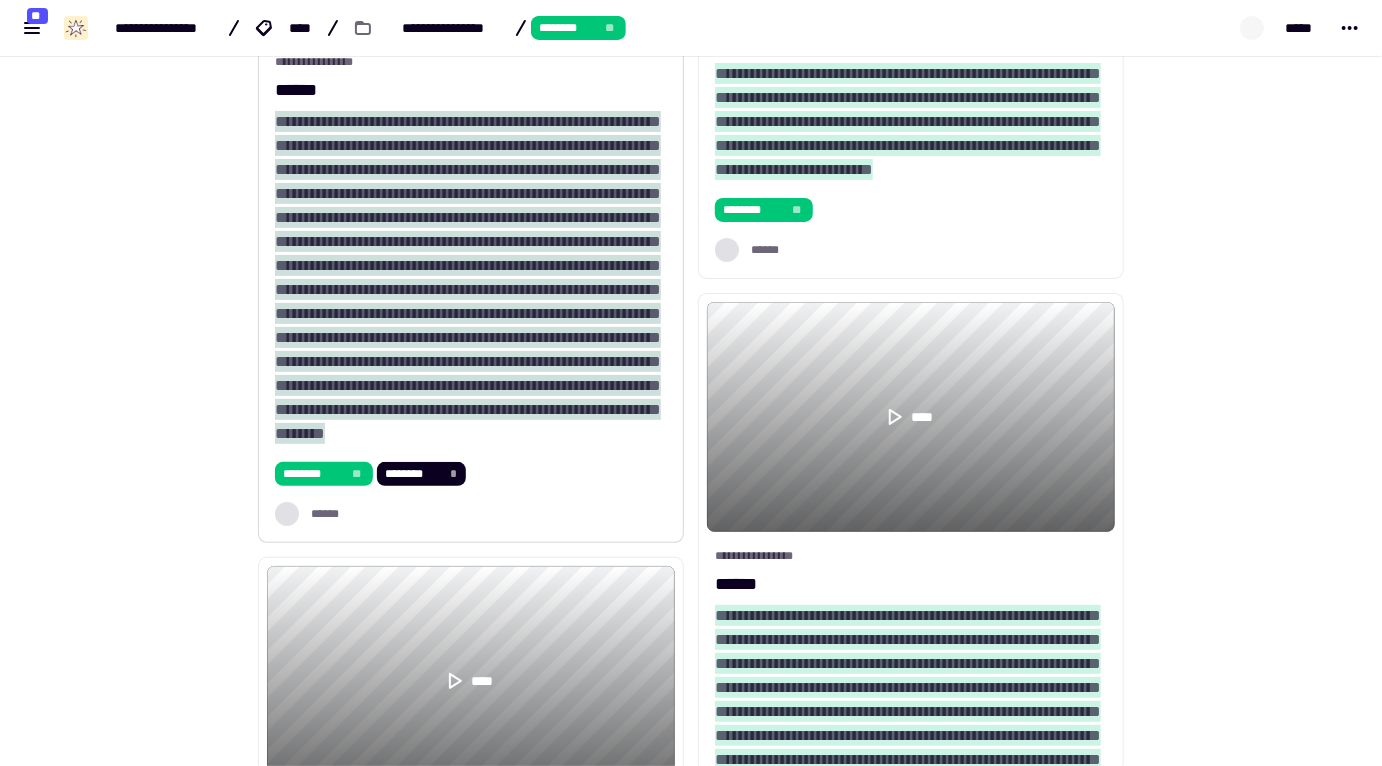 click 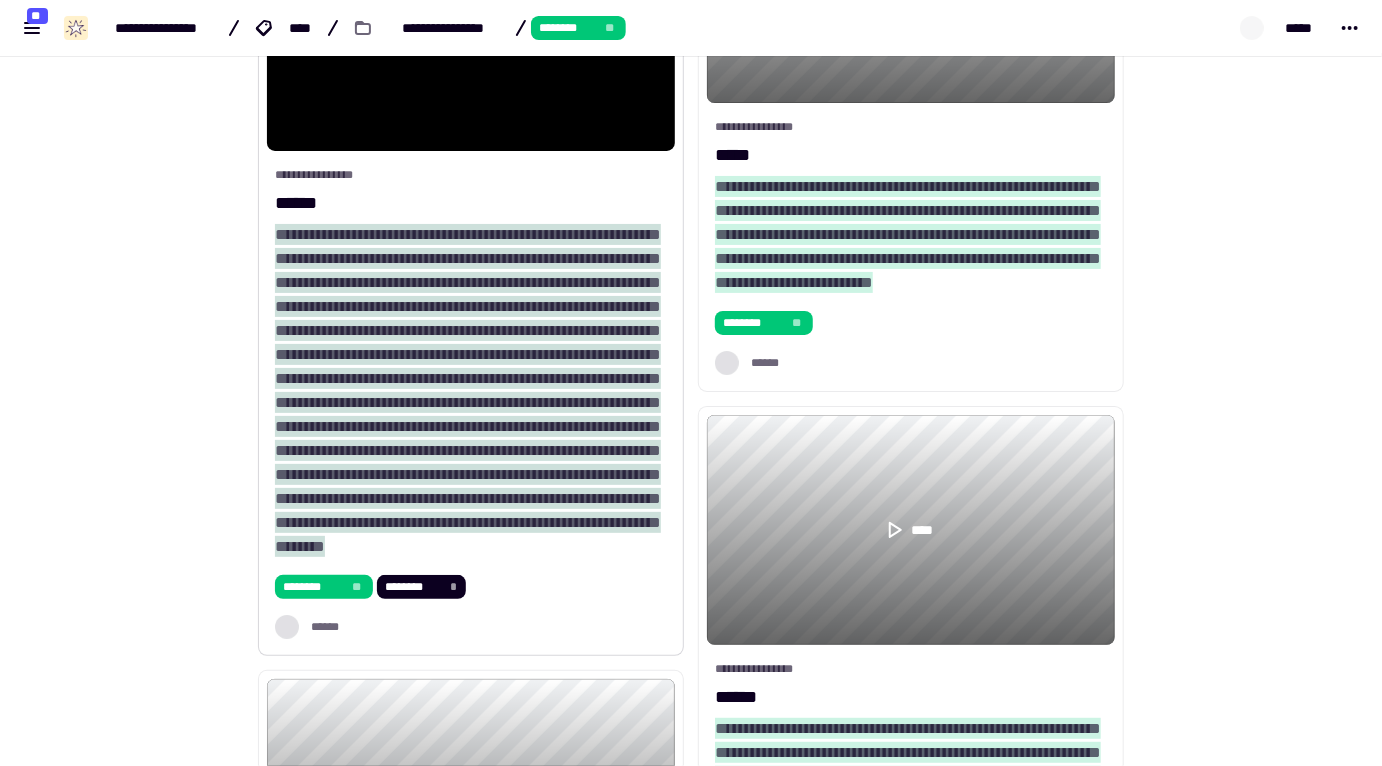 scroll, scrollTop: 3470, scrollLeft: 0, axis: vertical 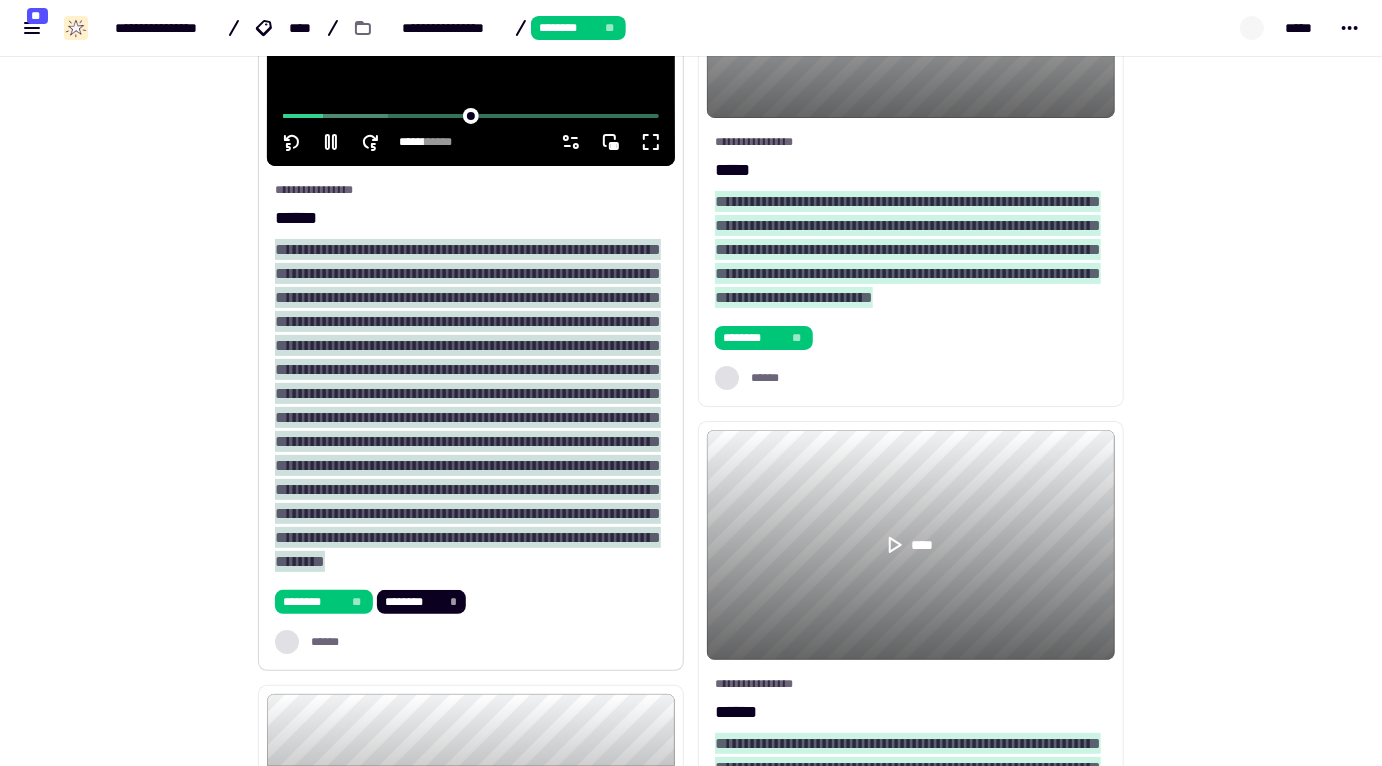 click at bounding box center [471, 114] 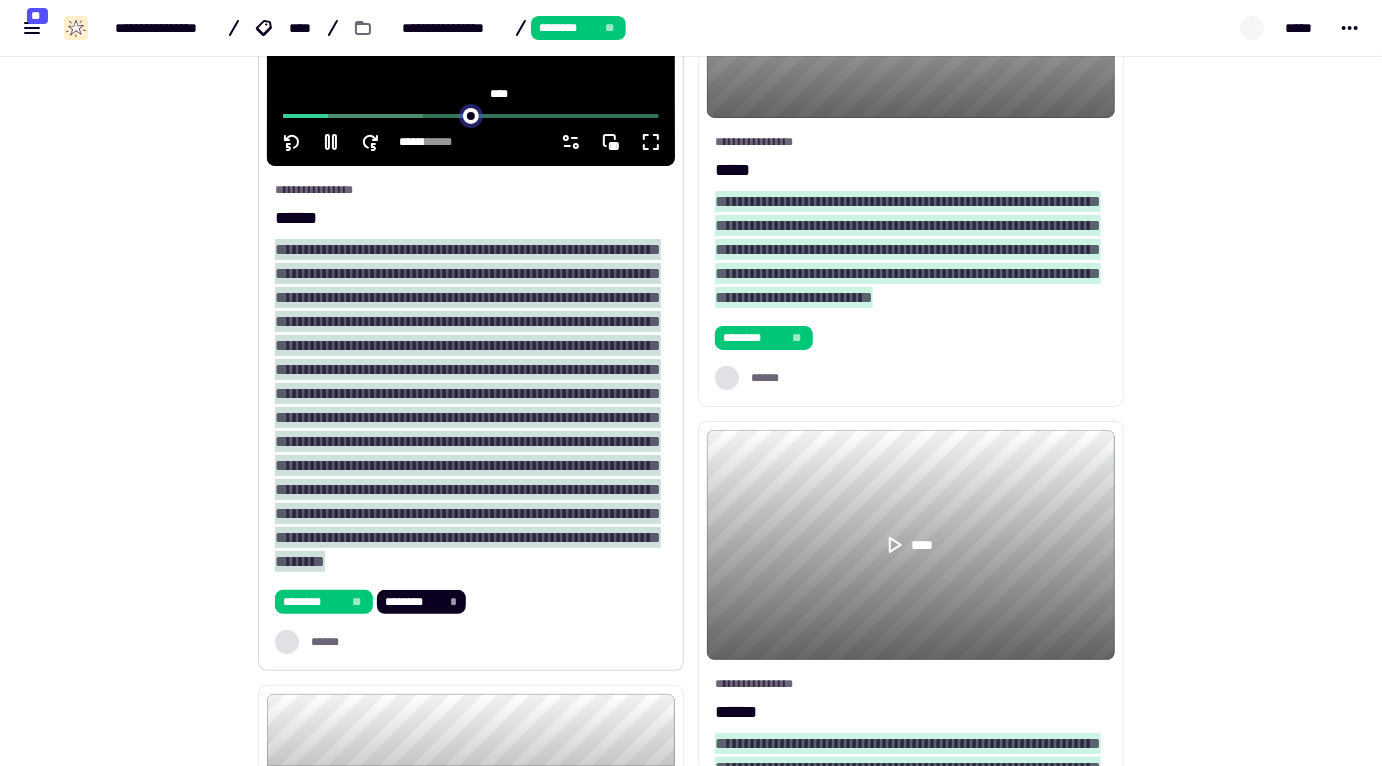 click at bounding box center (471, 114) 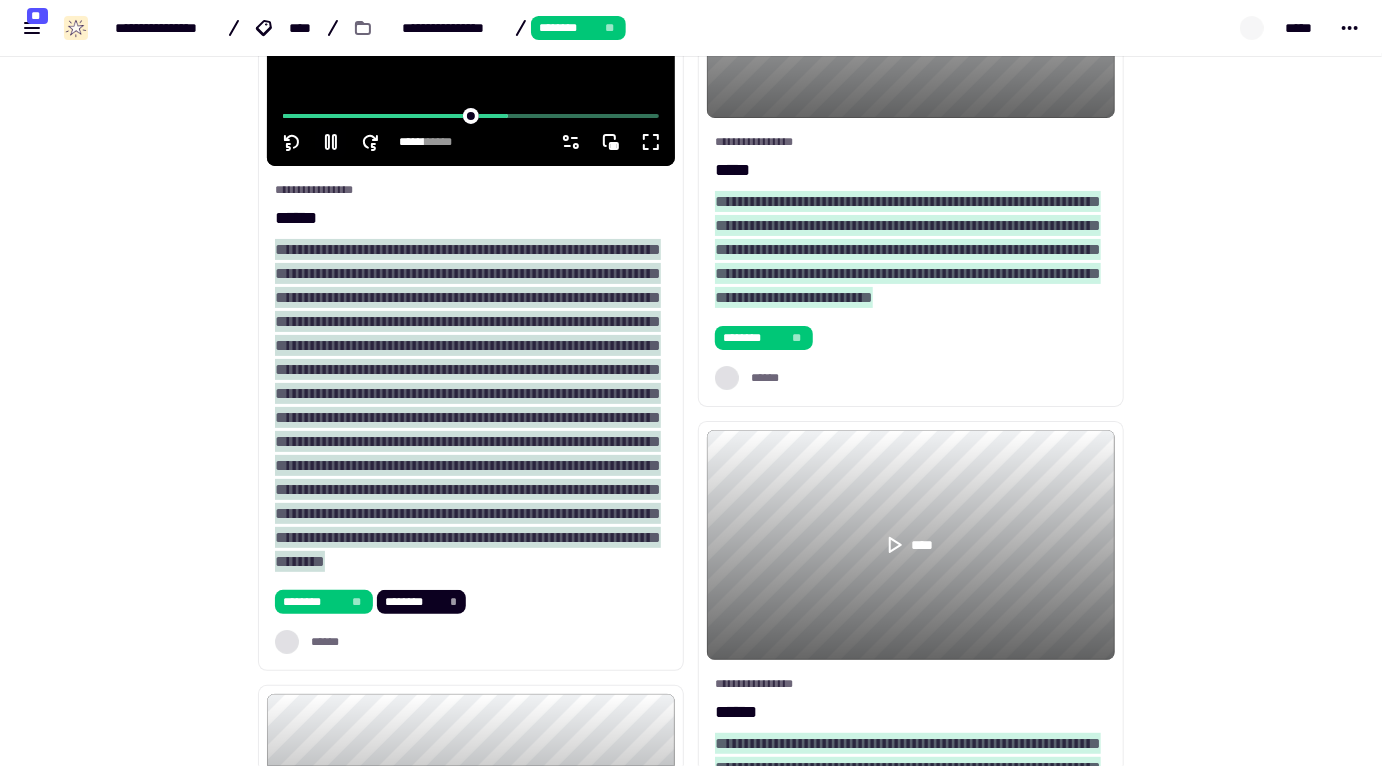 click 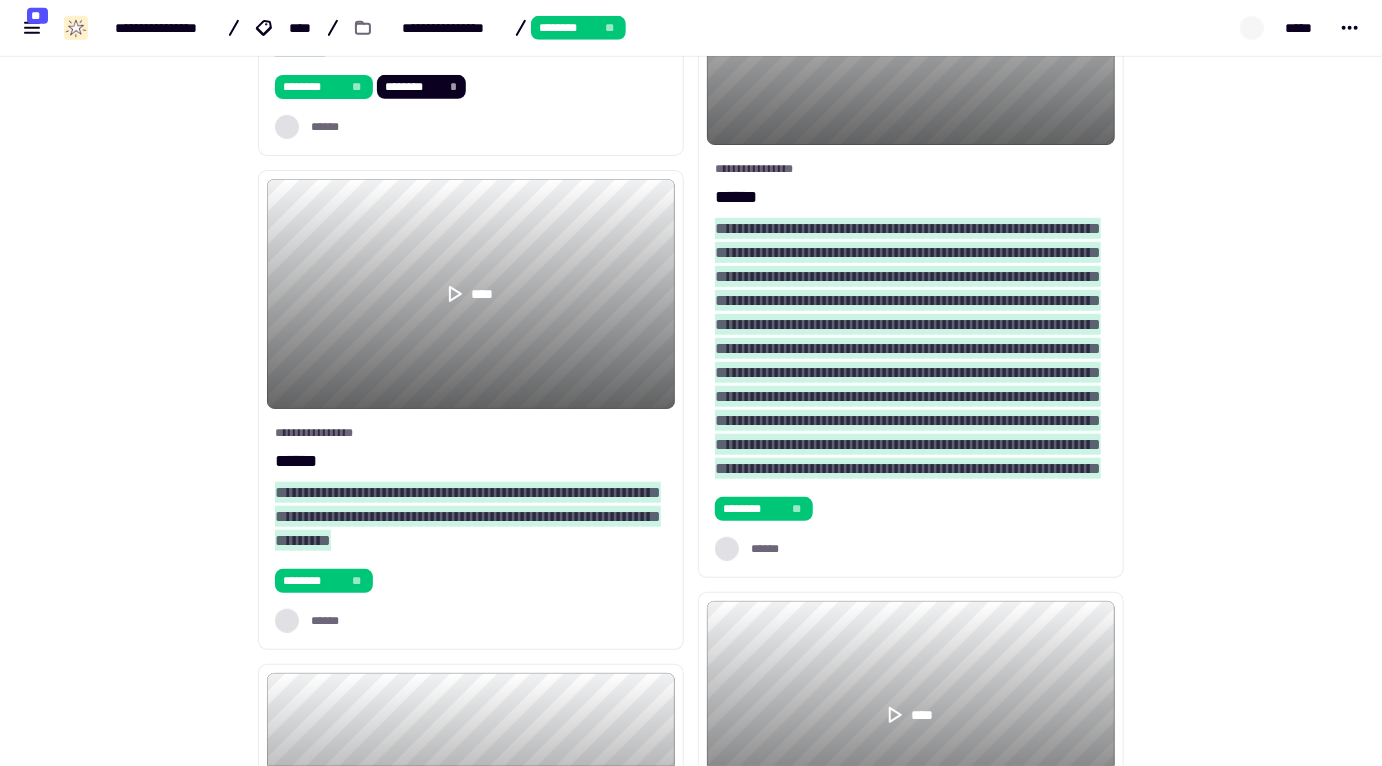 scroll, scrollTop: 4032, scrollLeft: 0, axis: vertical 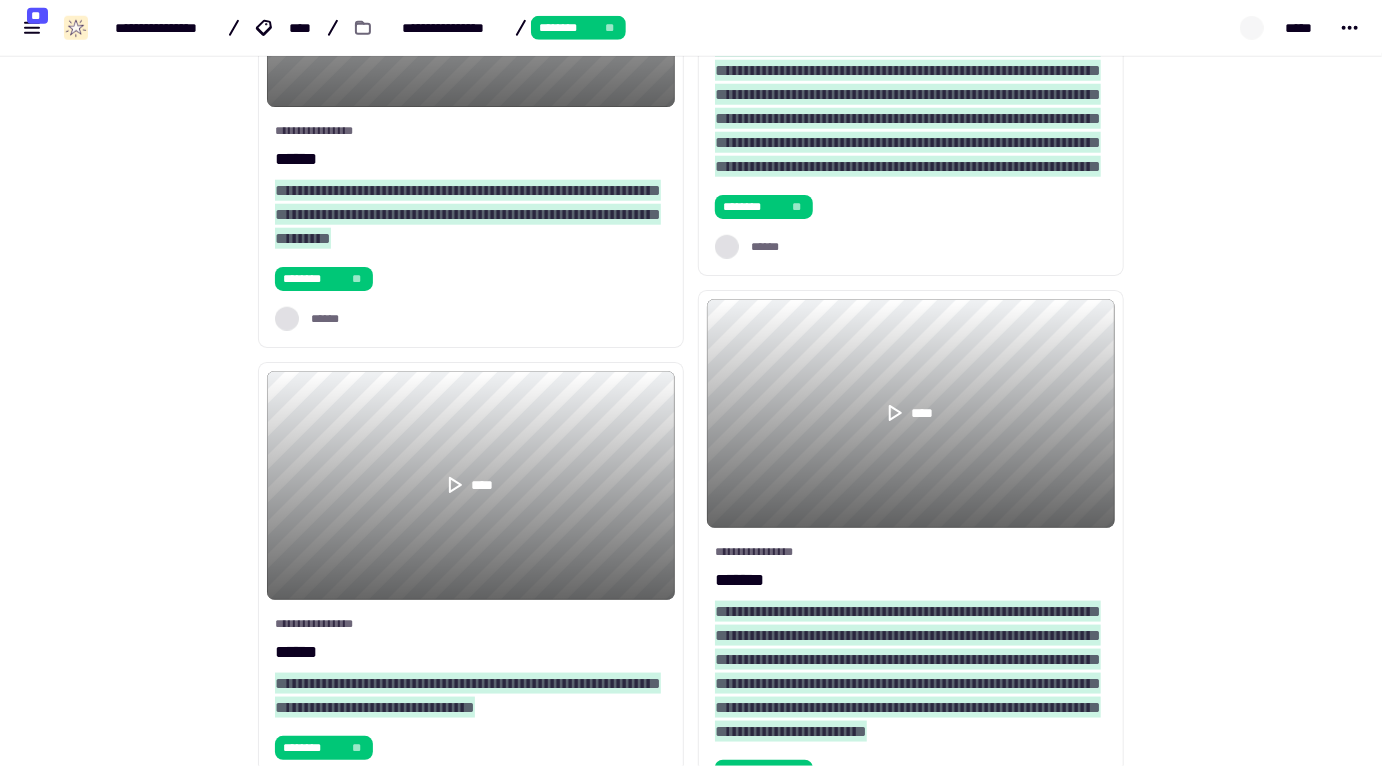 type on "*****" 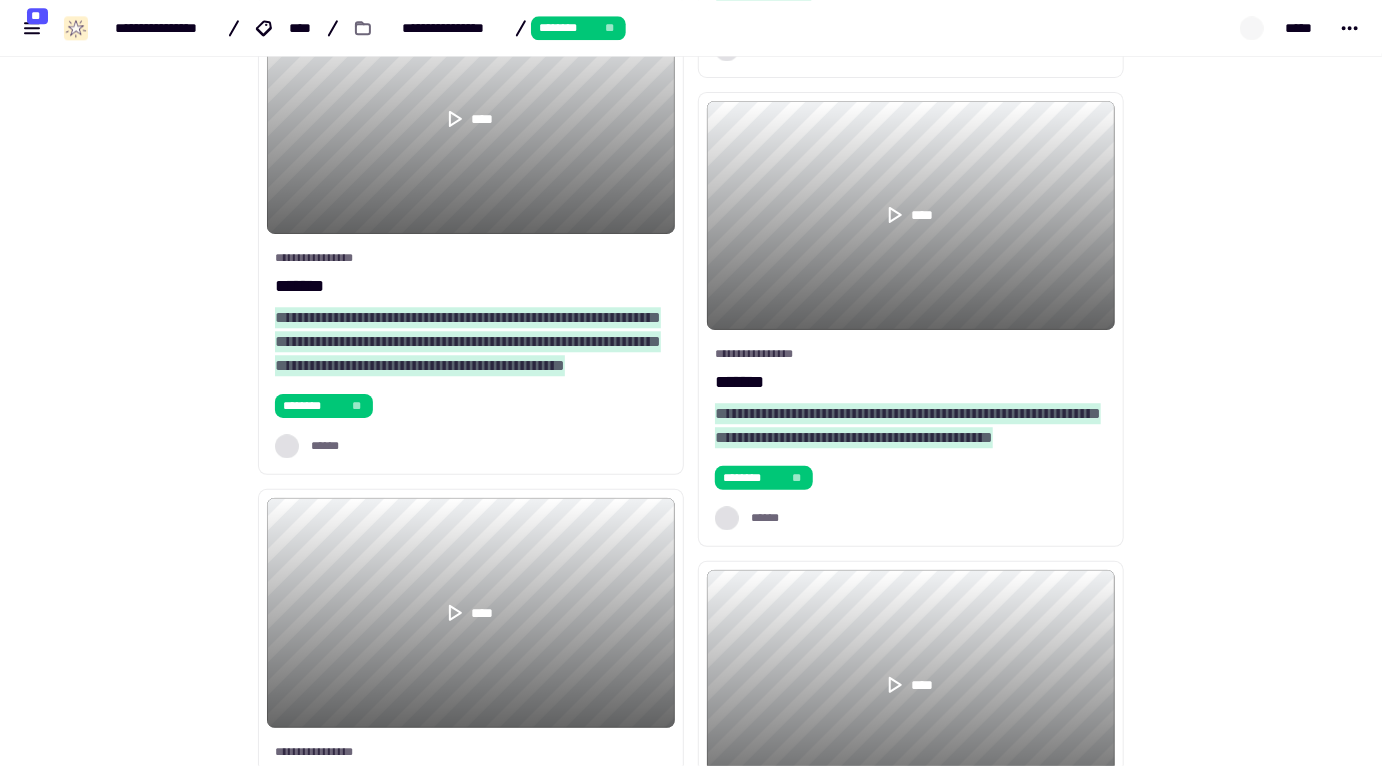 scroll, scrollTop: 5699, scrollLeft: 0, axis: vertical 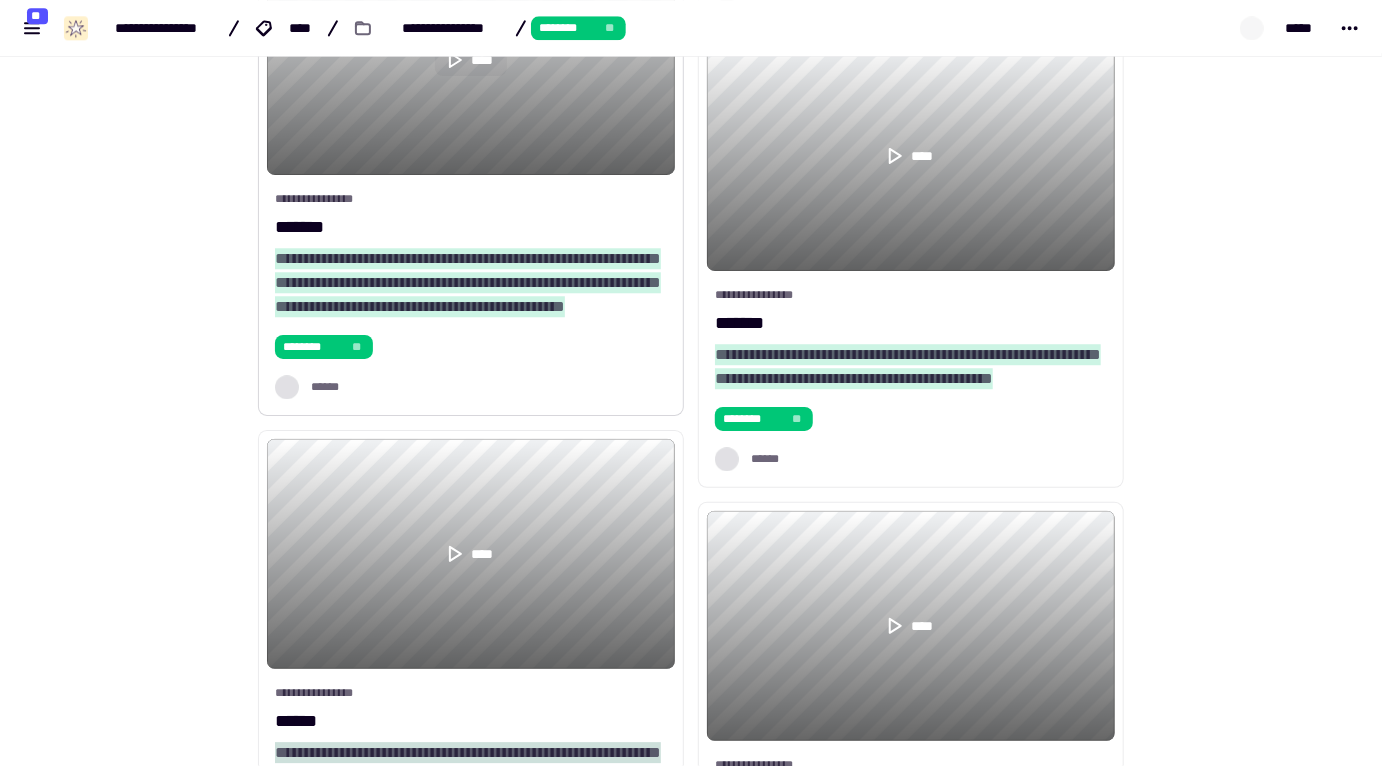 click on "****" 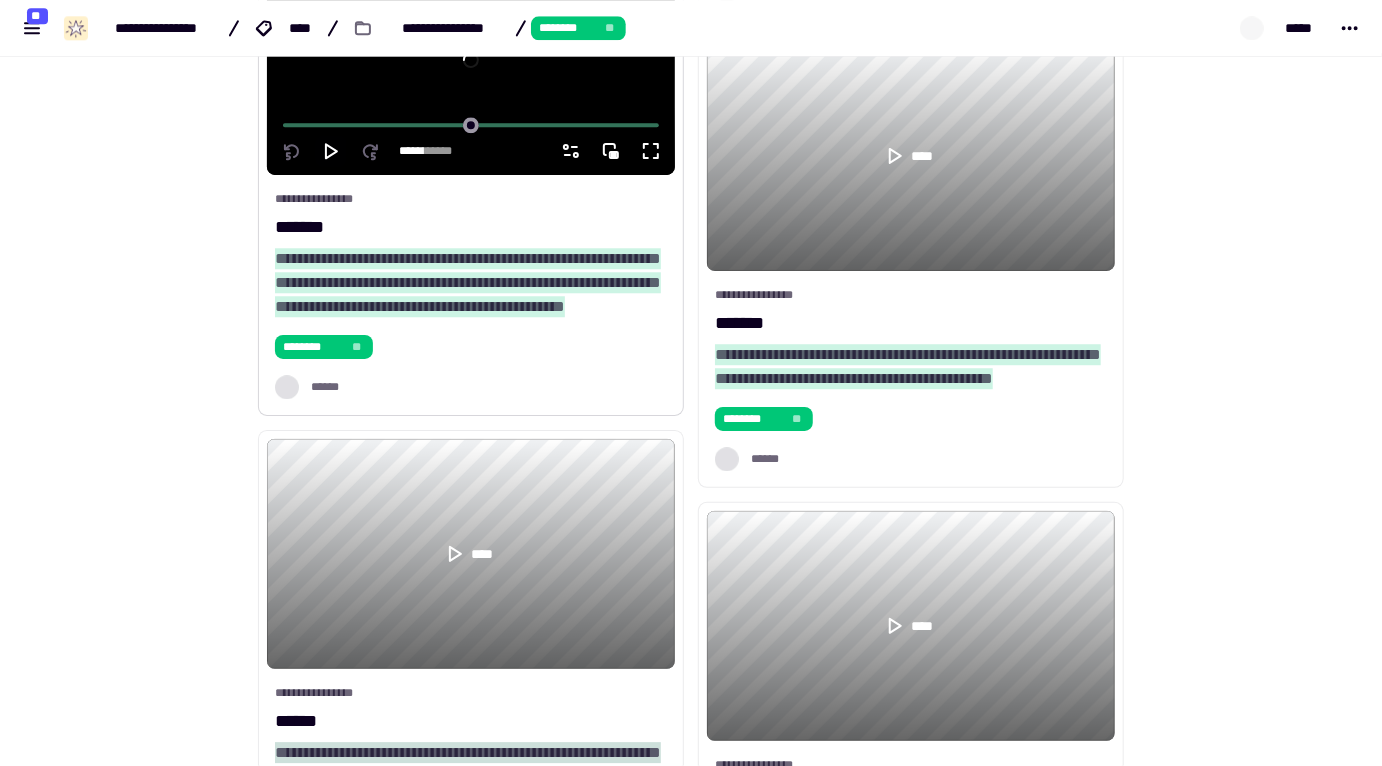 click 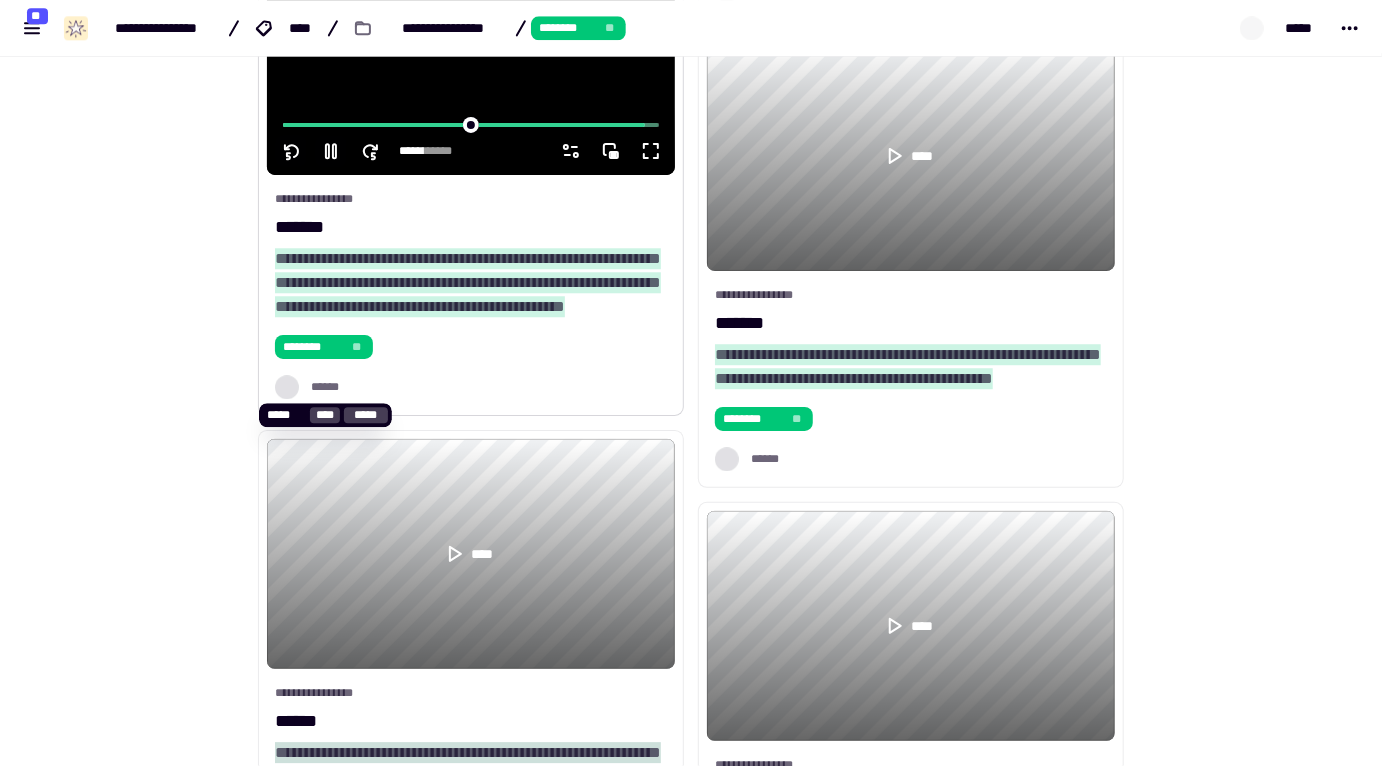 type on "****" 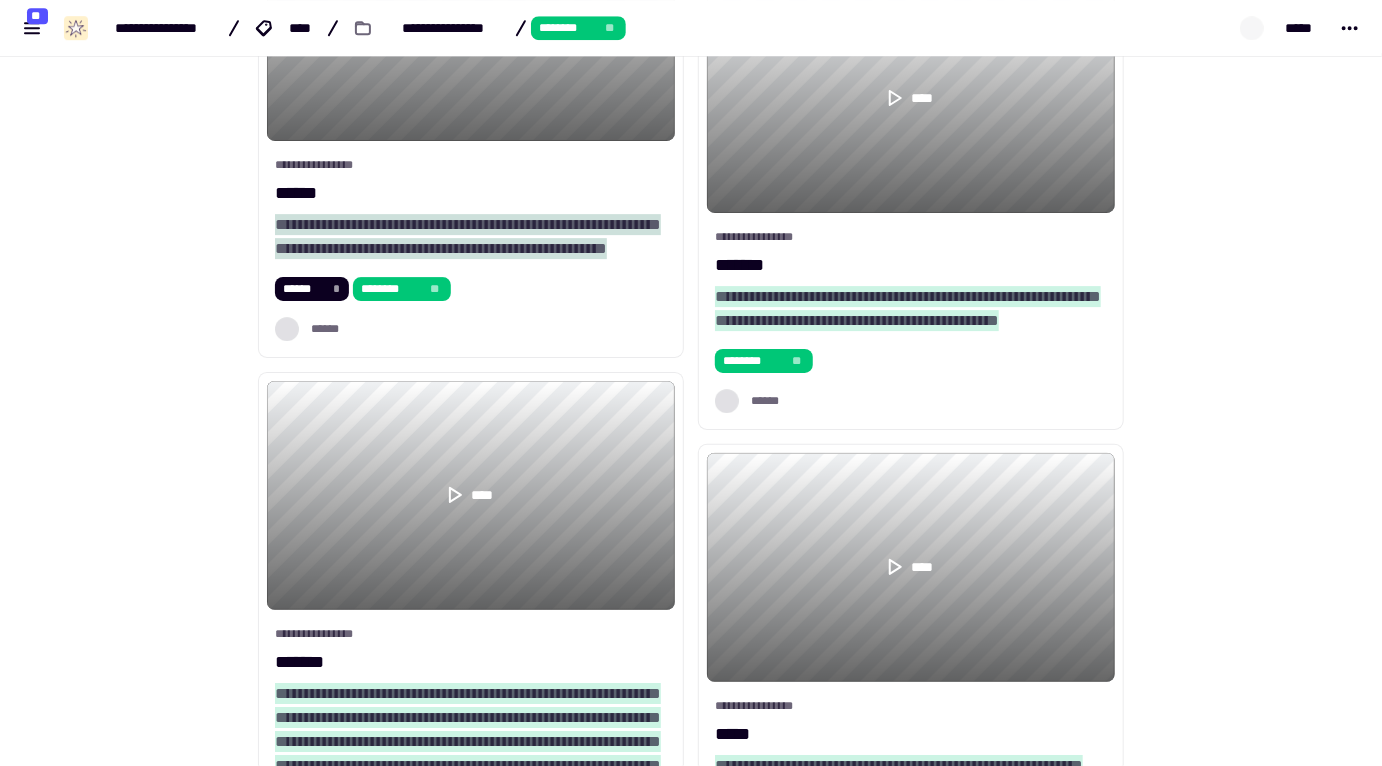 scroll, scrollTop: 6279, scrollLeft: 0, axis: vertical 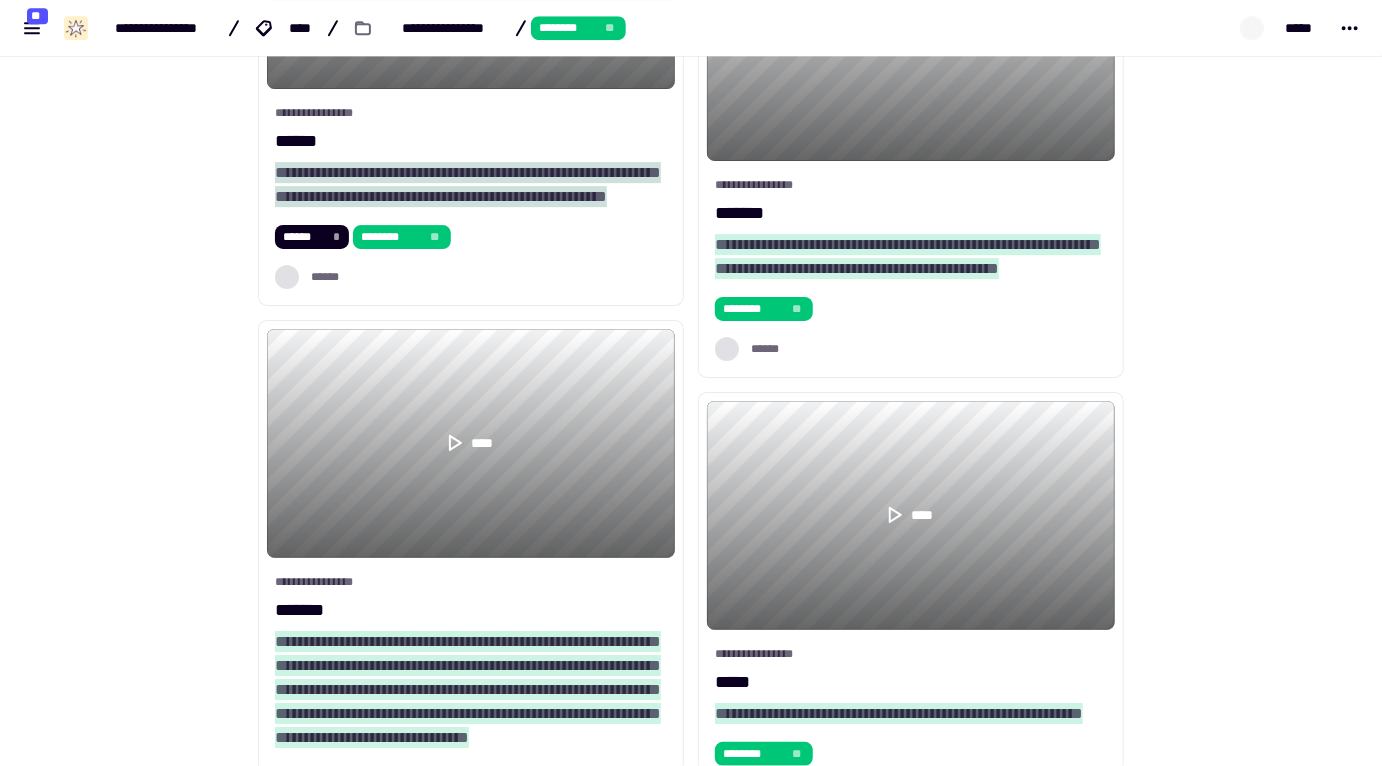 click on "**********" at bounding box center [691, -487] 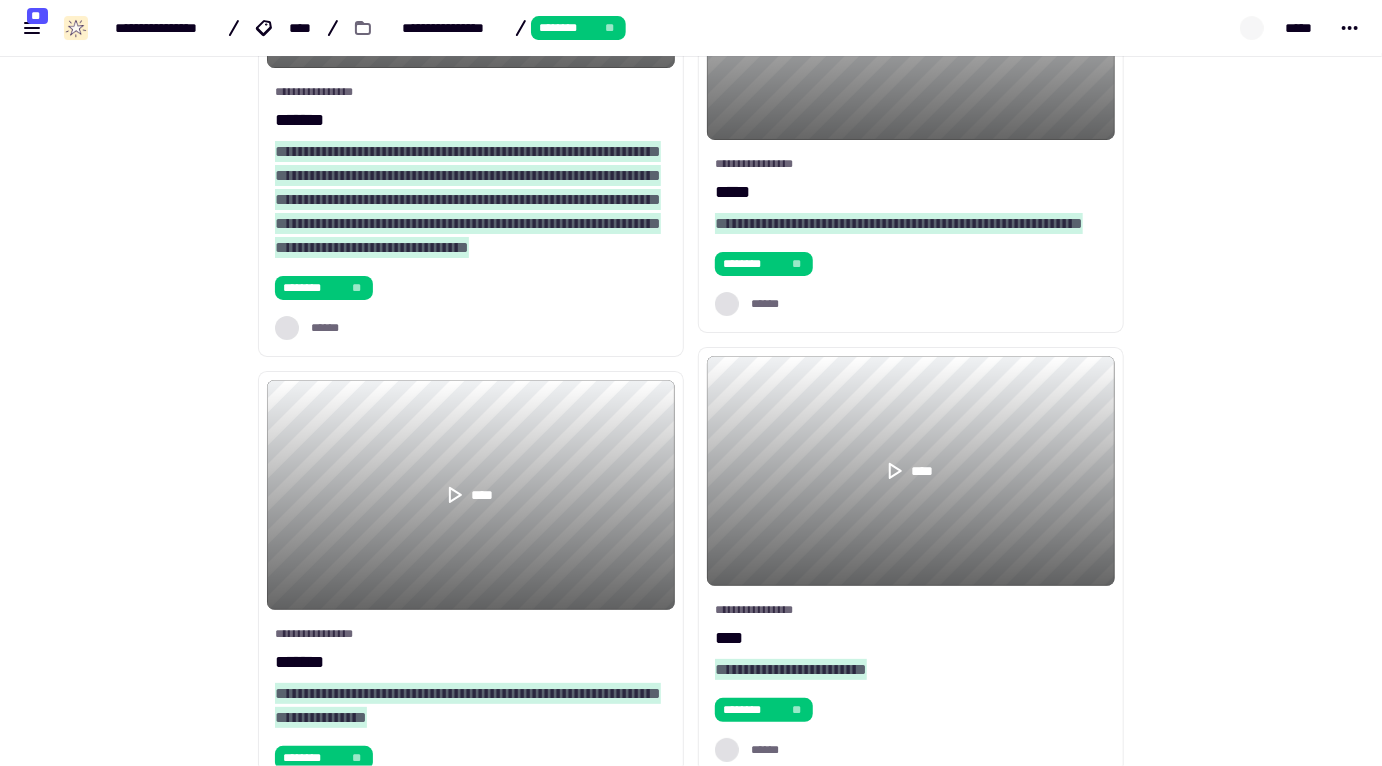 scroll, scrollTop: 6775, scrollLeft: 0, axis: vertical 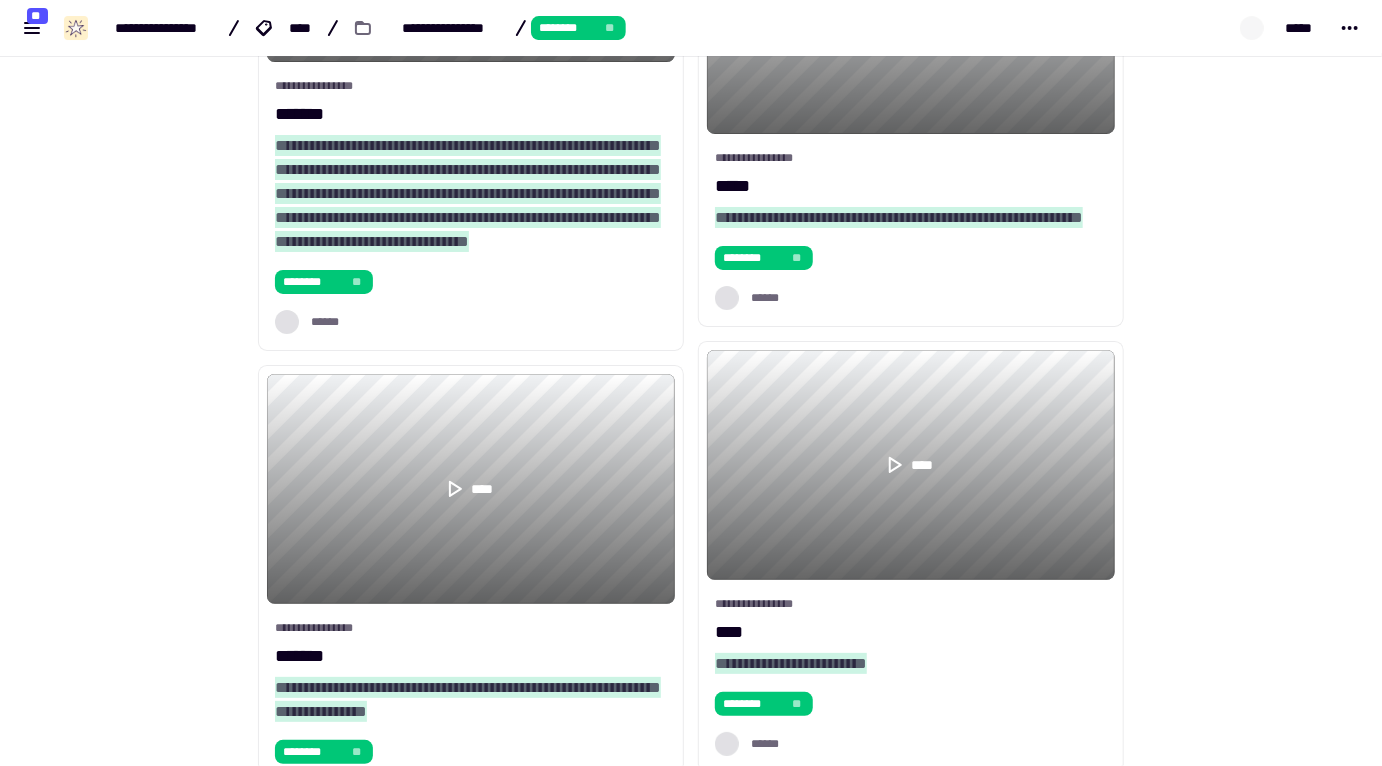 click on "**********" at bounding box center (691, -983) 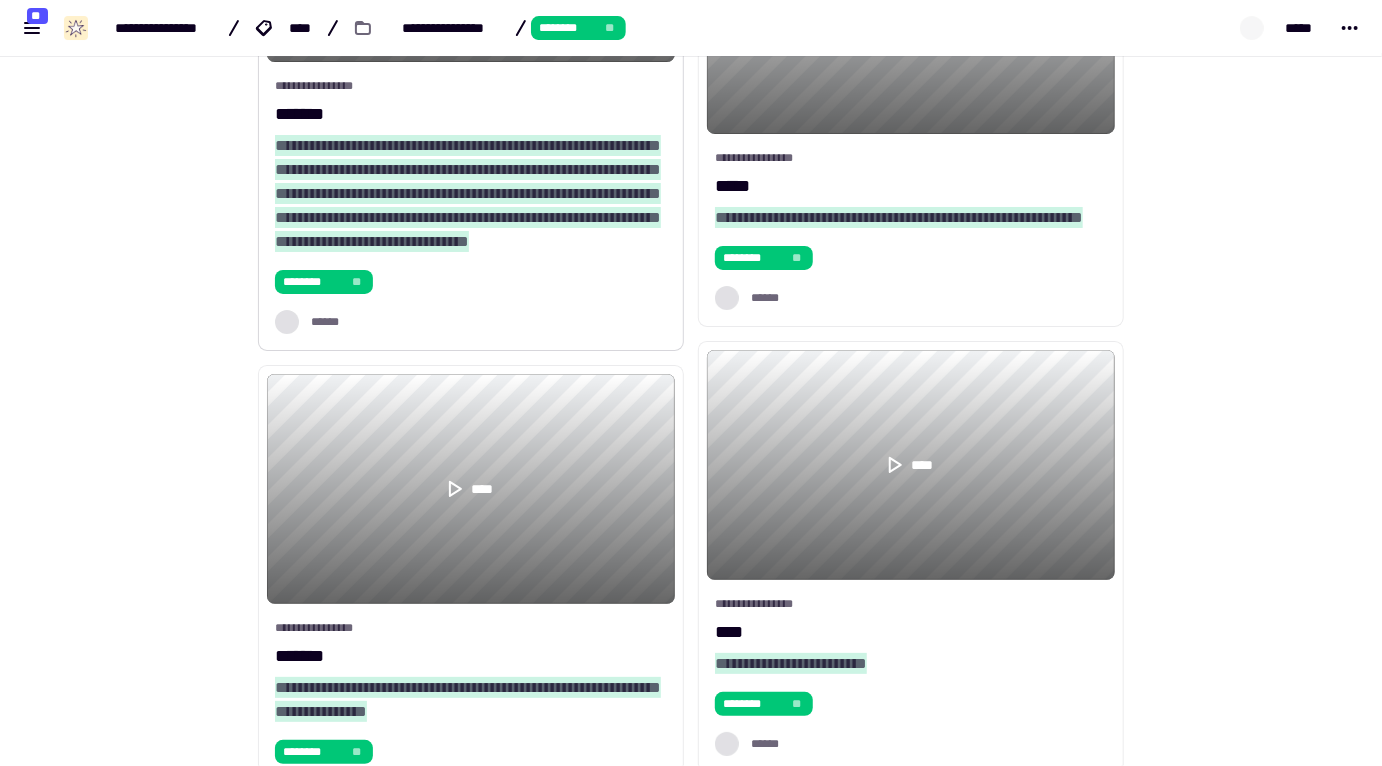 click on "****" 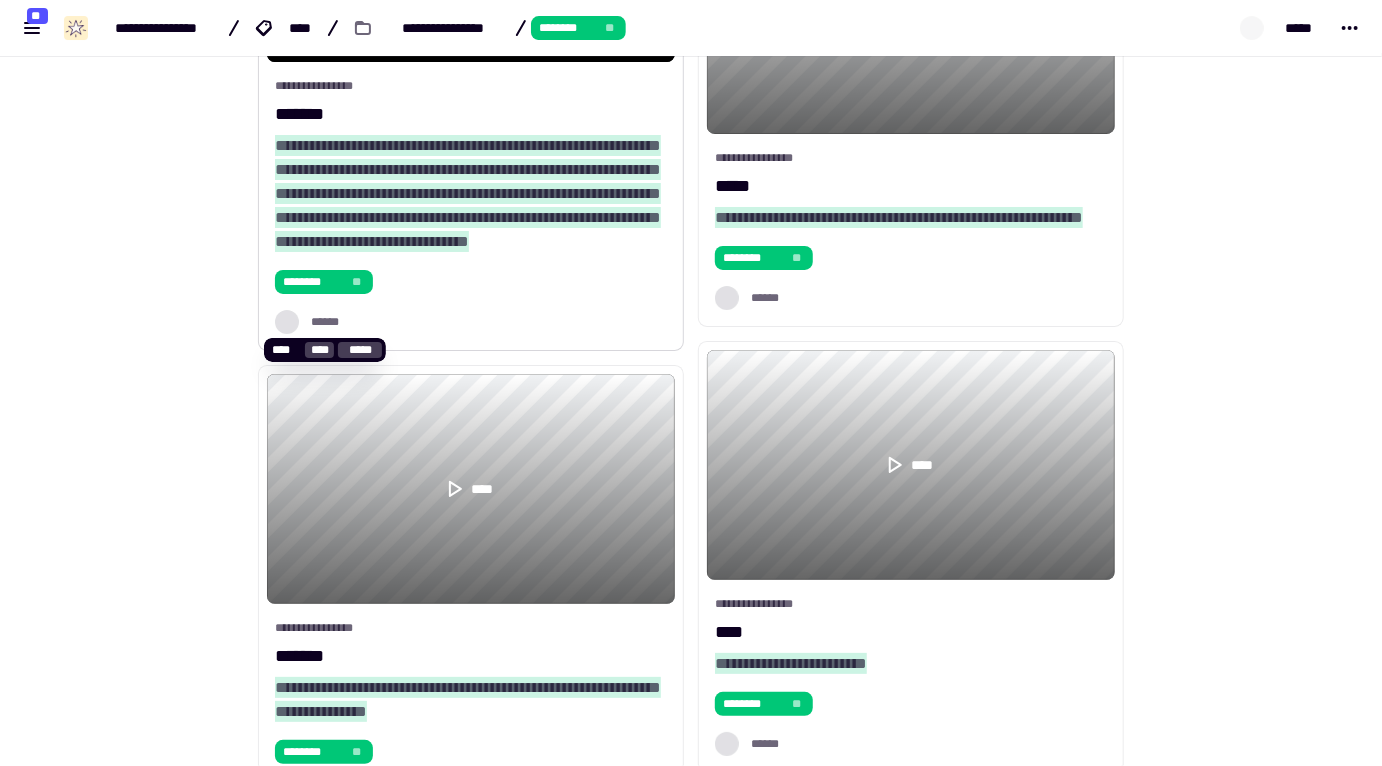 click 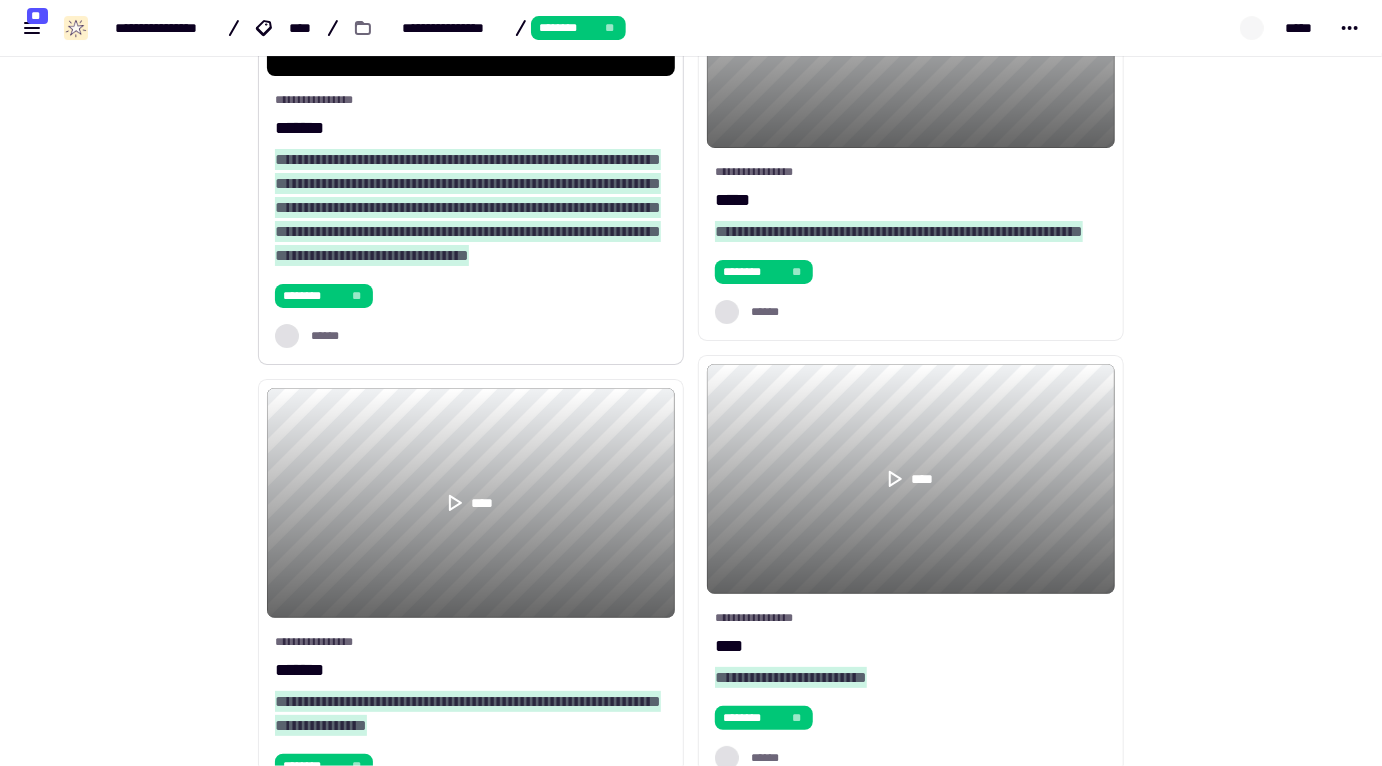 scroll, scrollTop: 6756, scrollLeft: 0, axis: vertical 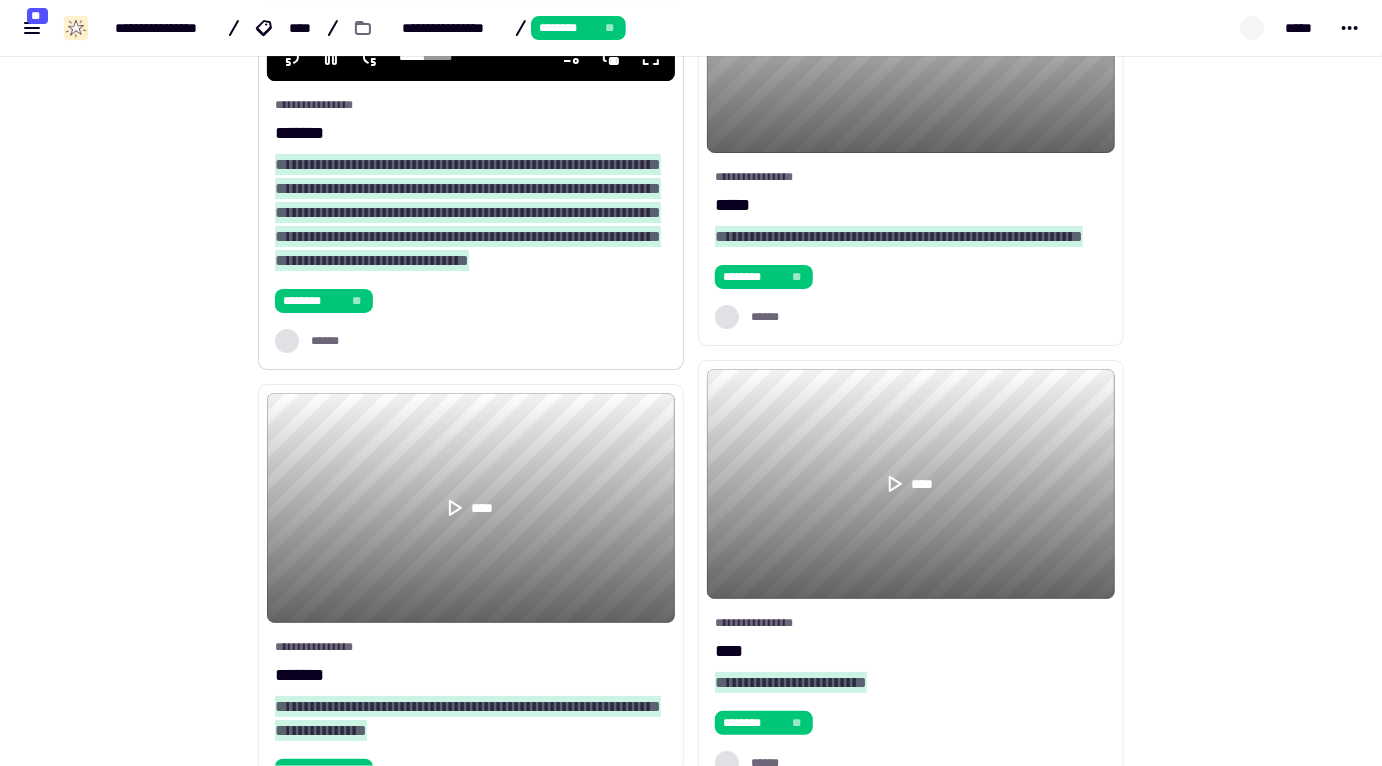type on "*****" 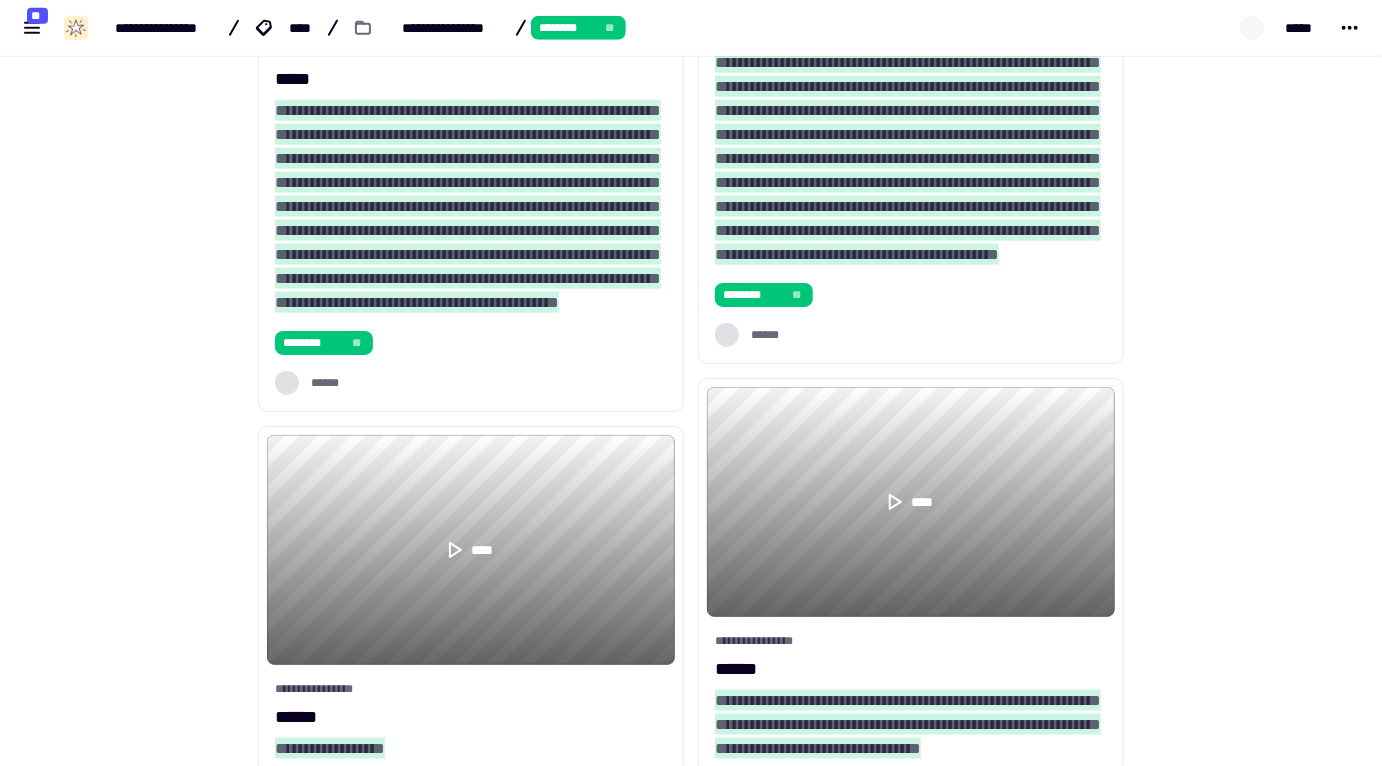 scroll, scrollTop: 7804, scrollLeft: 0, axis: vertical 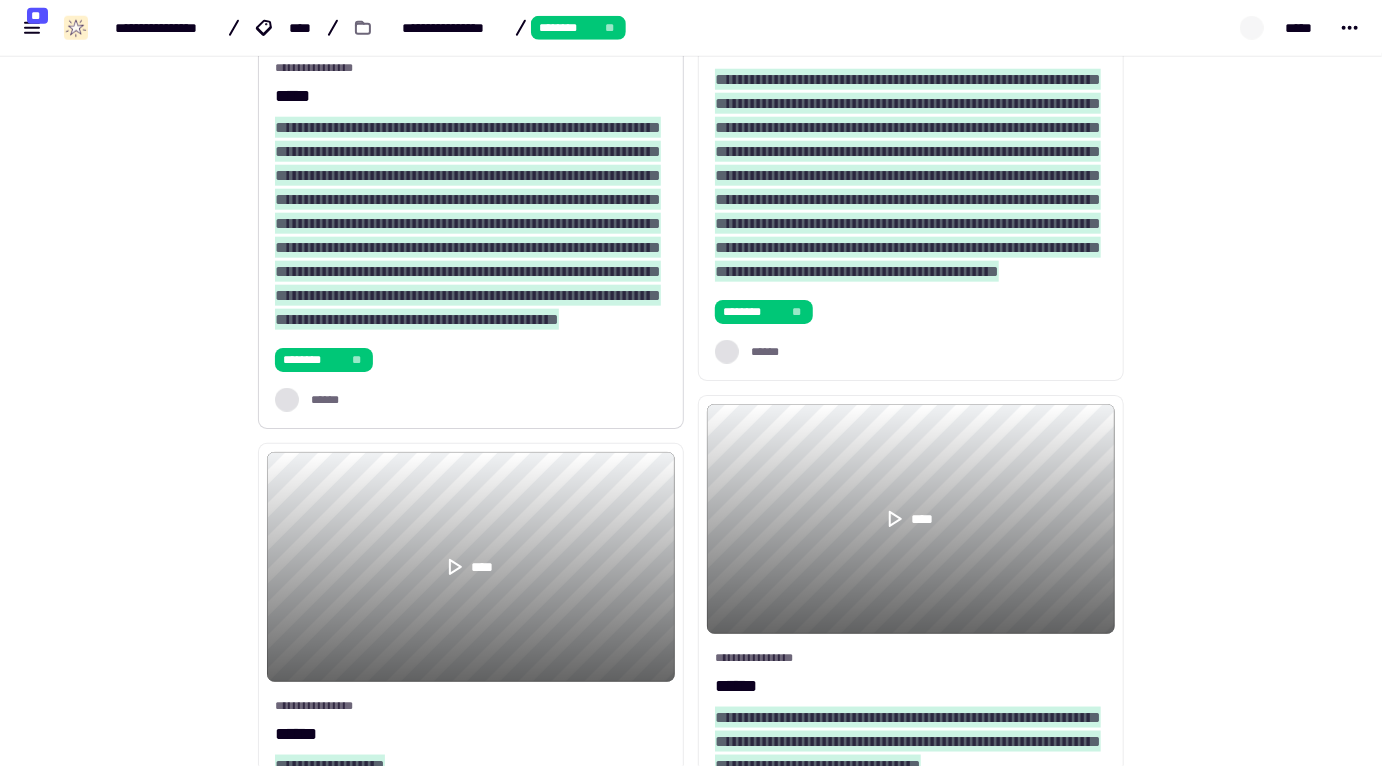click 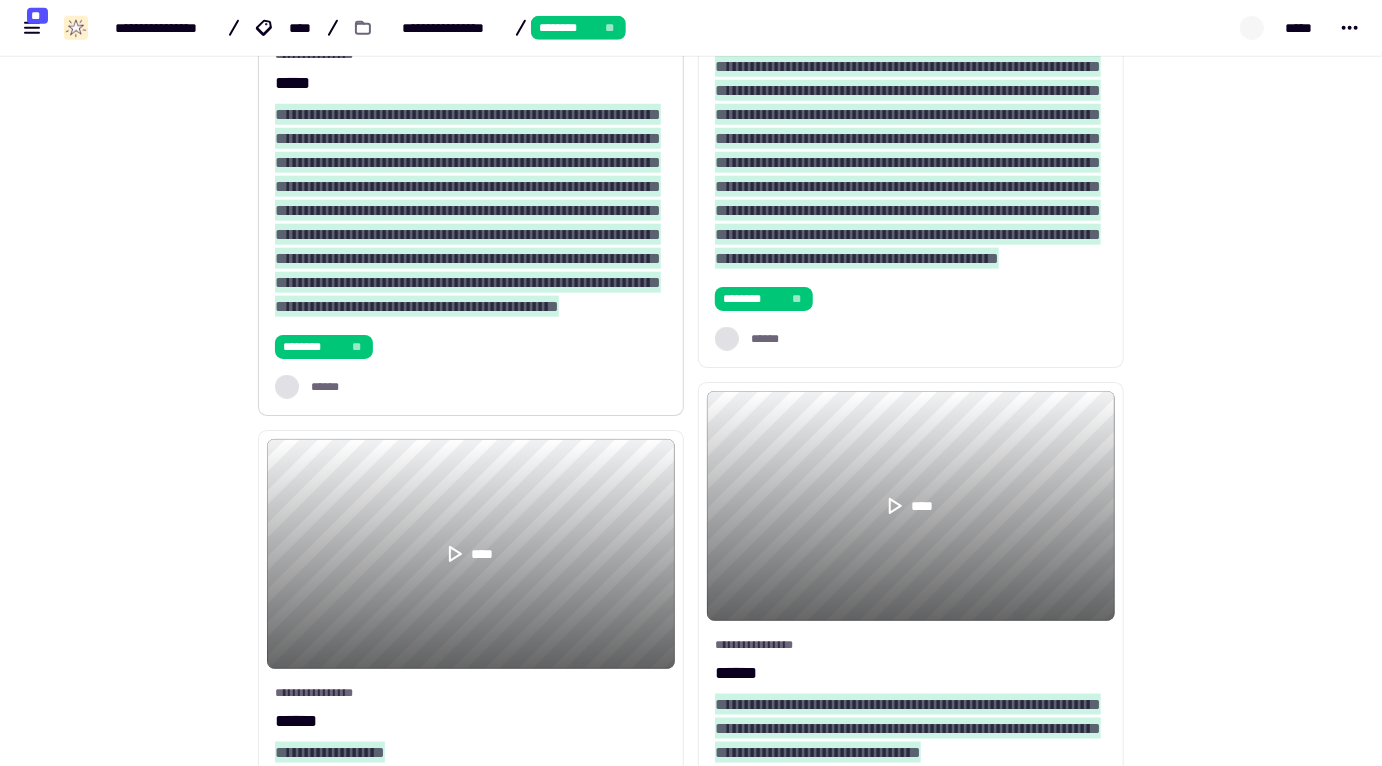 scroll, scrollTop: 7807, scrollLeft: 0, axis: vertical 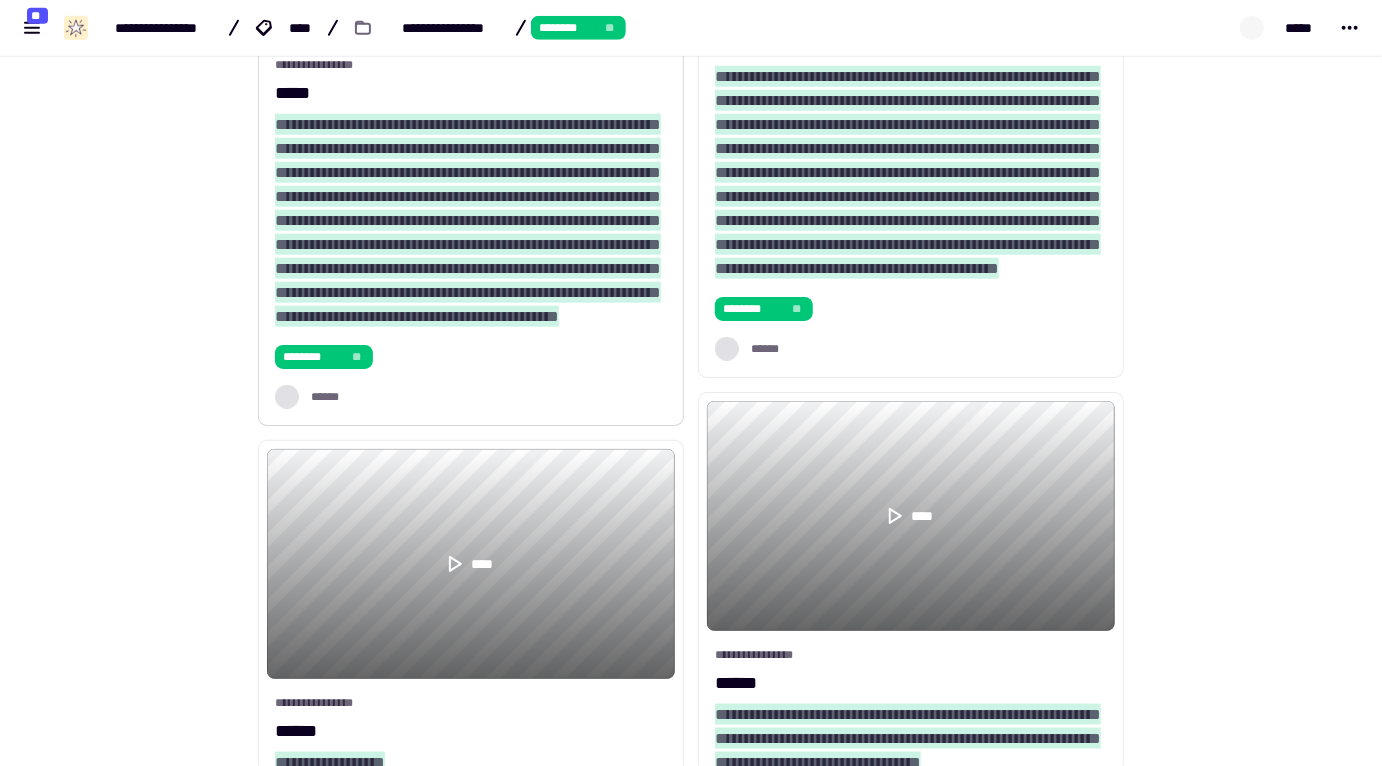 click on "**********" at bounding box center [691, -2015] 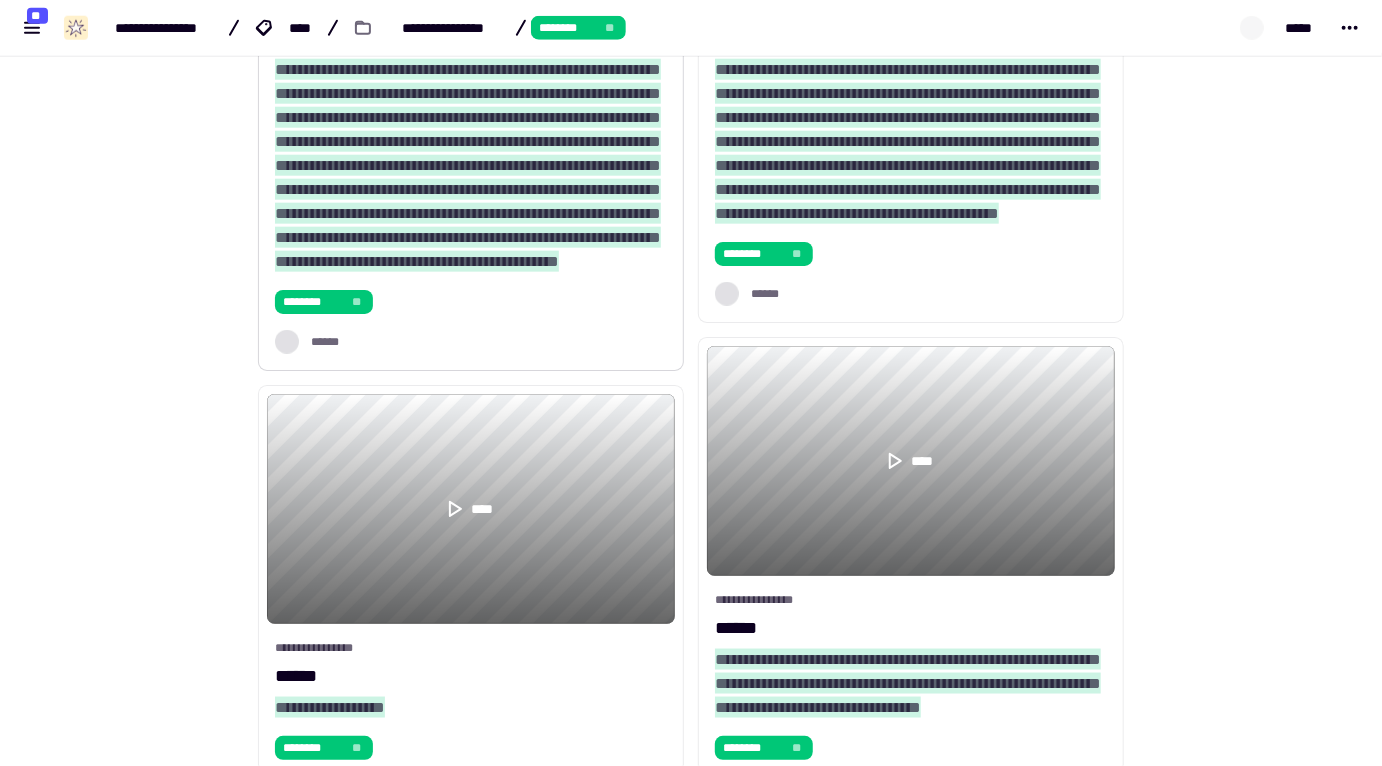 scroll, scrollTop: 7872, scrollLeft: 0, axis: vertical 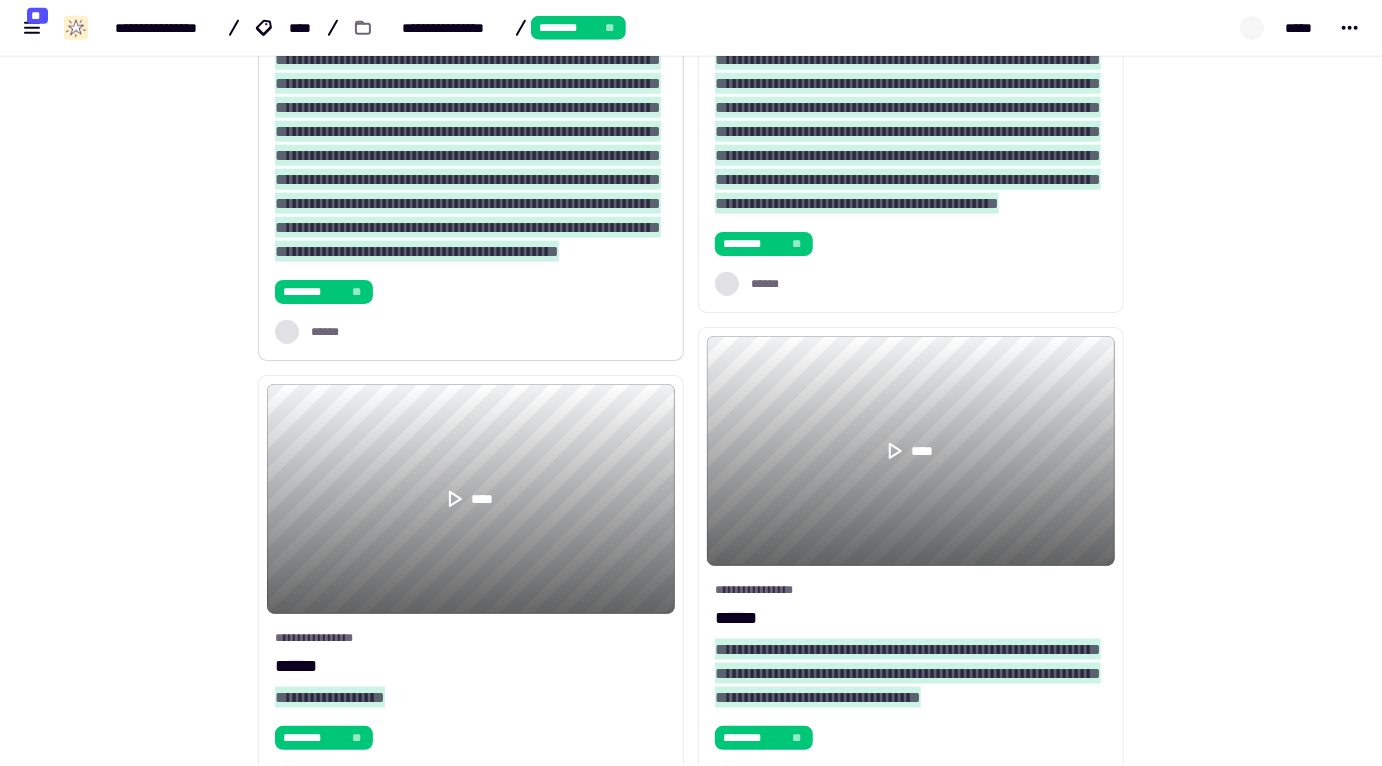 click on "**********" at bounding box center (691, -2080) 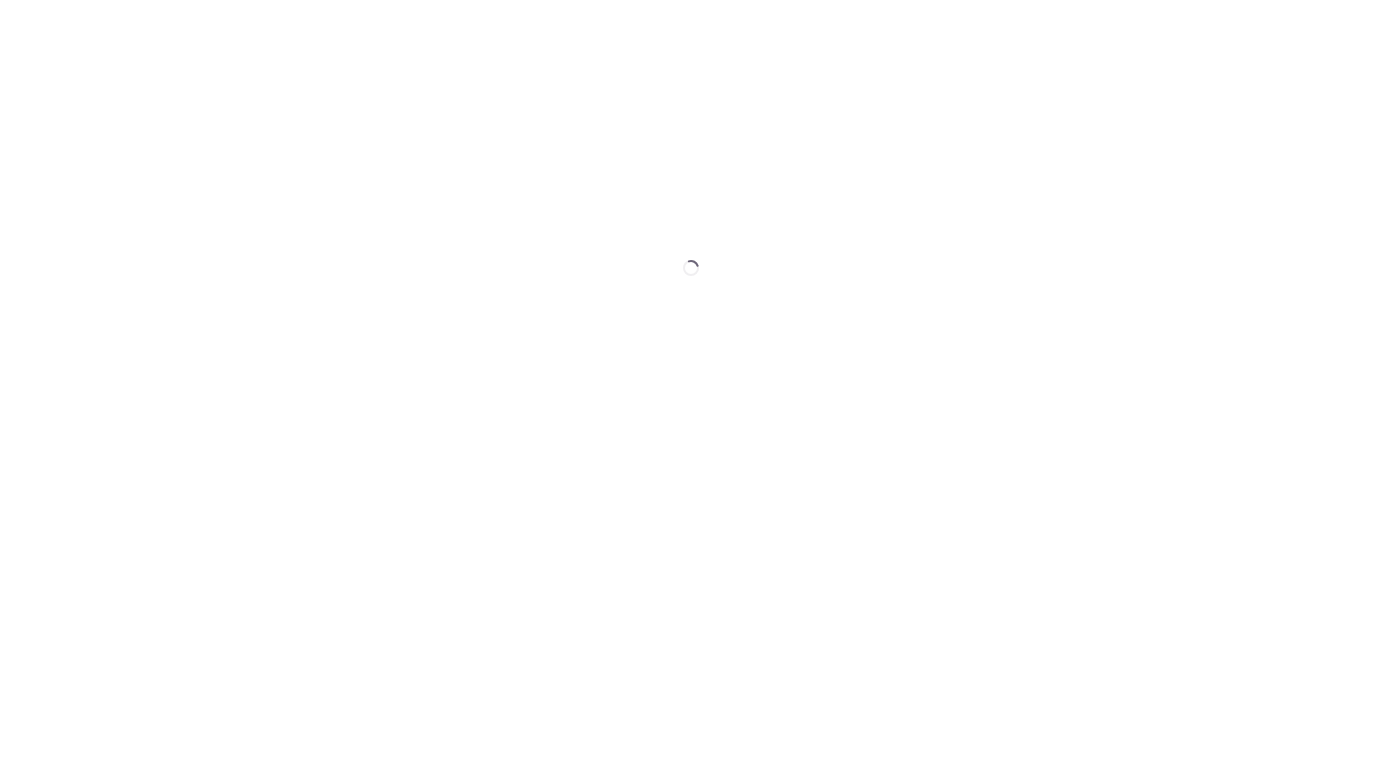 scroll, scrollTop: 0, scrollLeft: 0, axis: both 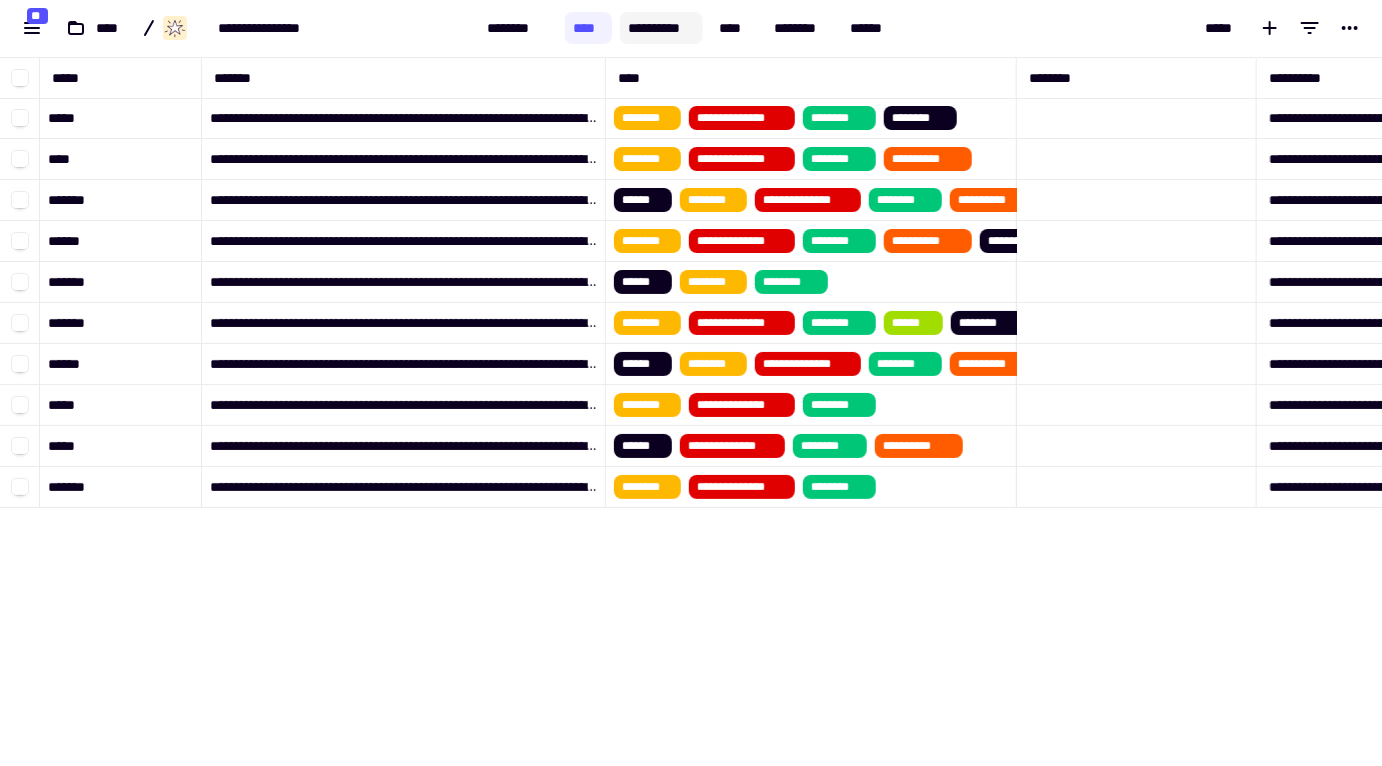 click on "**********" 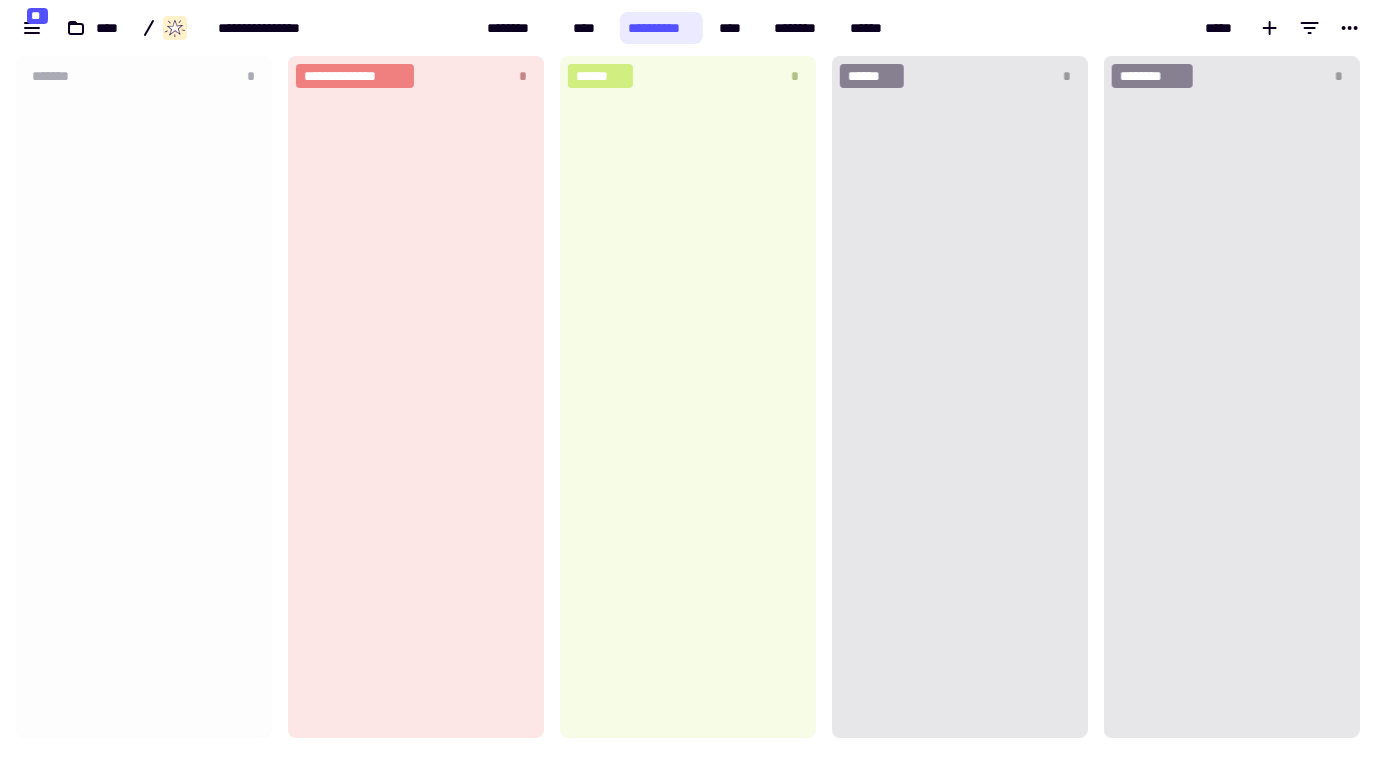 scroll, scrollTop: 13, scrollLeft: 13, axis: both 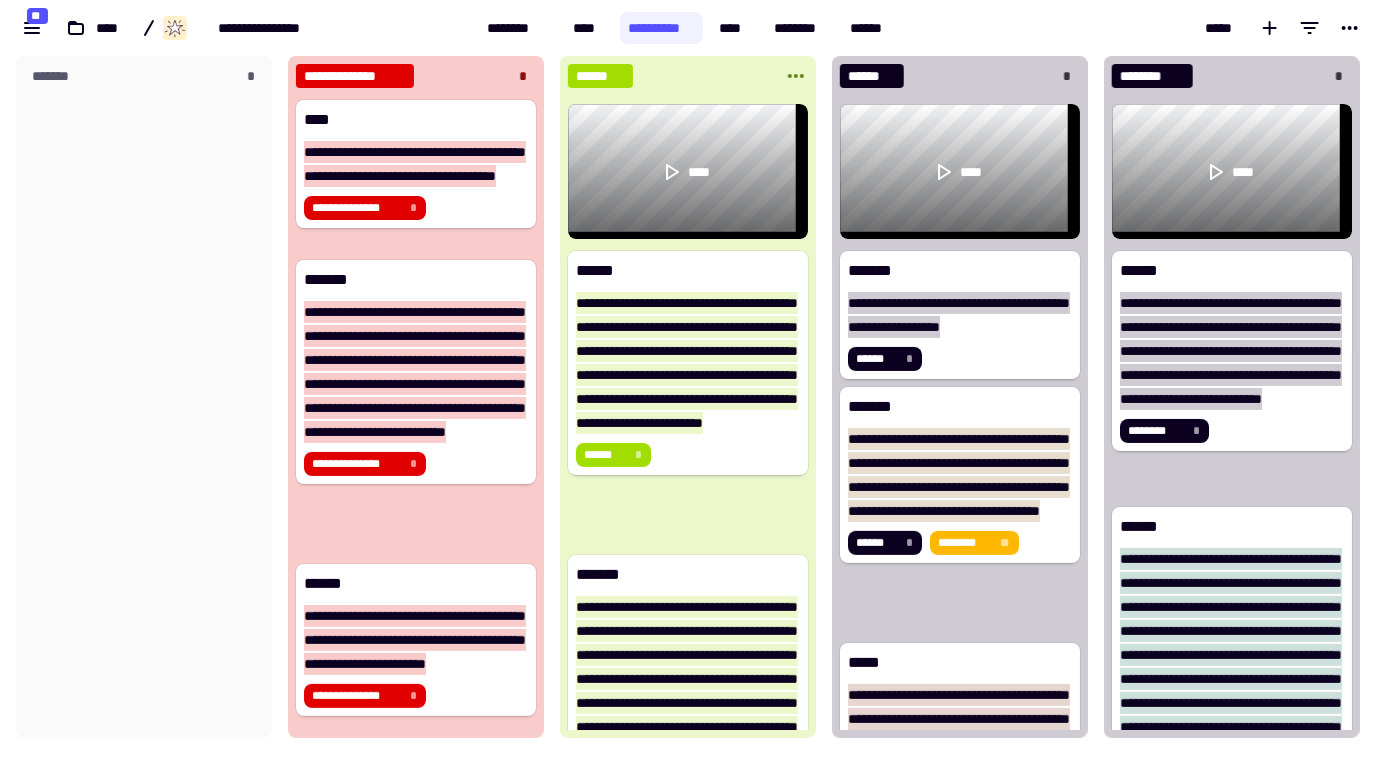 click on "******" 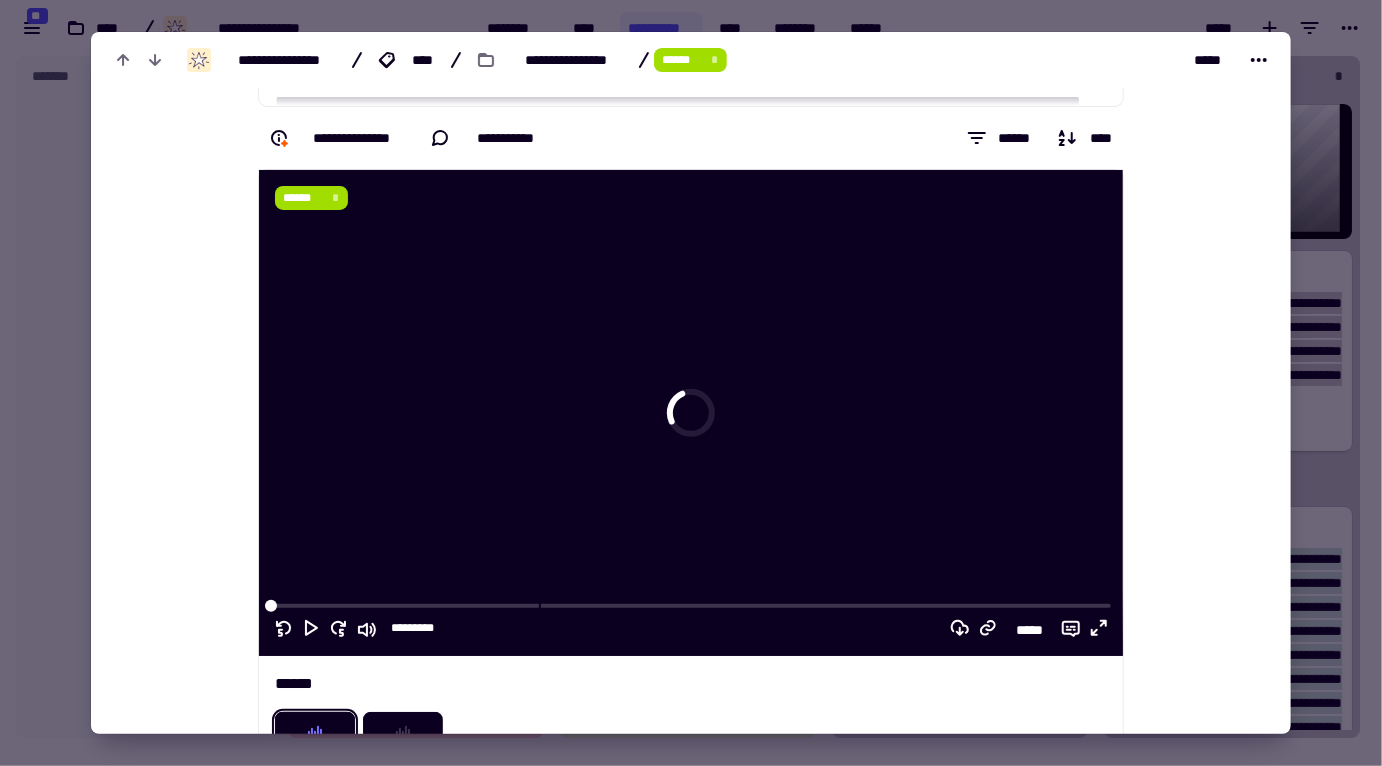 scroll, scrollTop: 117, scrollLeft: 0, axis: vertical 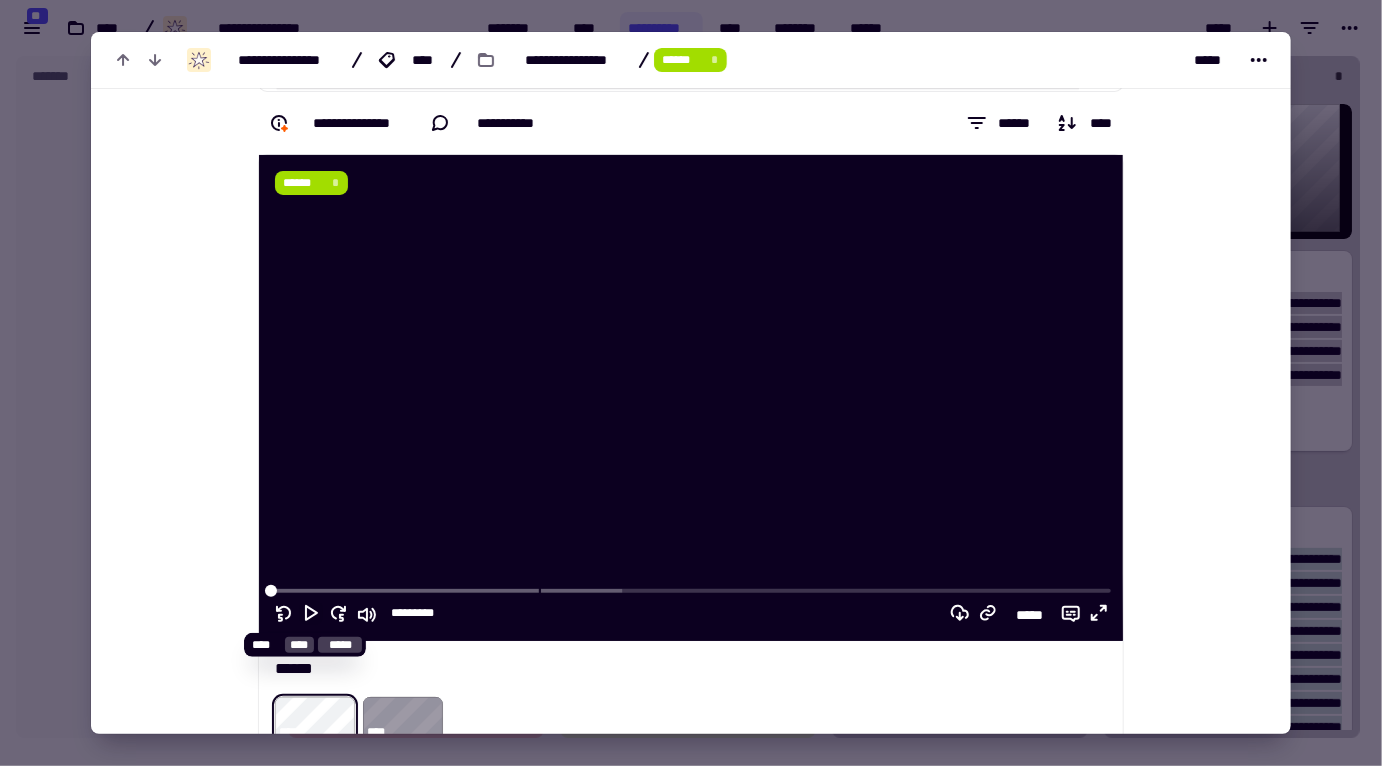 click 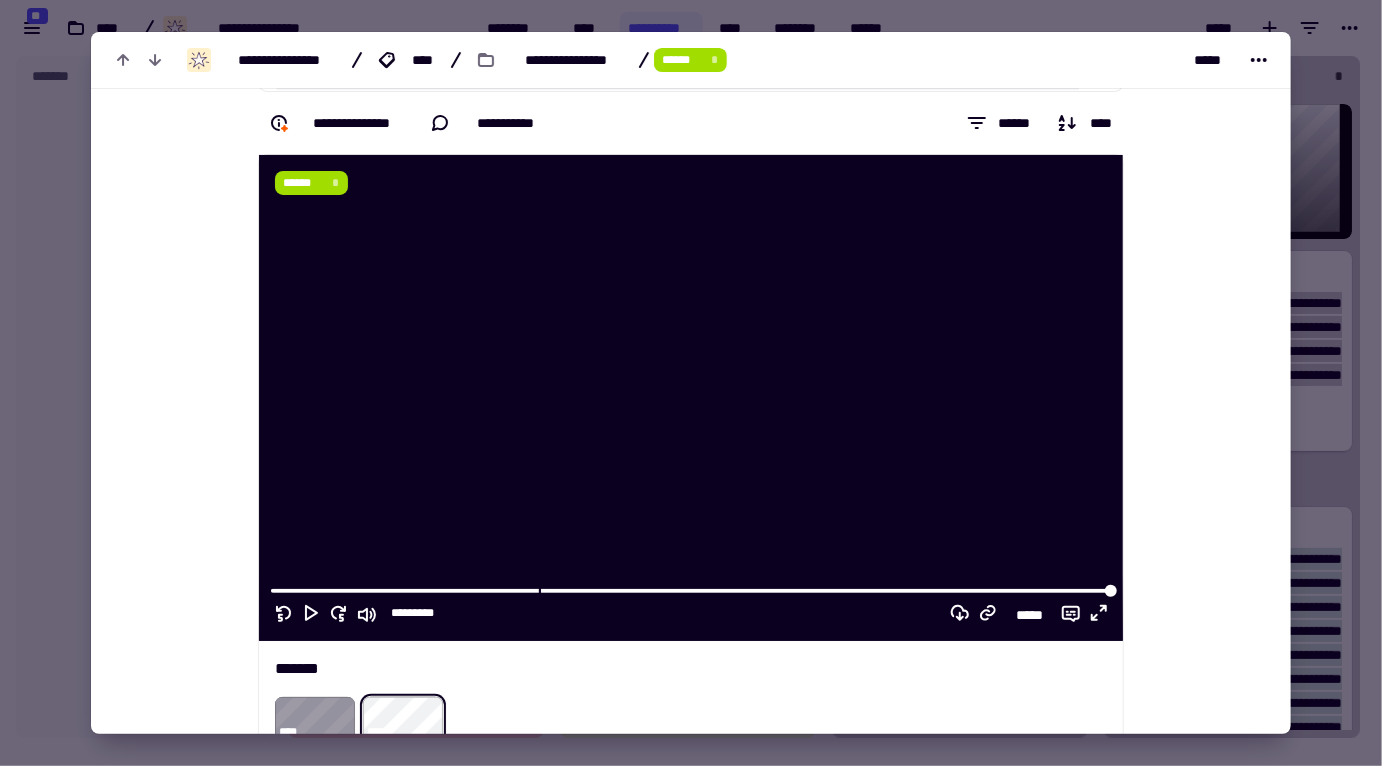 click on "**********" at bounding box center (691, 831) 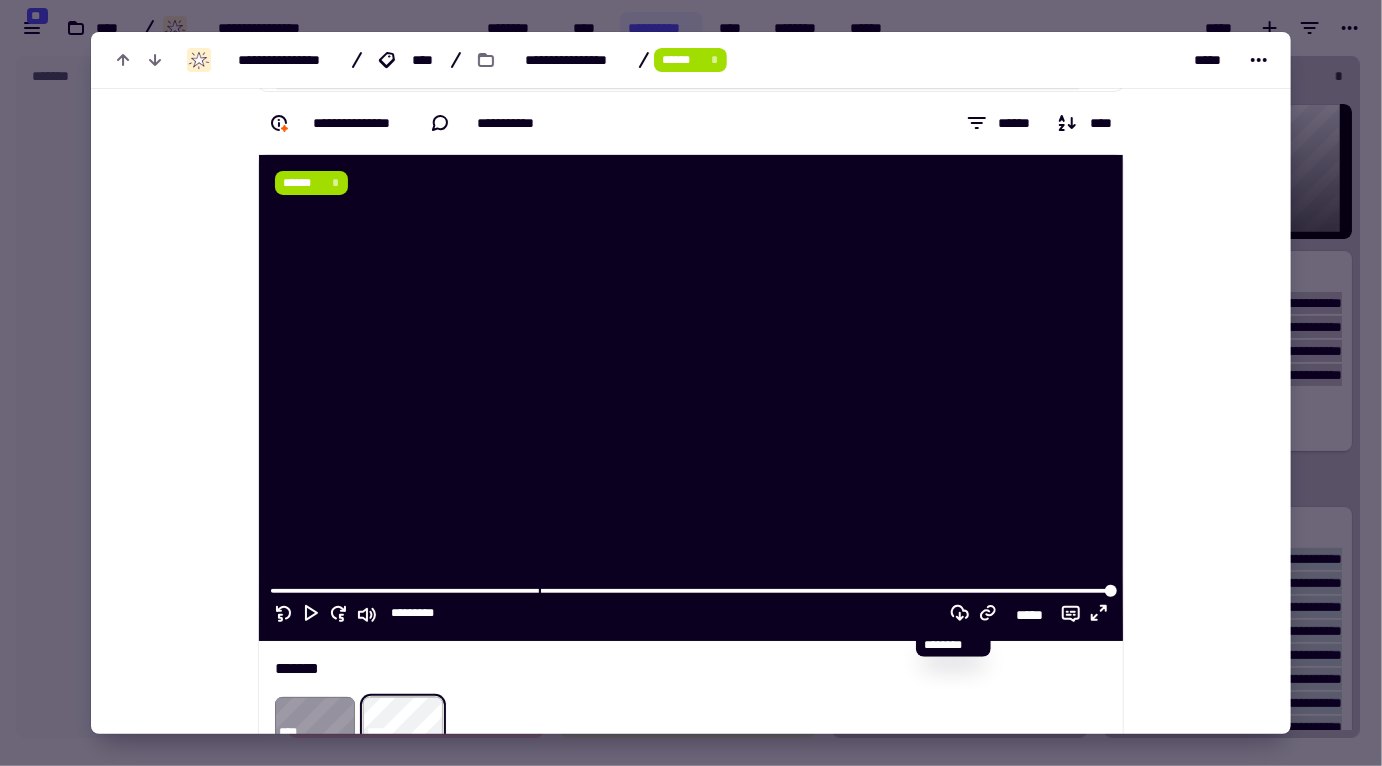 click 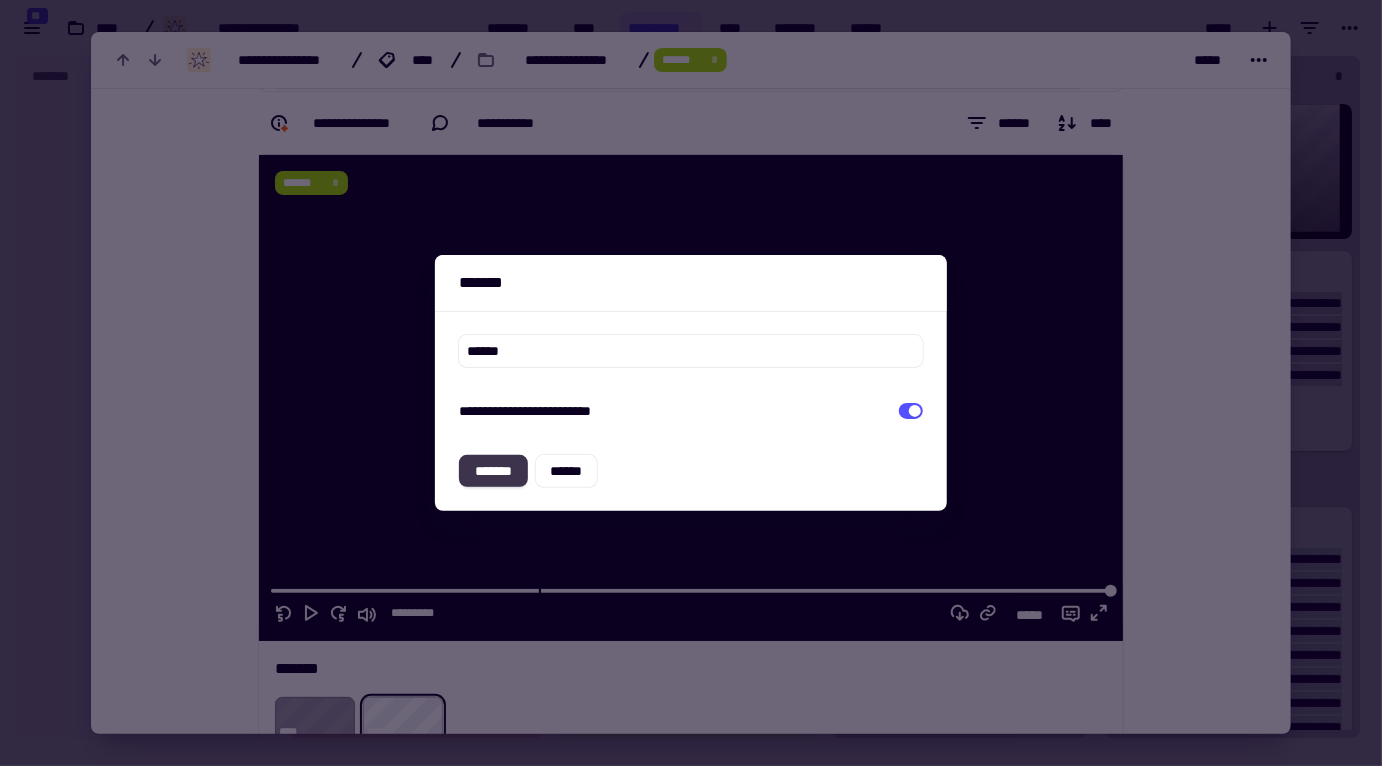 click on "*******" 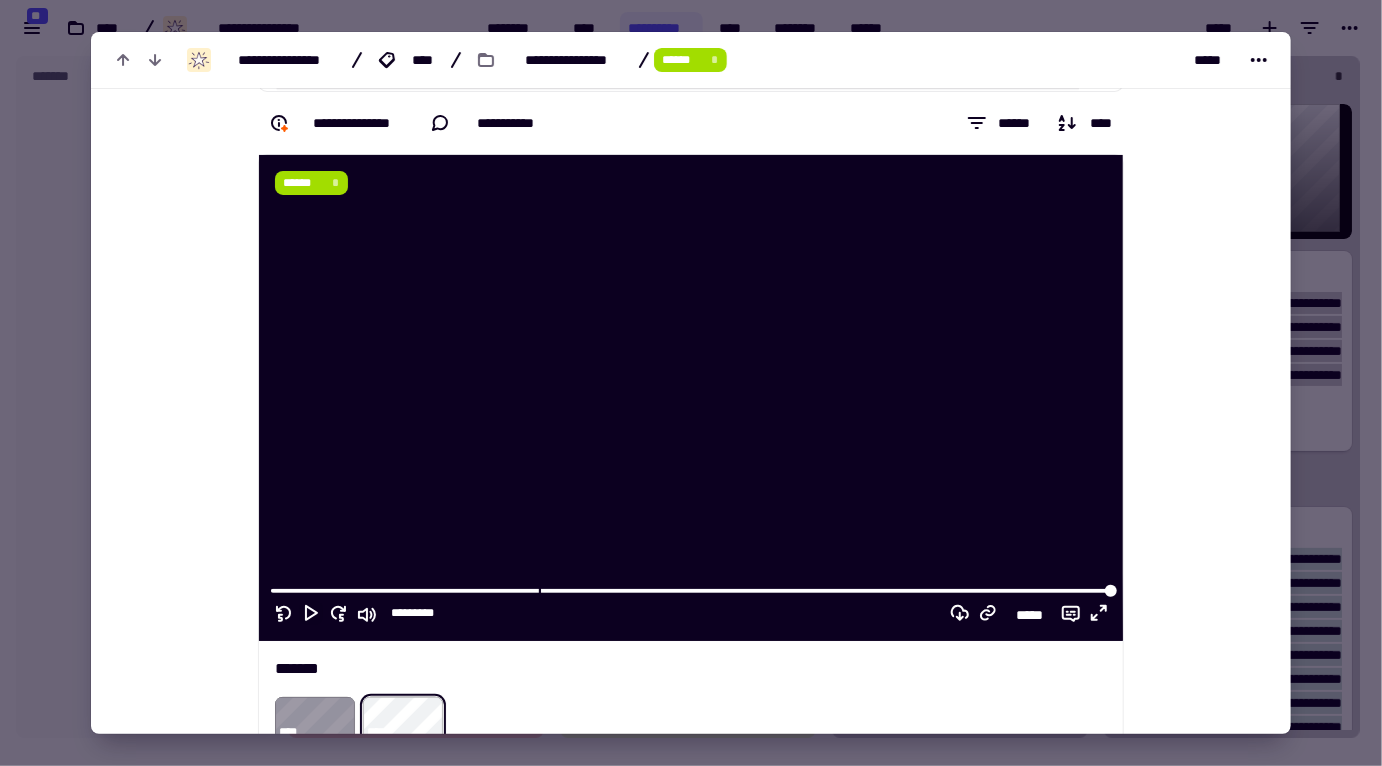 click at bounding box center (691, 383) 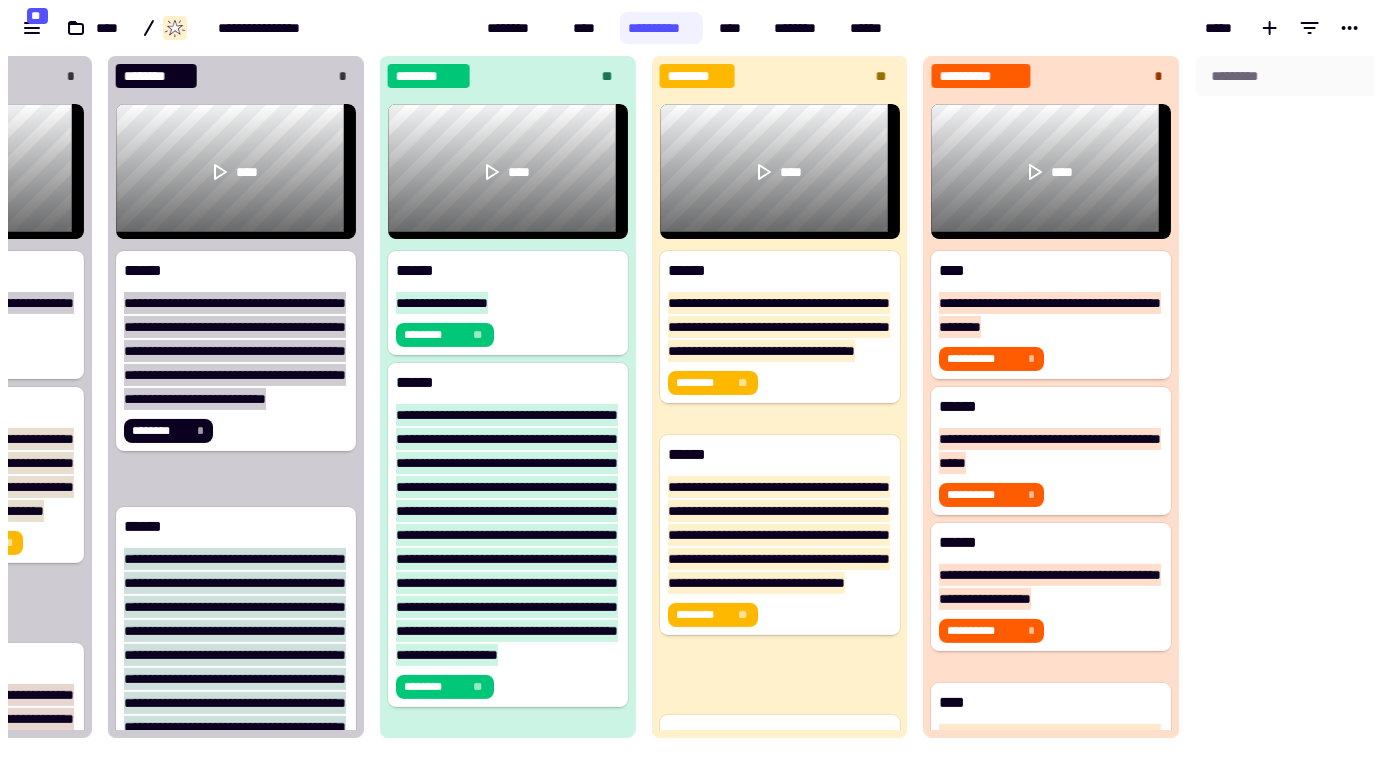 scroll, scrollTop: 0, scrollLeft: 998, axis: horizontal 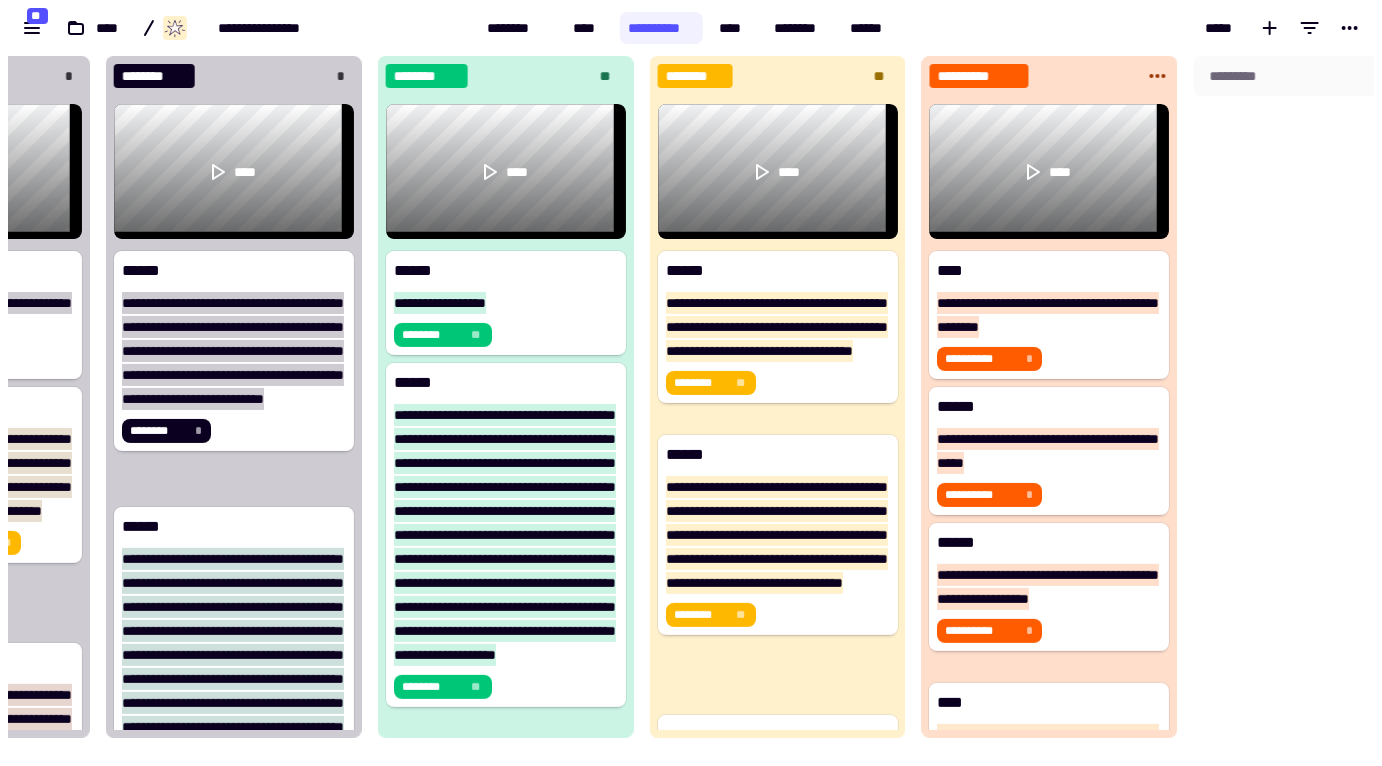 click on "**********" 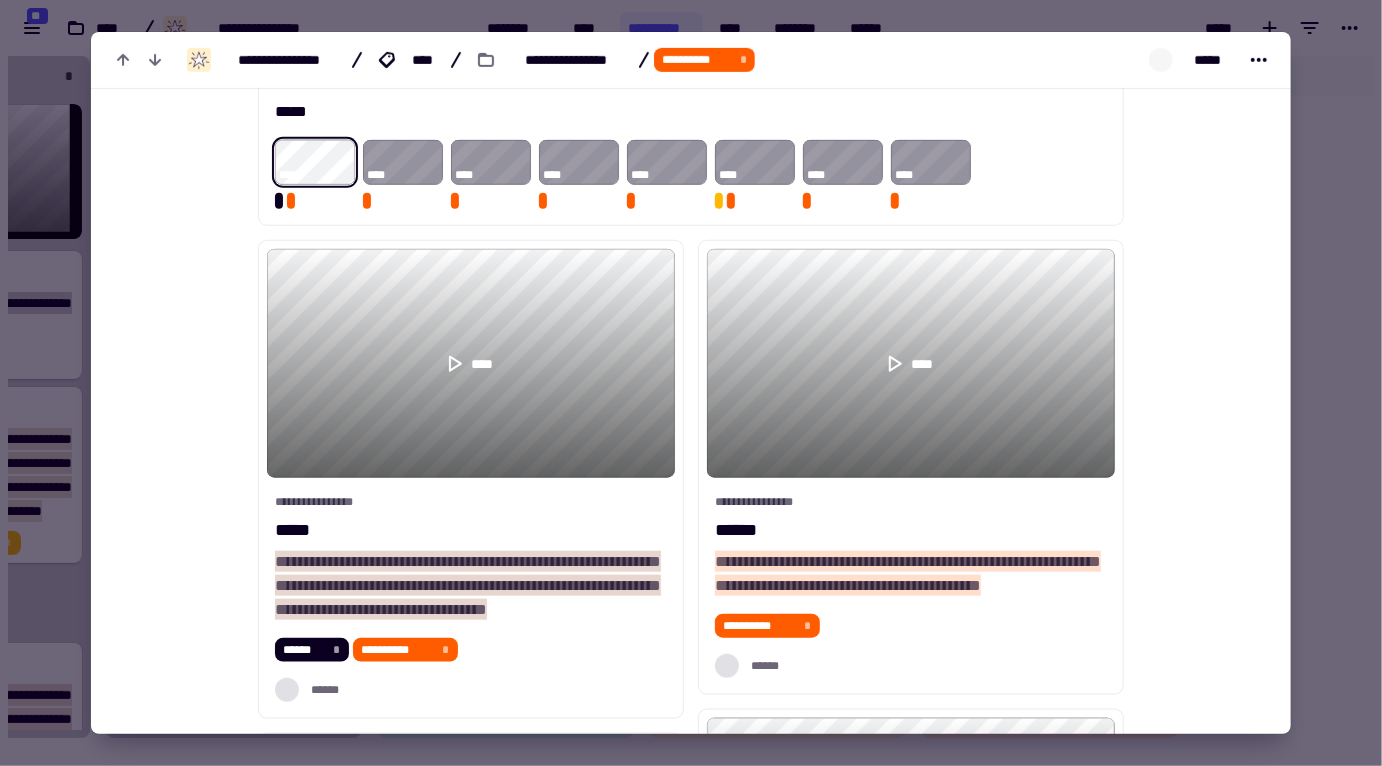 scroll, scrollTop: 674, scrollLeft: 0, axis: vertical 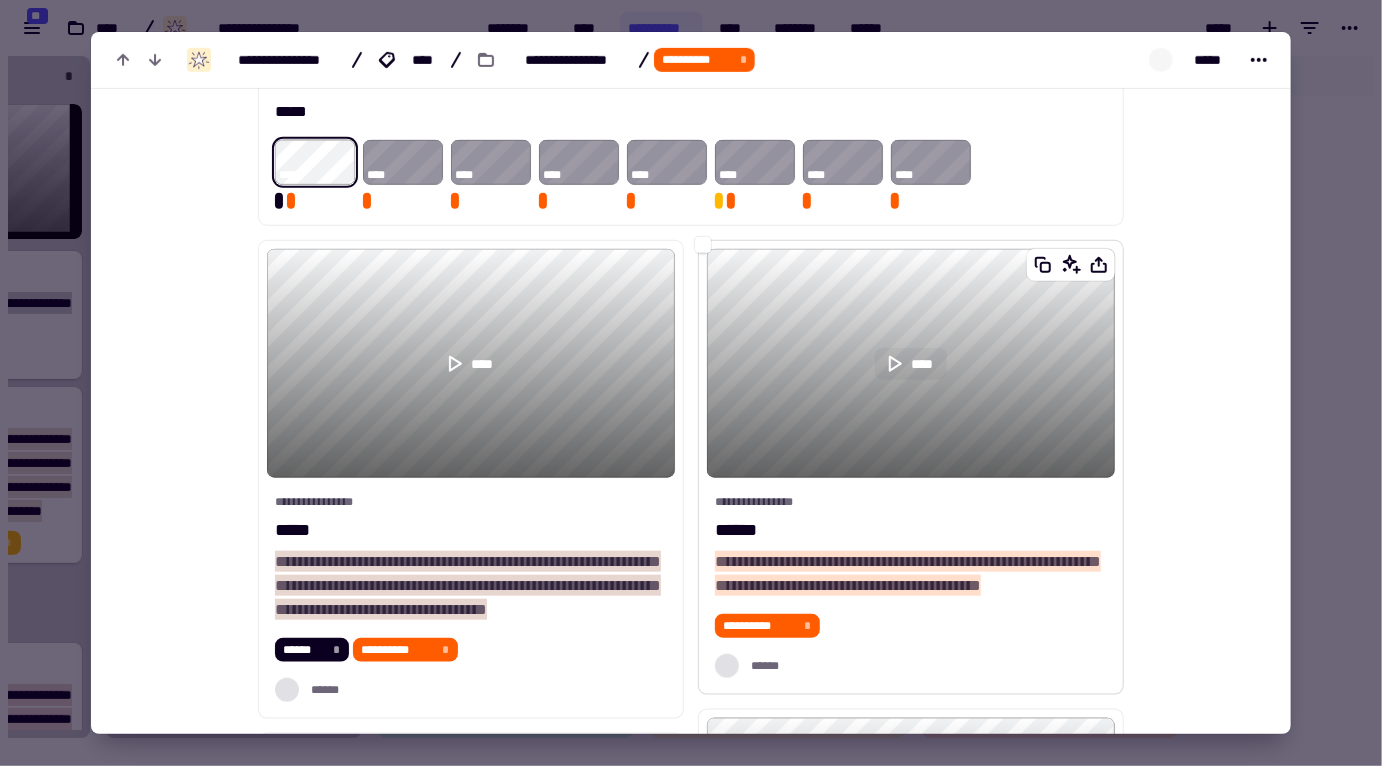 click on "****" 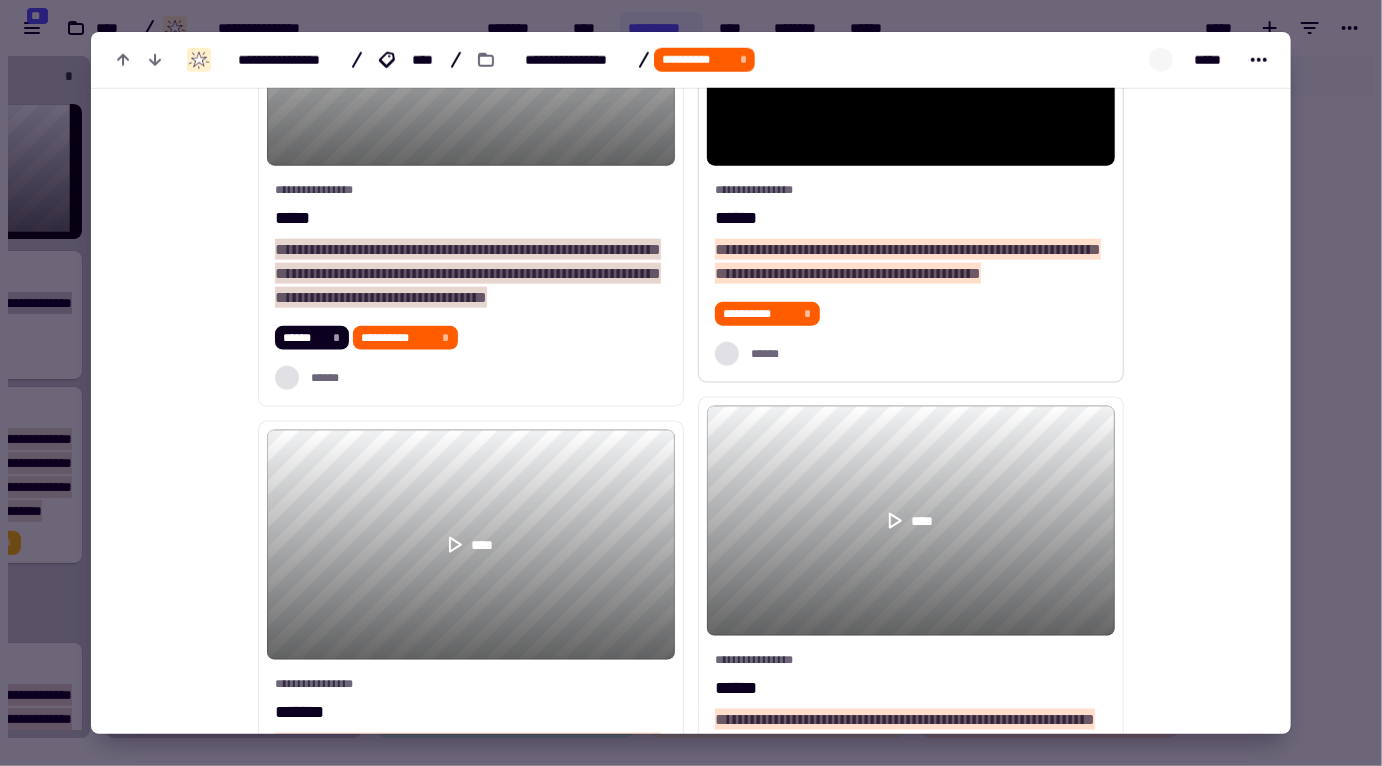 type on "****" 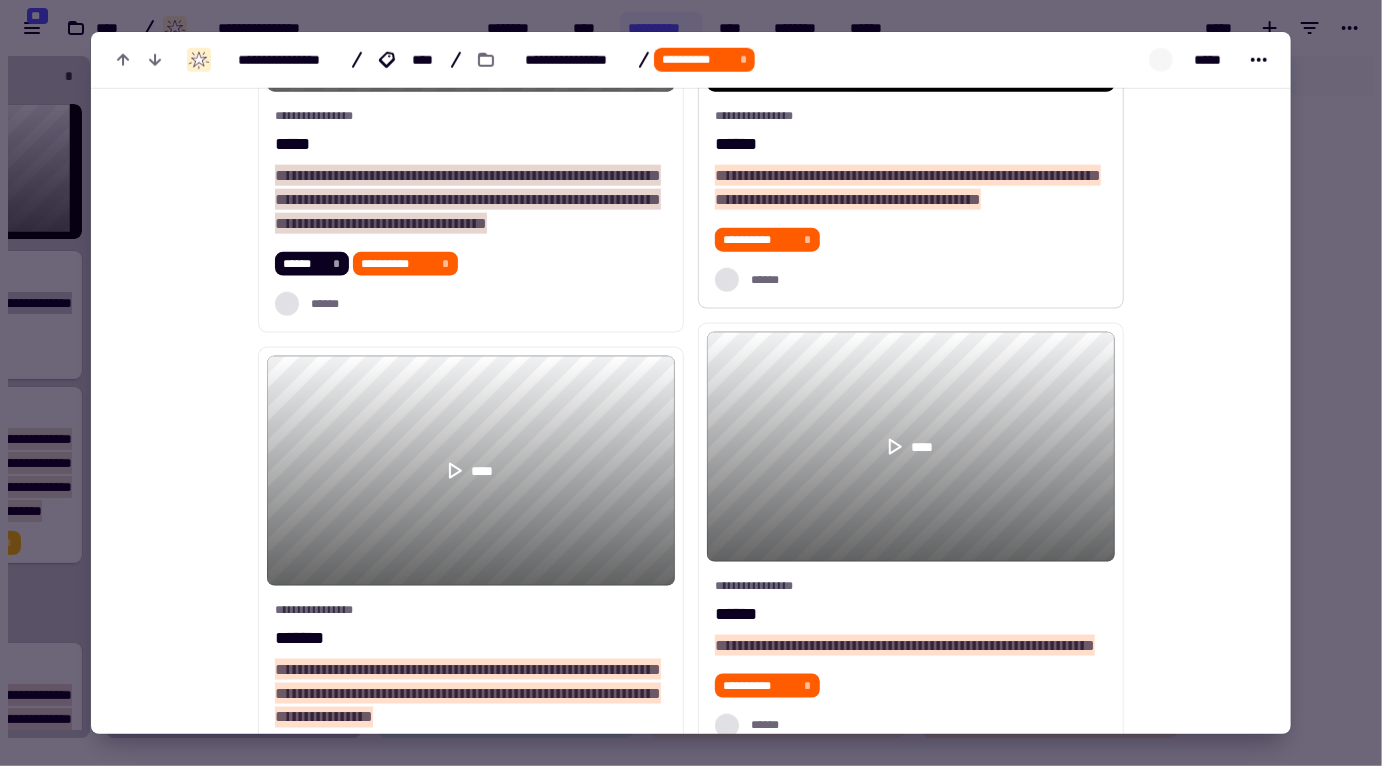 scroll, scrollTop: 1306, scrollLeft: 0, axis: vertical 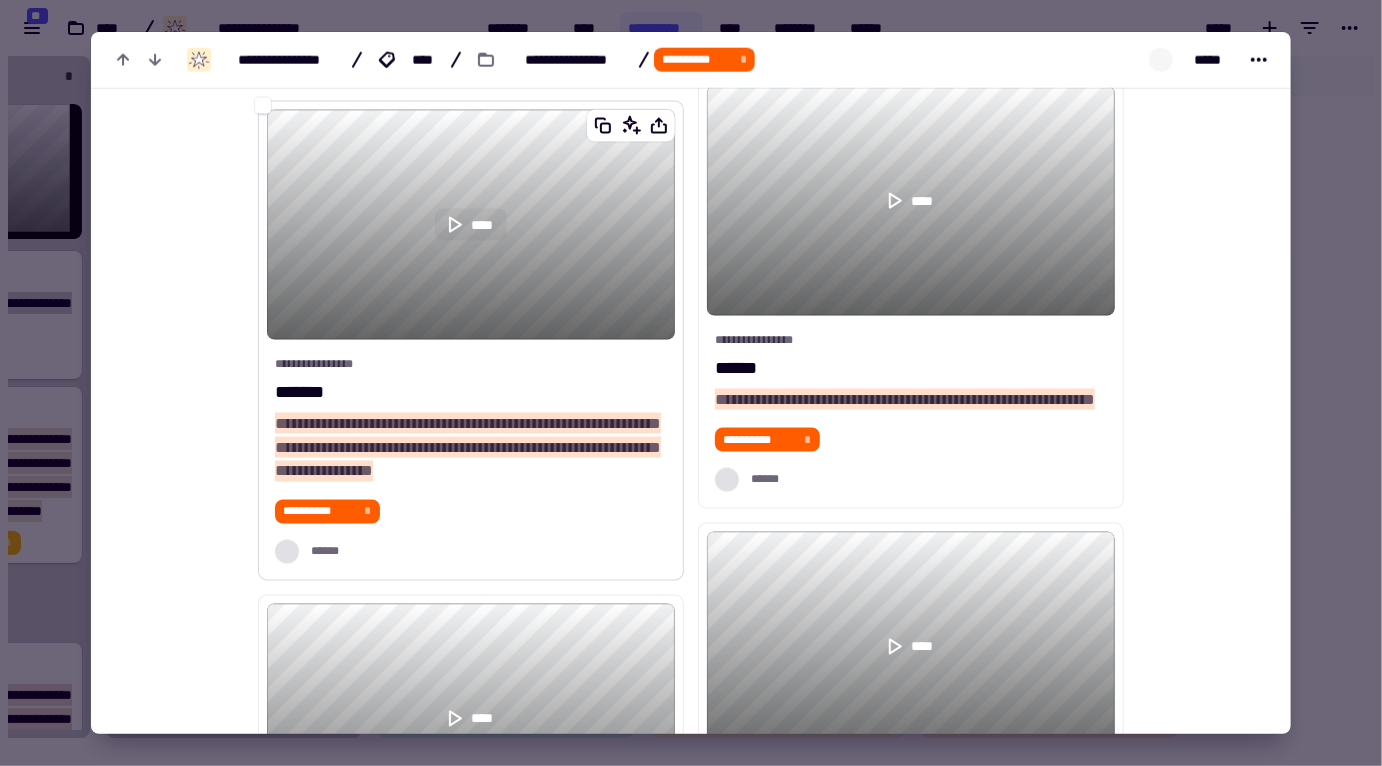 click 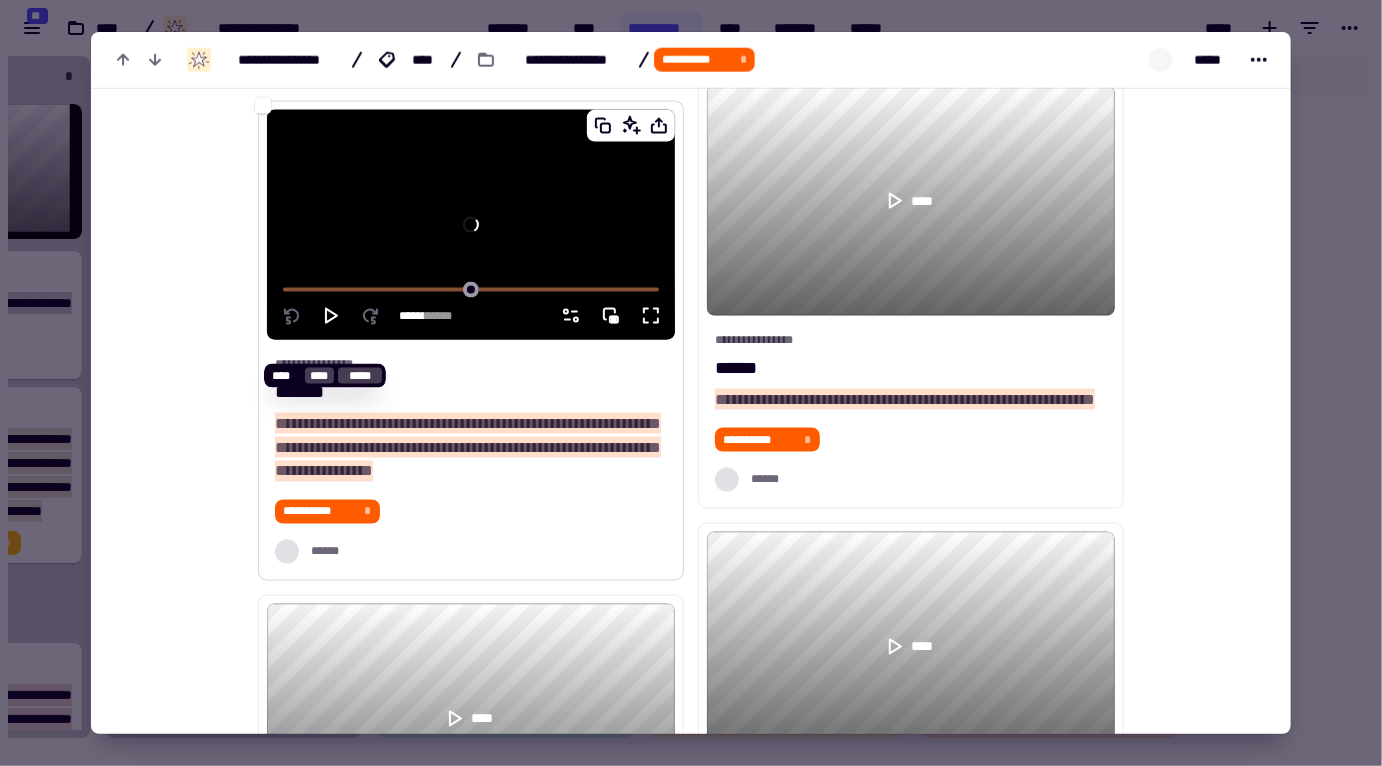 click 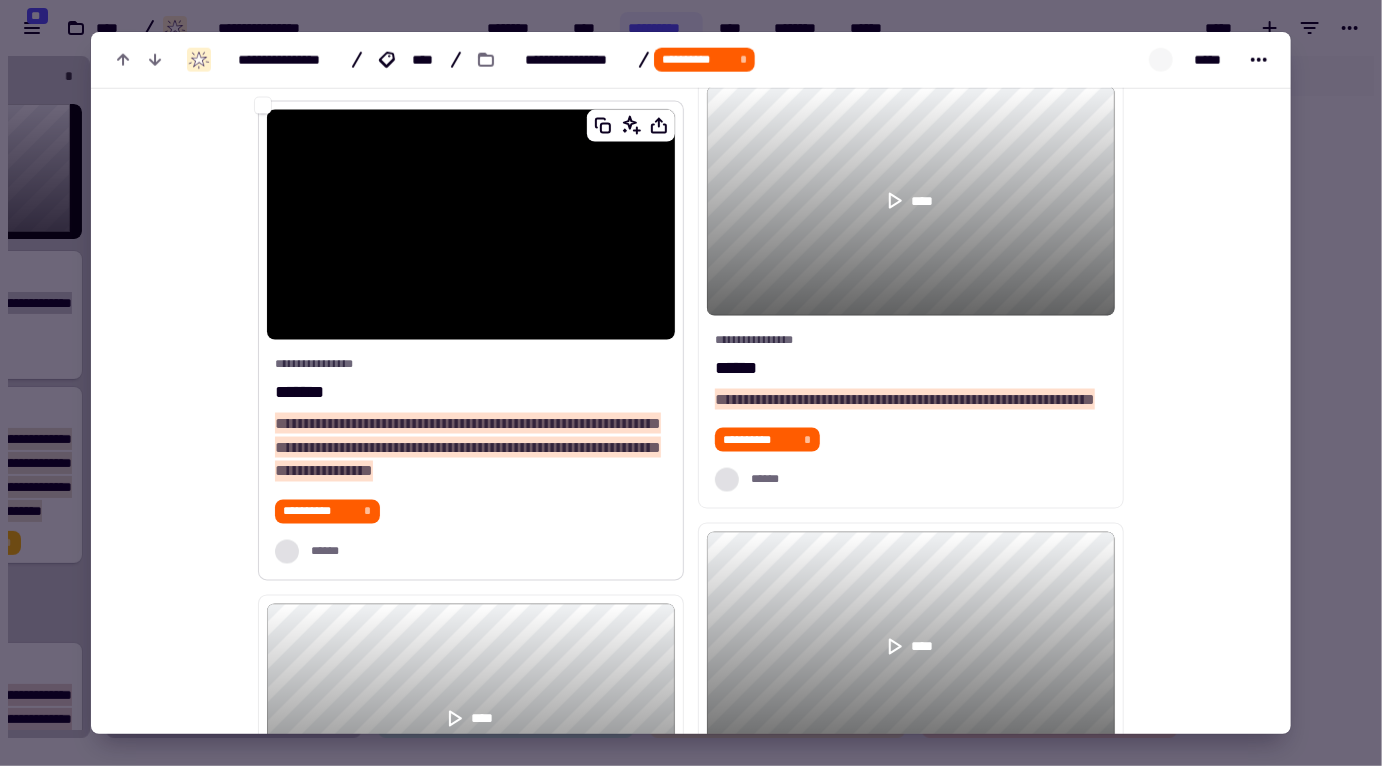 type on "****" 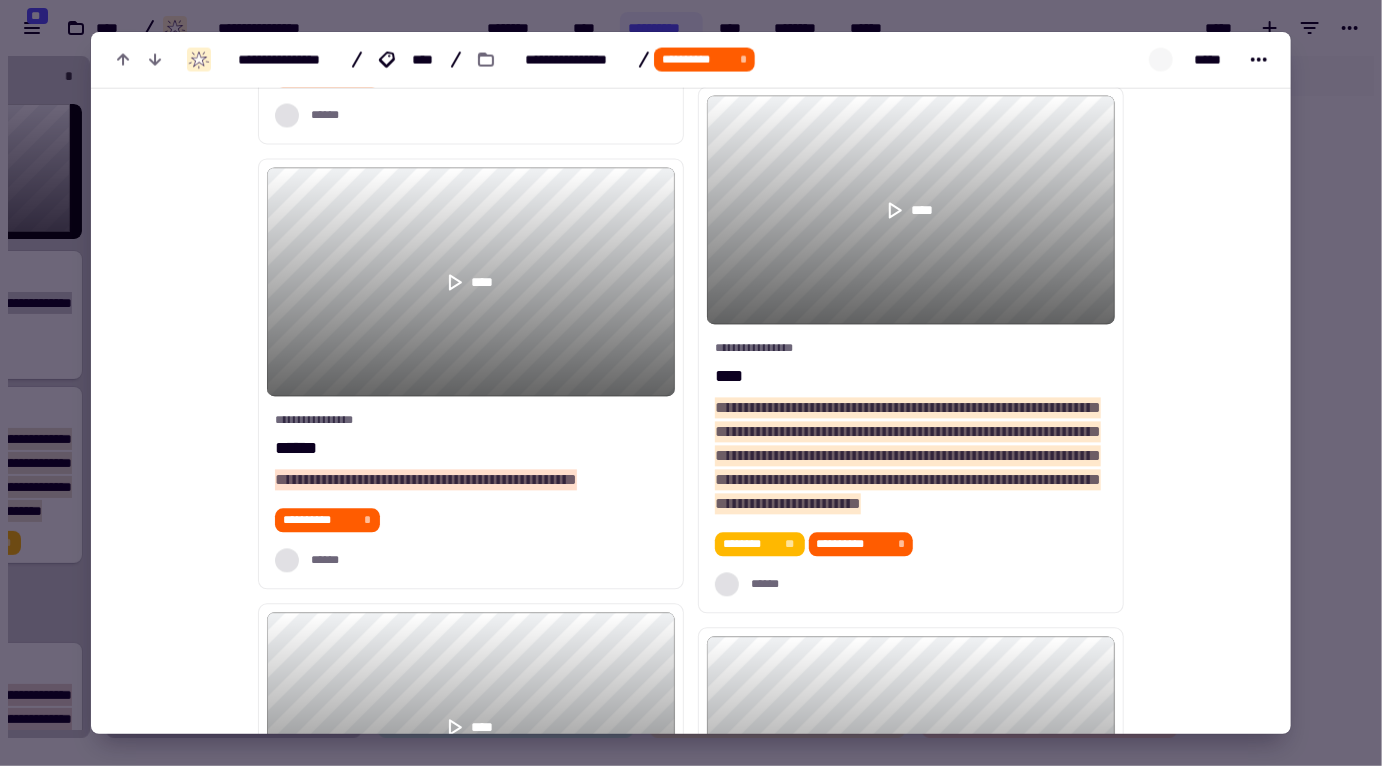 scroll, scrollTop: 1794, scrollLeft: 0, axis: vertical 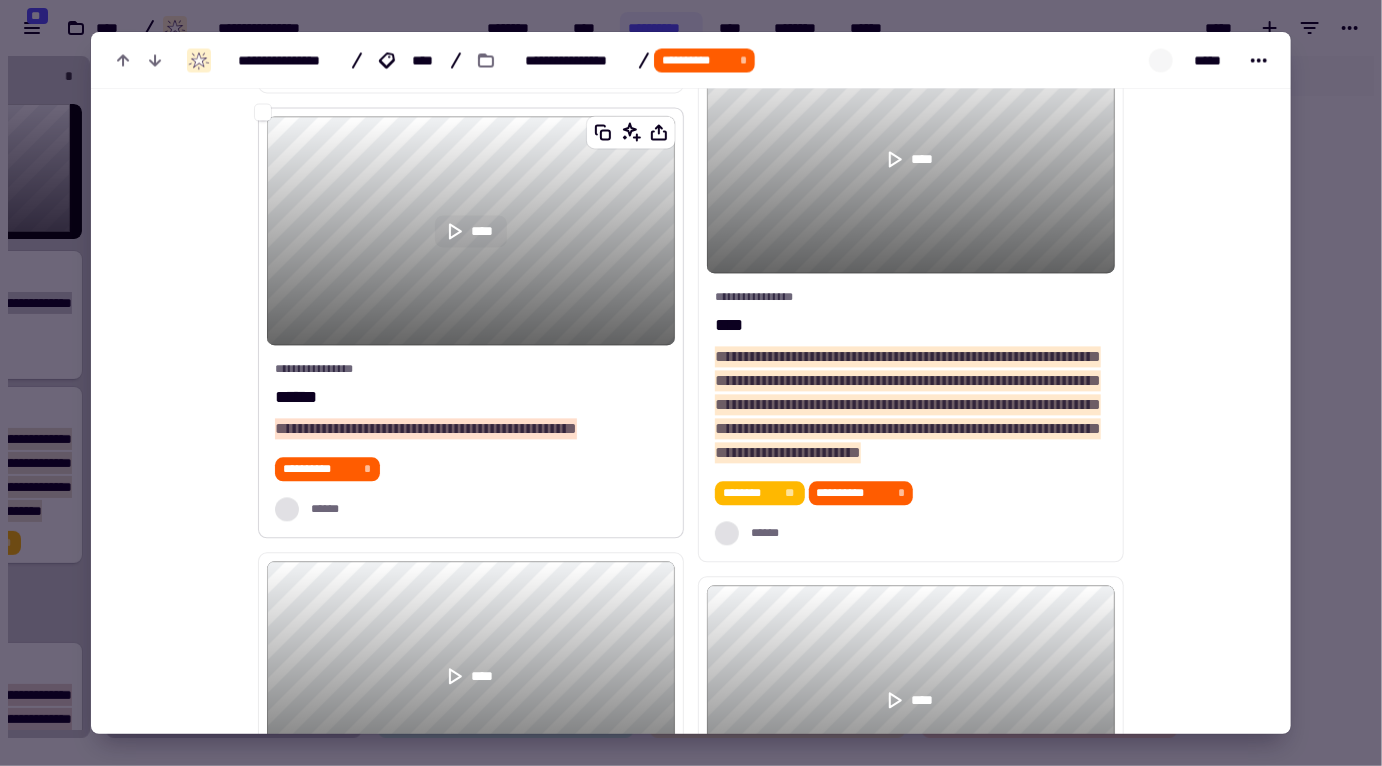 click 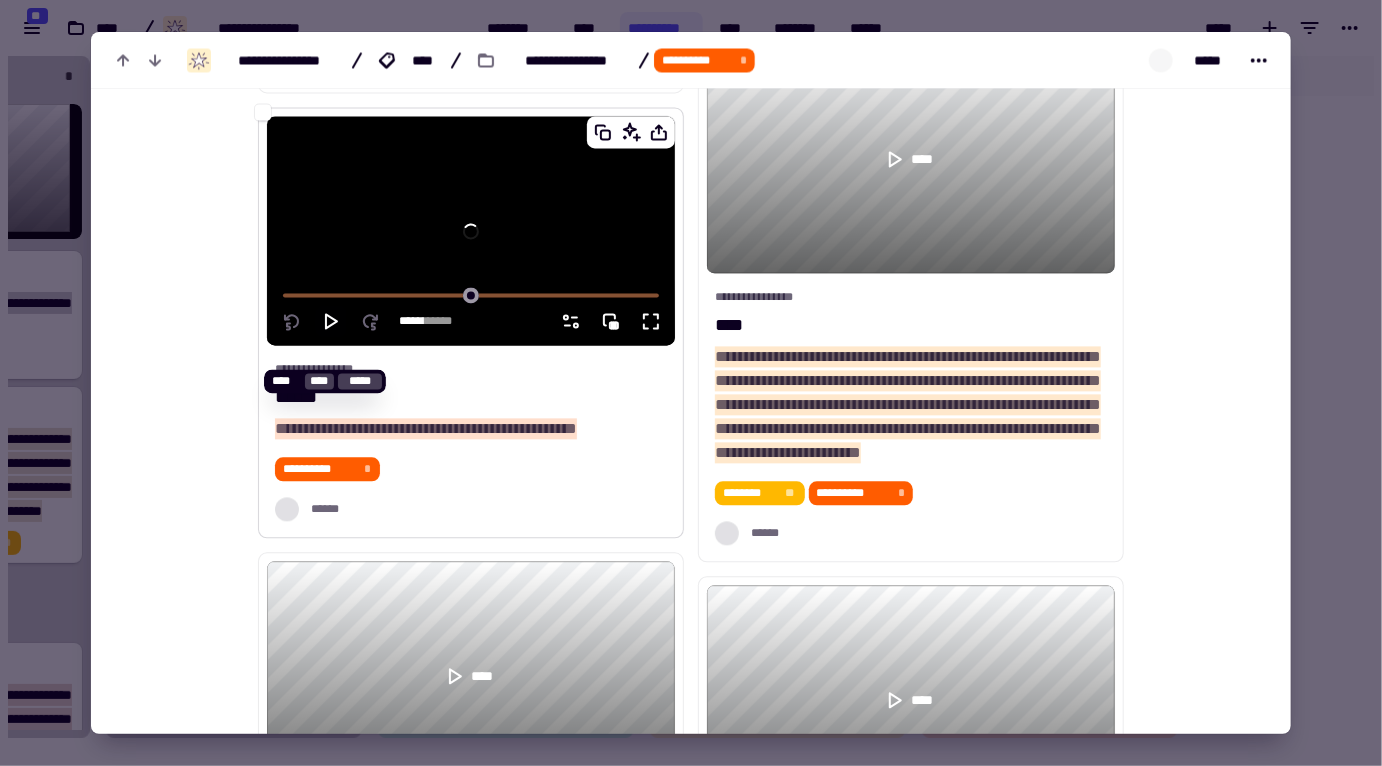 click 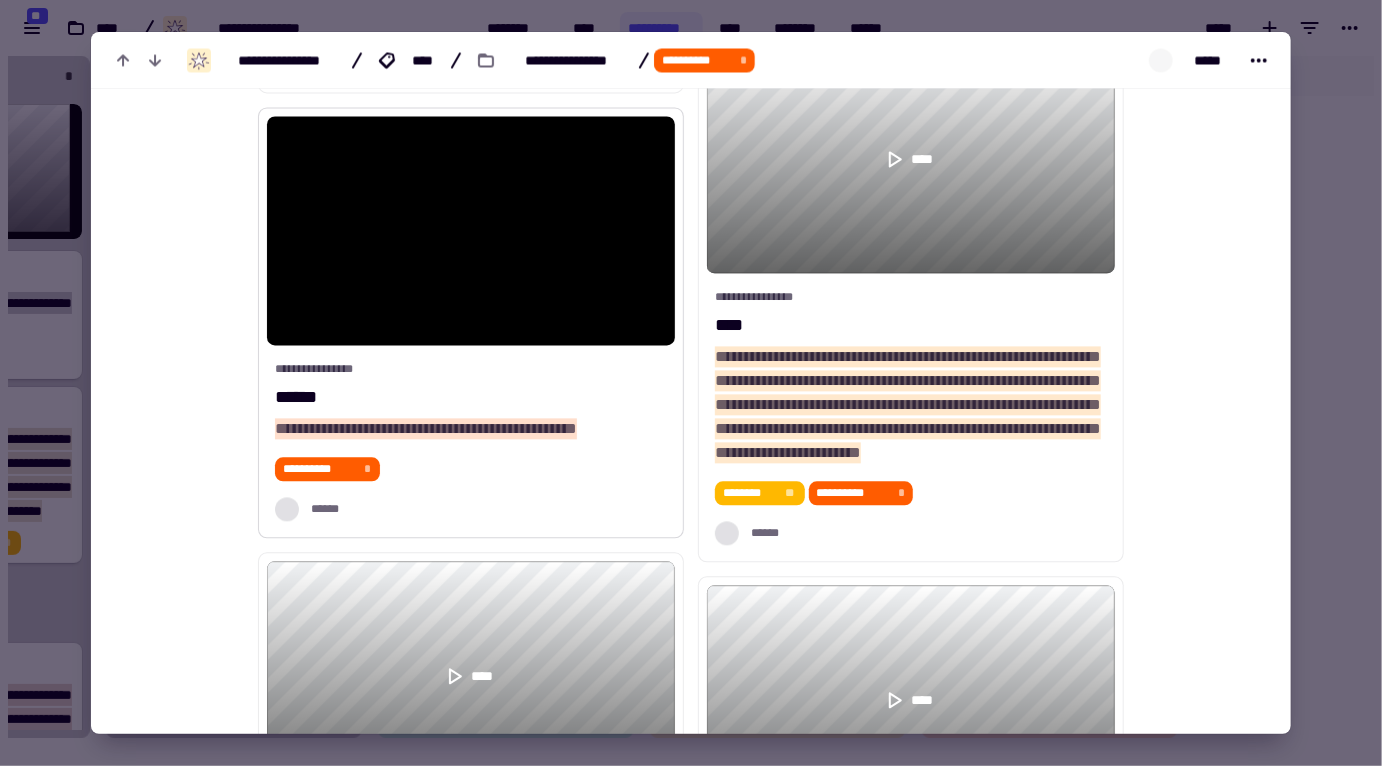 type on "****" 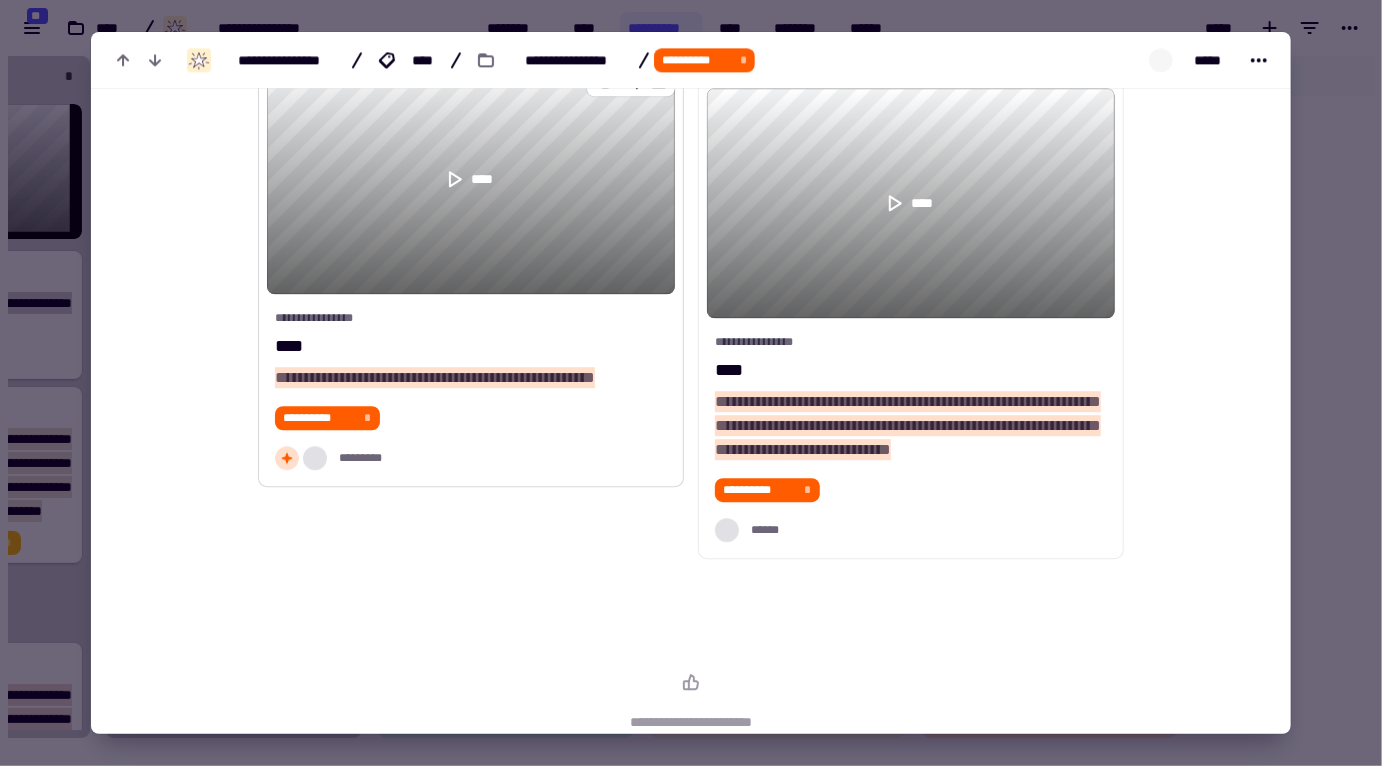 scroll, scrollTop: 2288, scrollLeft: 0, axis: vertical 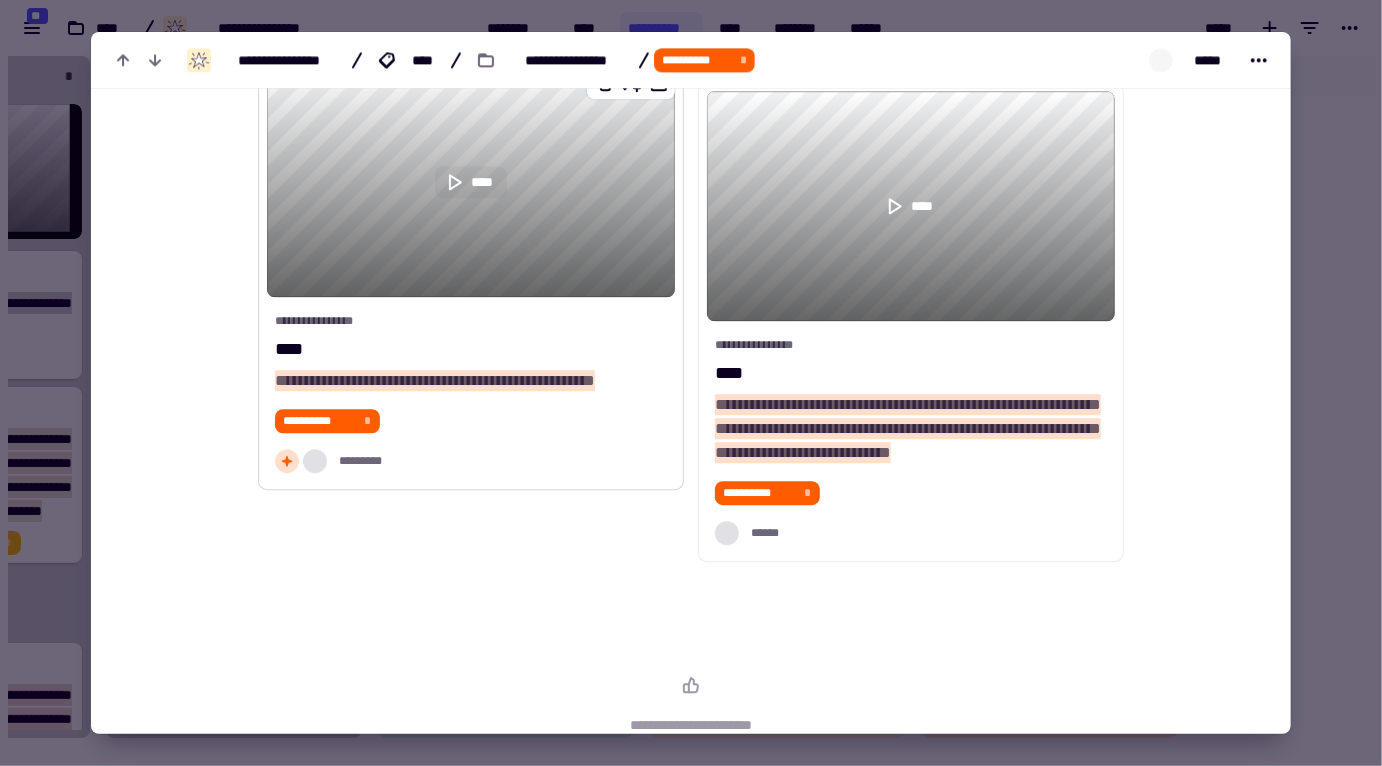click 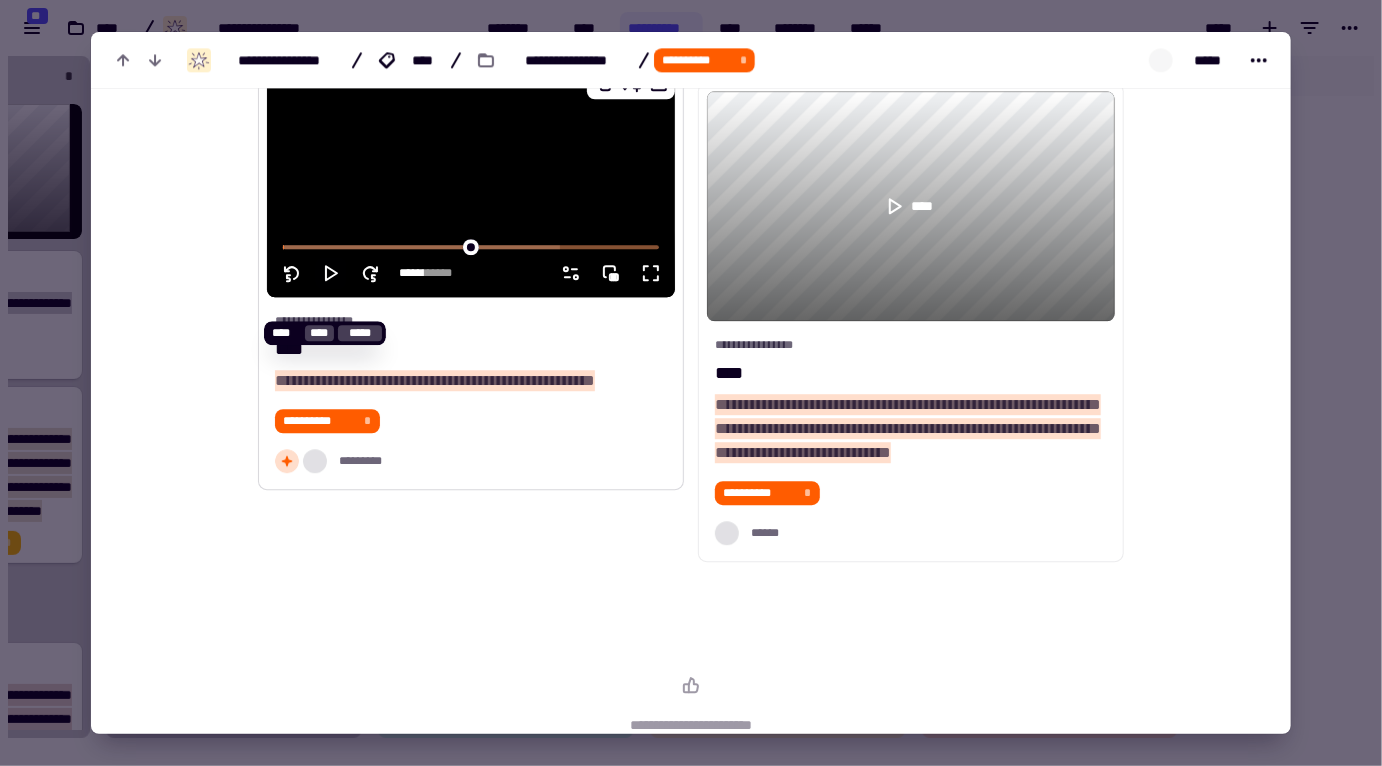 click 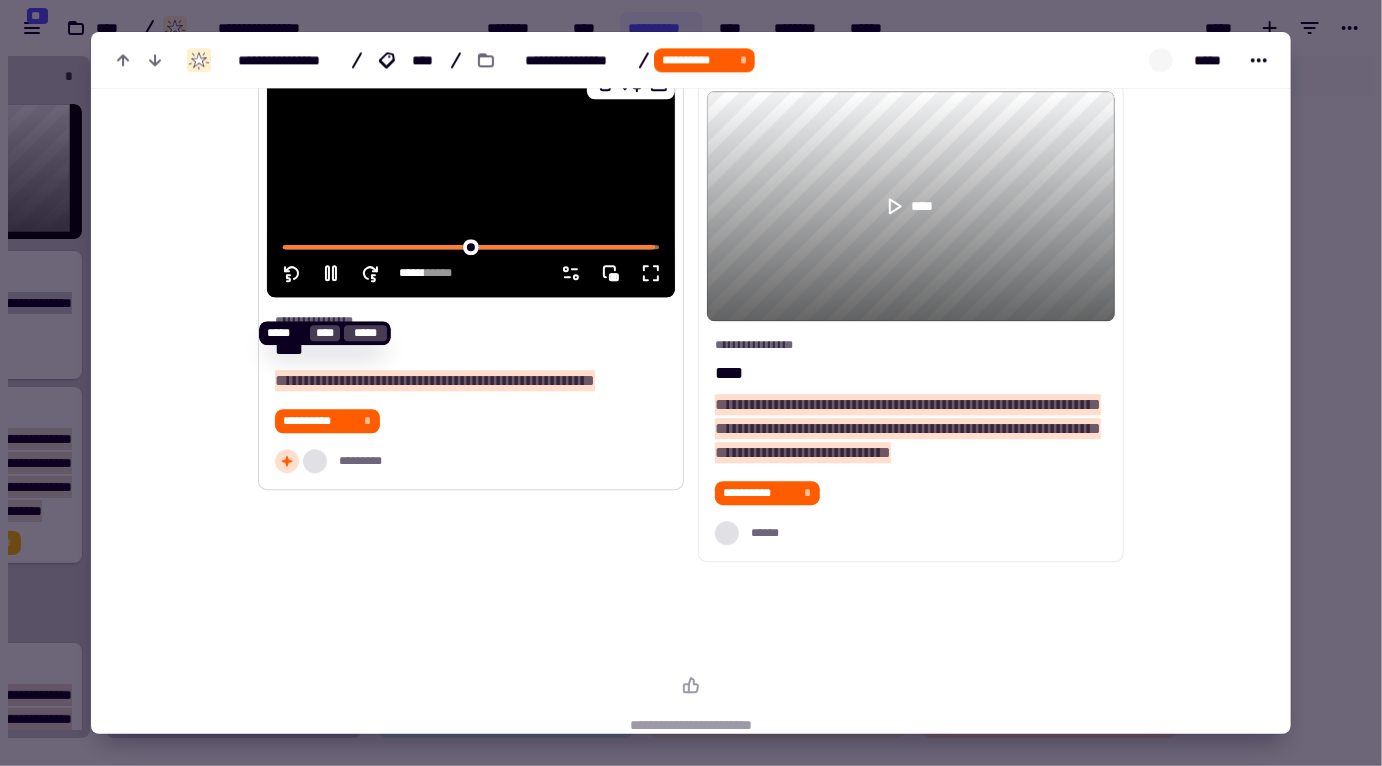 type on "****" 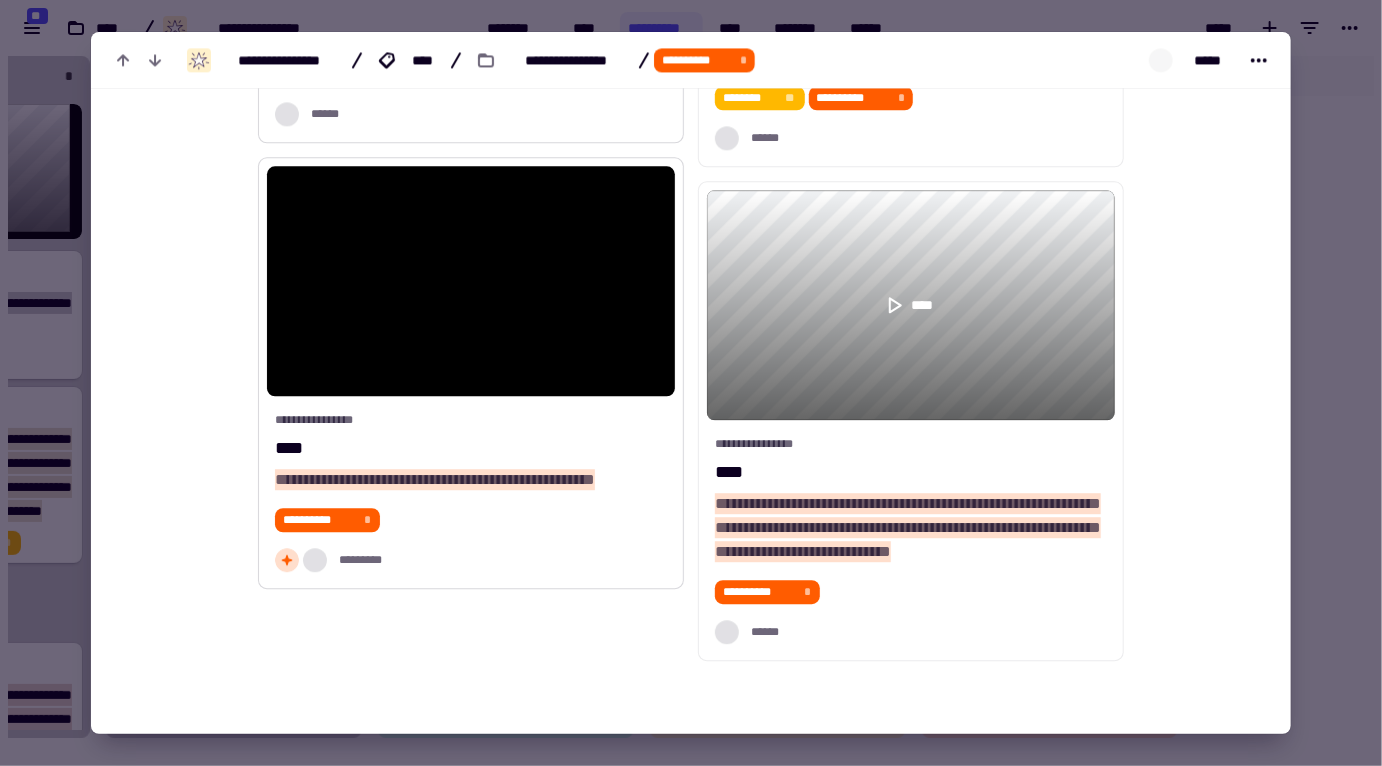 scroll, scrollTop: 2153, scrollLeft: 0, axis: vertical 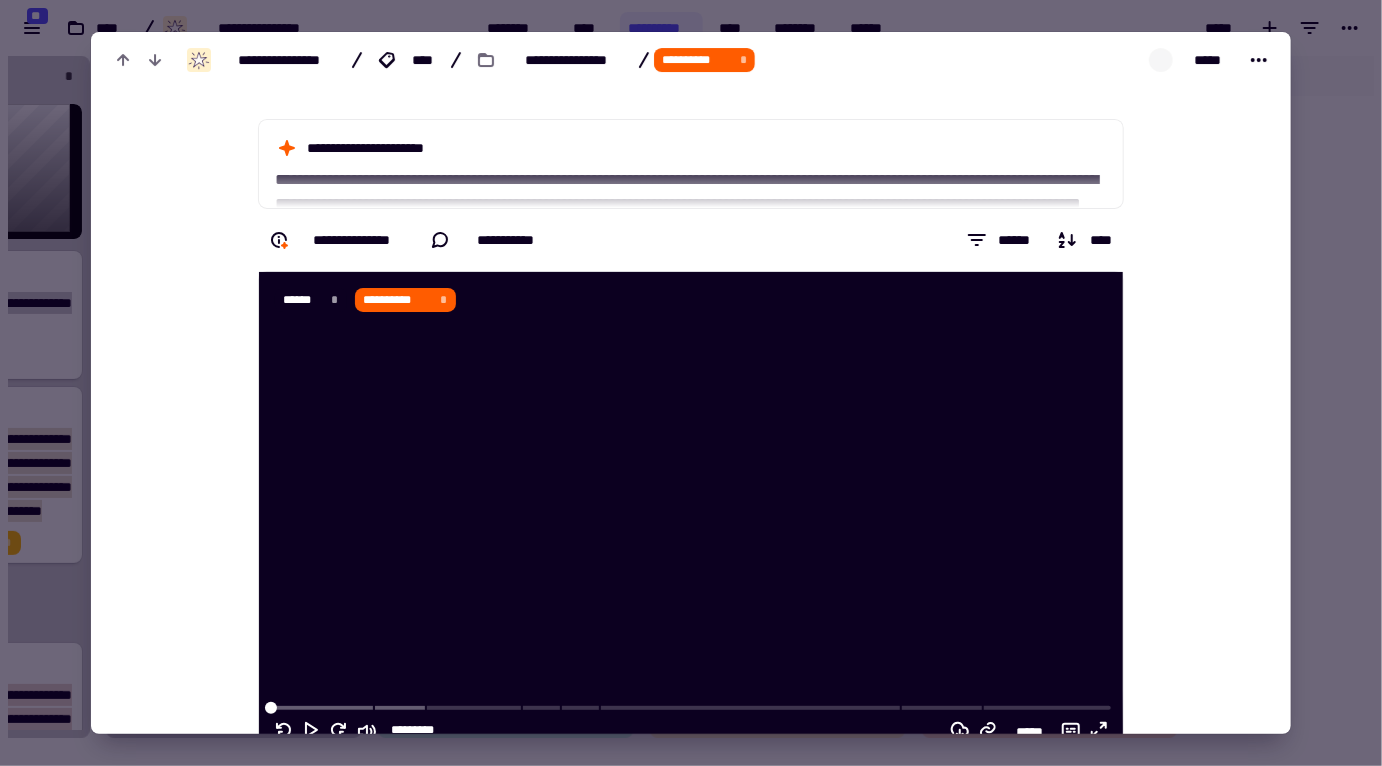 click at bounding box center [691, 383] 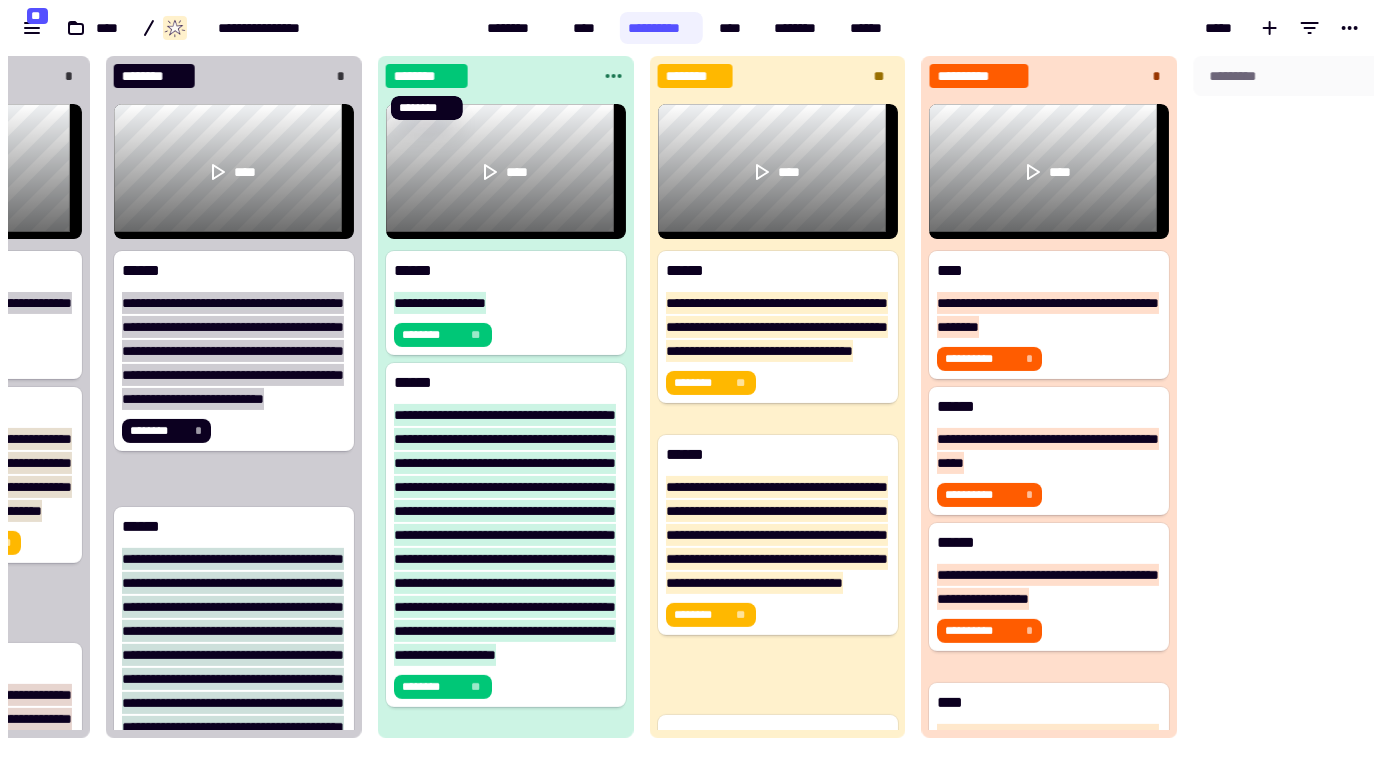 click on "********" 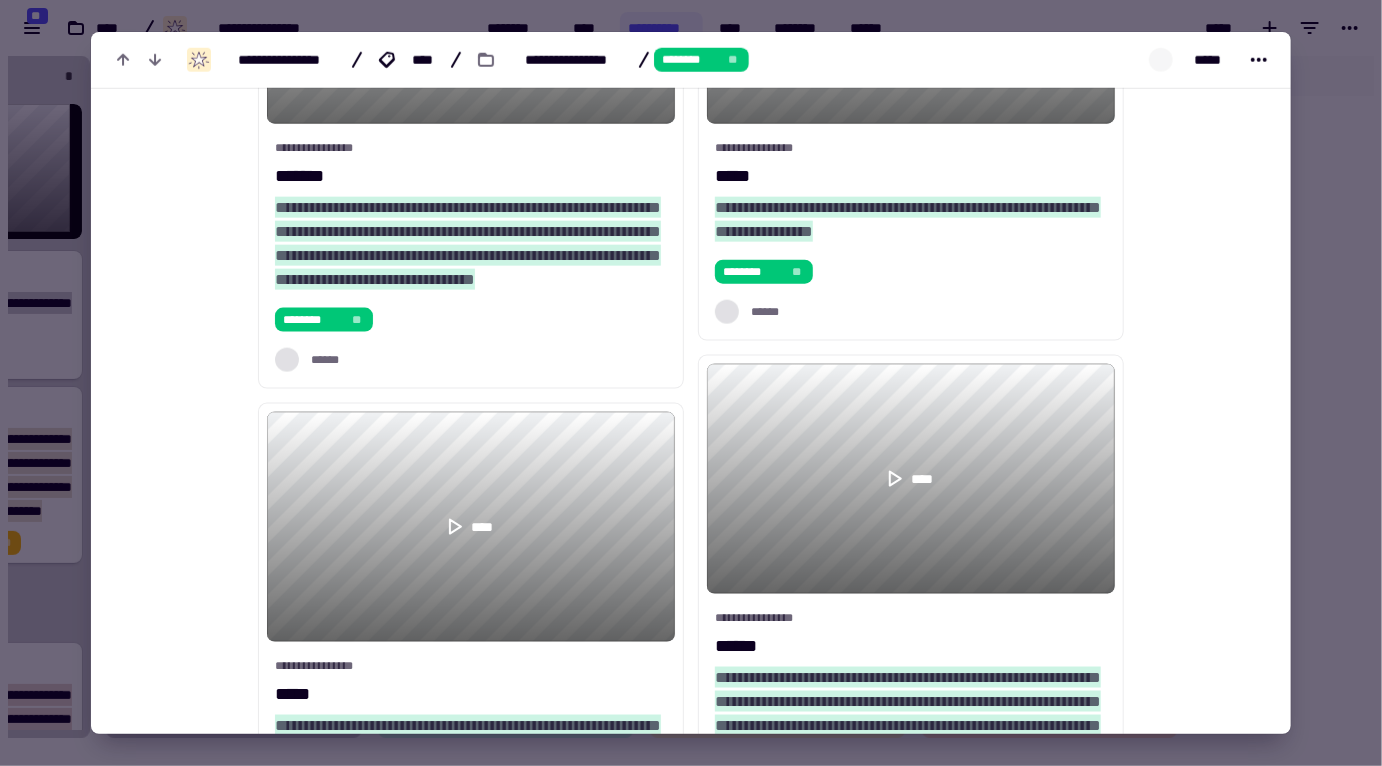 scroll, scrollTop: 1077, scrollLeft: 0, axis: vertical 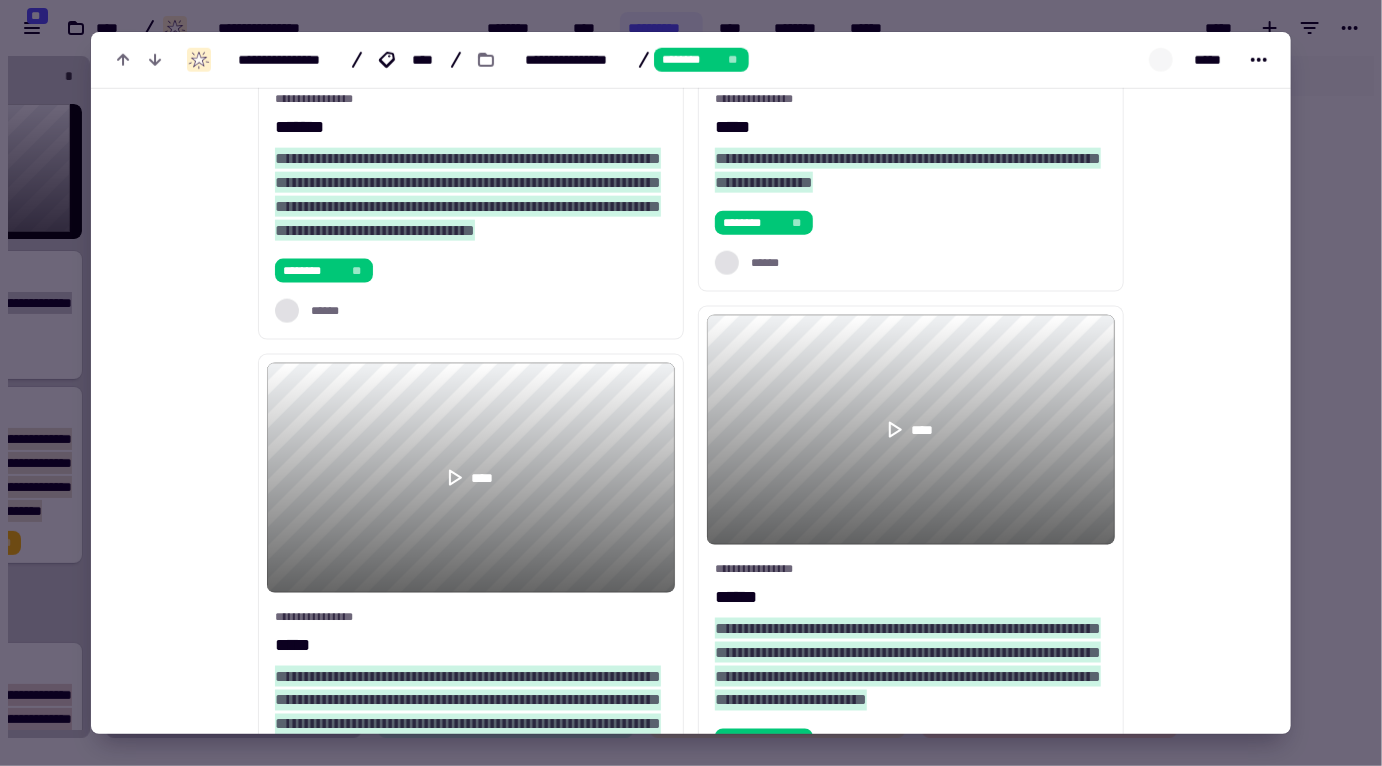 click at bounding box center [691, 383] 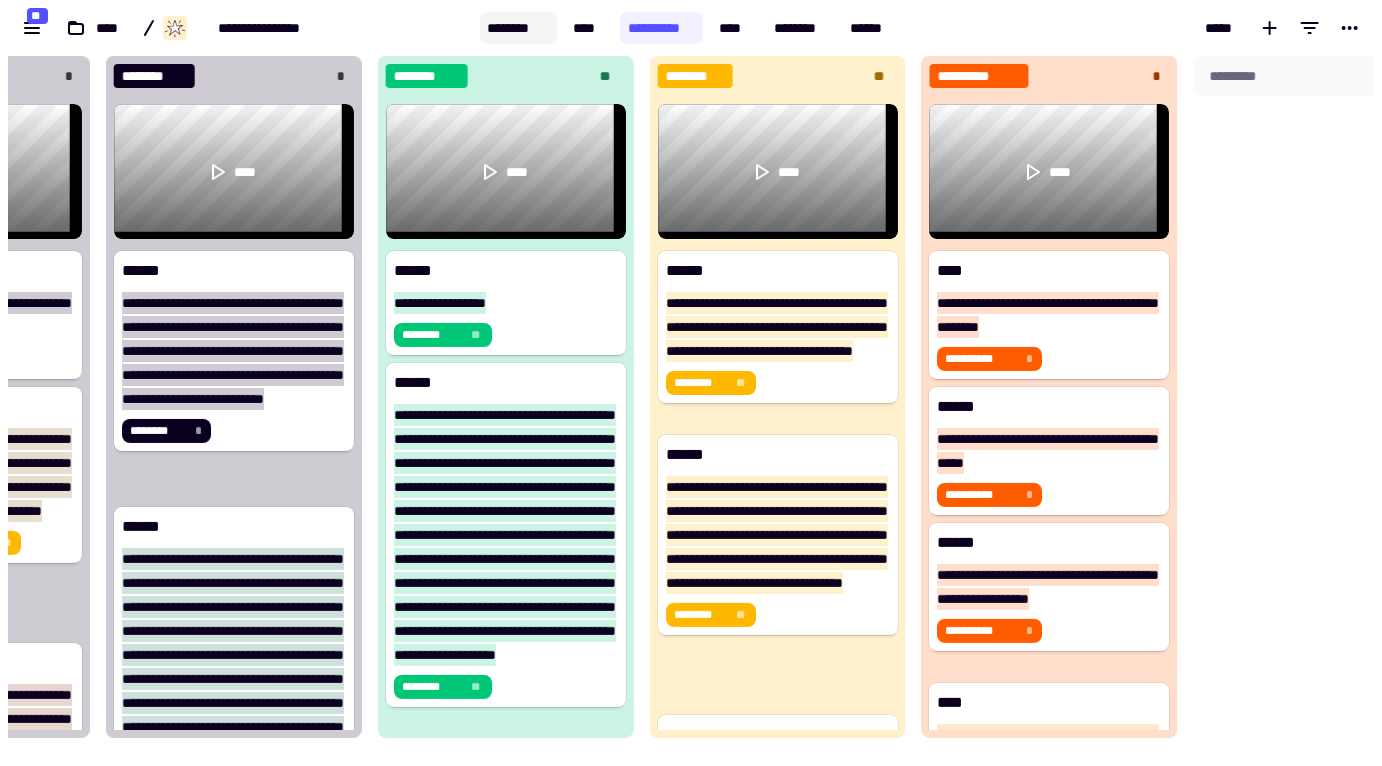 click on "********" 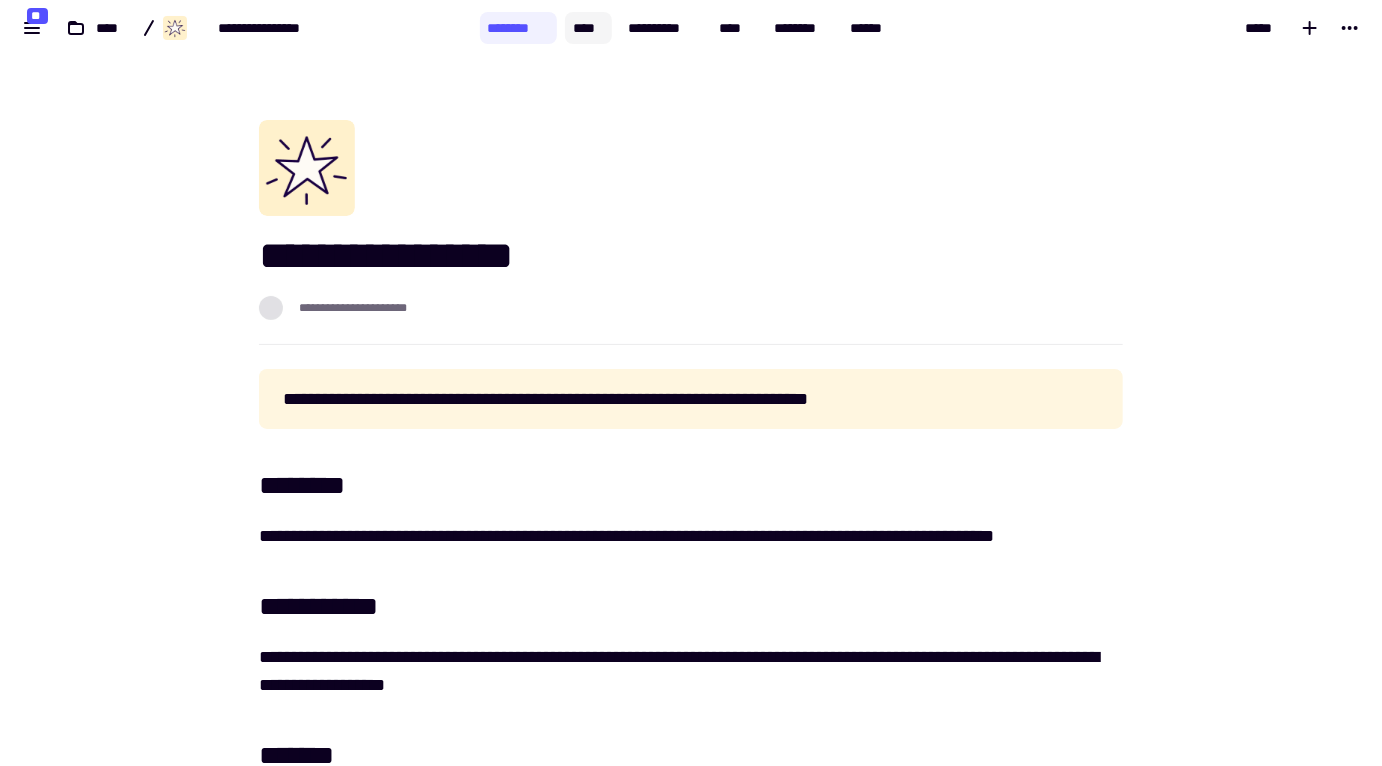 click on "****" 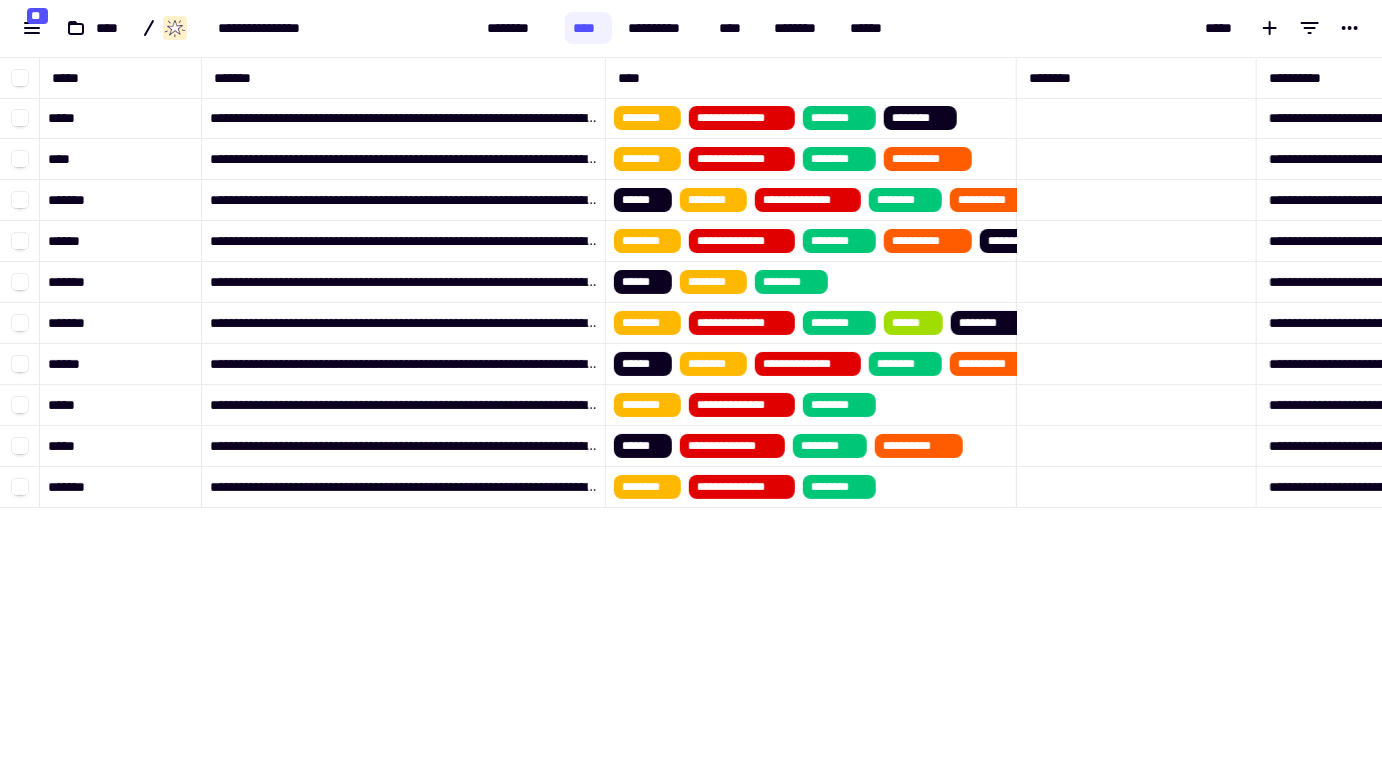 scroll, scrollTop: 13, scrollLeft: 13, axis: both 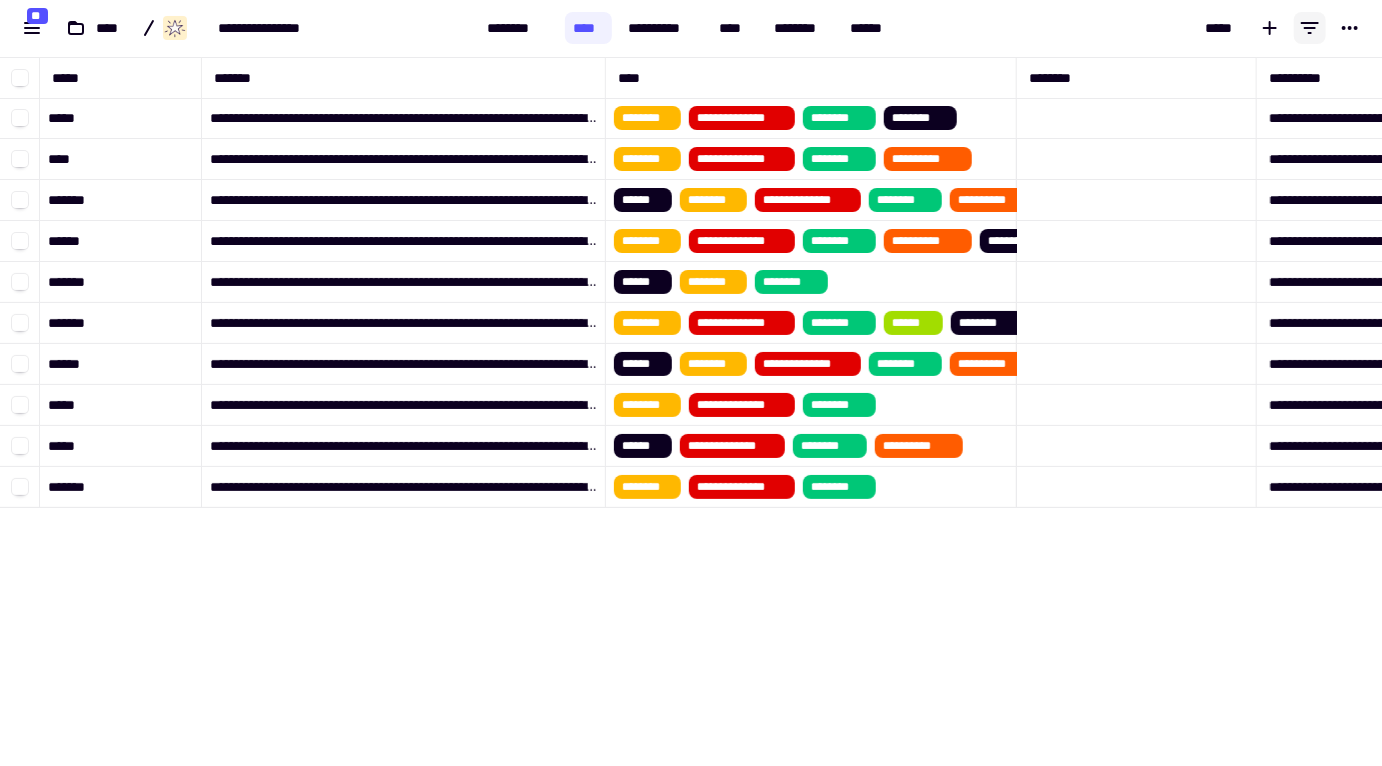 click 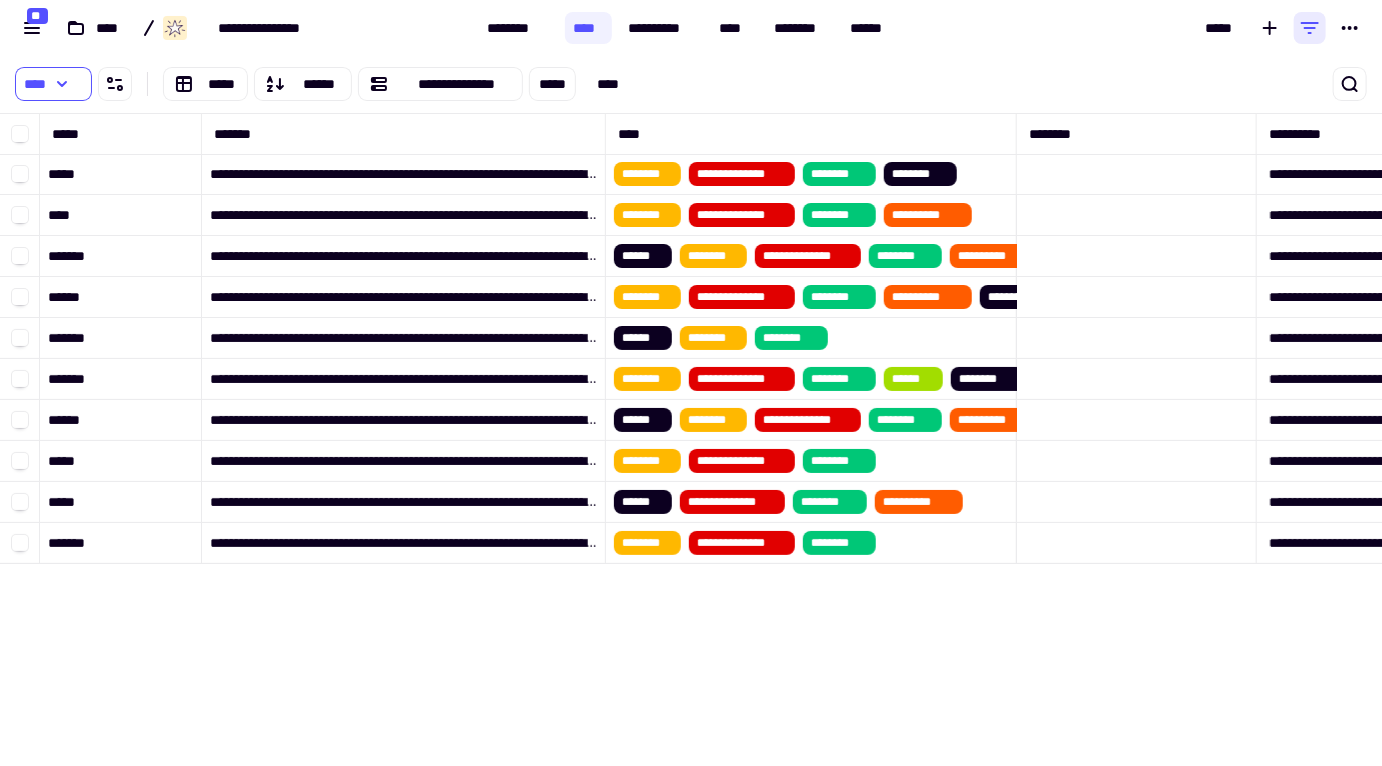 scroll, scrollTop: 588, scrollLeft: 2322, axis: both 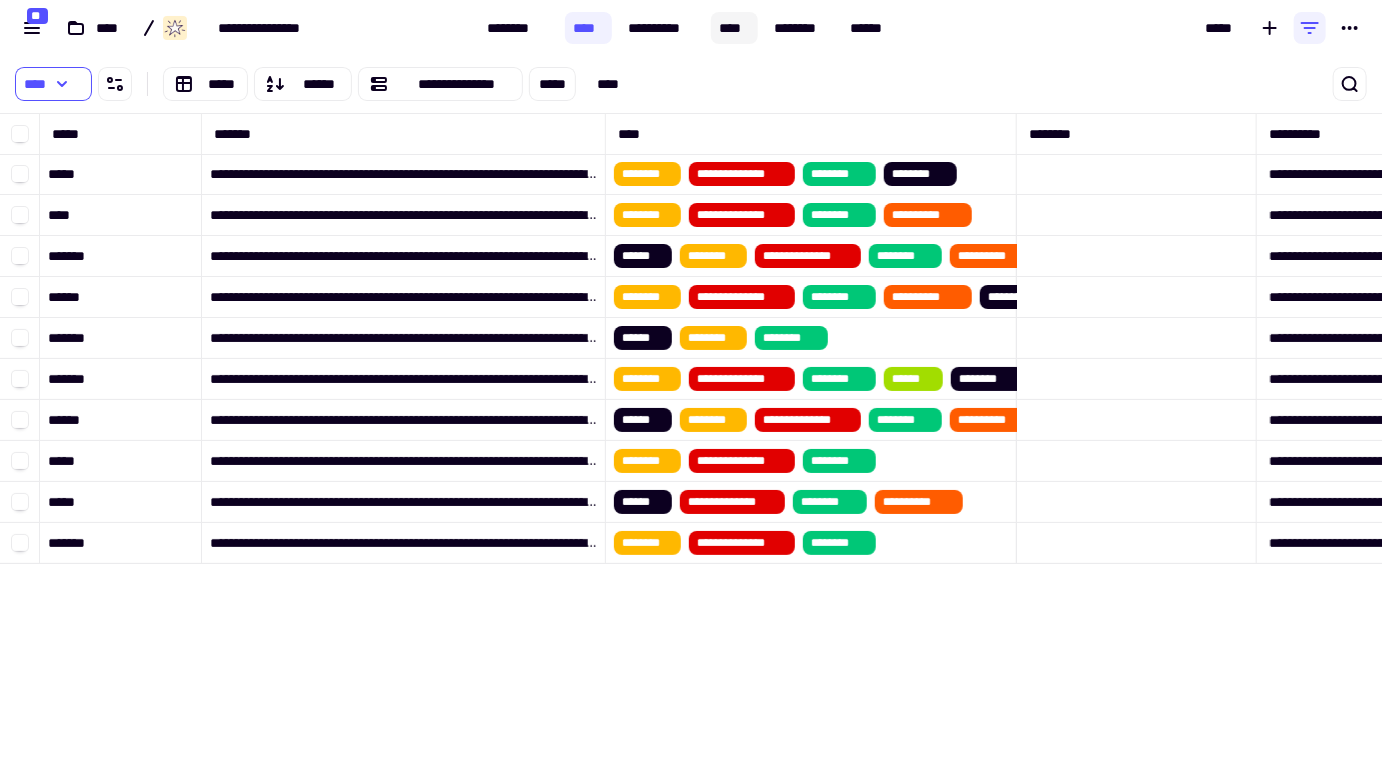 click on "**********" 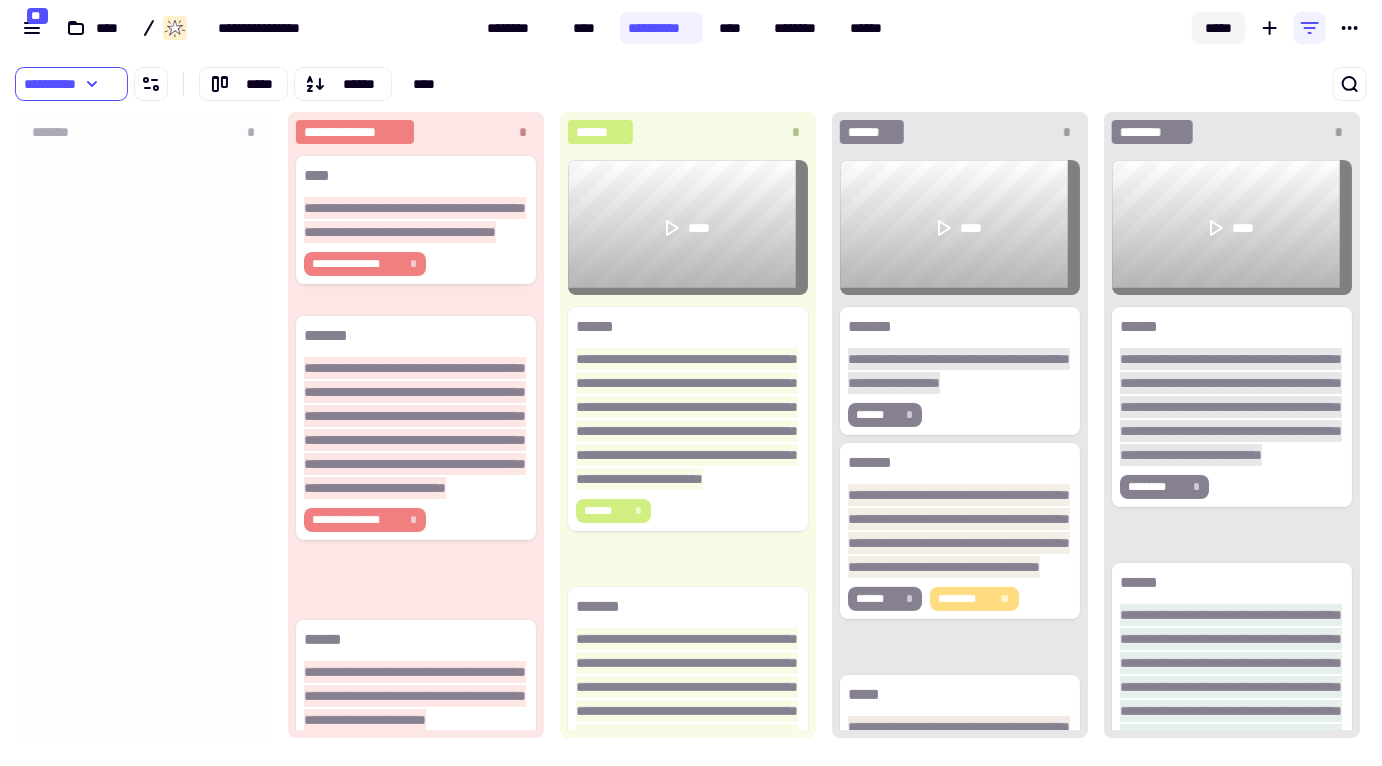 scroll, scrollTop: 13, scrollLeft: 13, axis: both 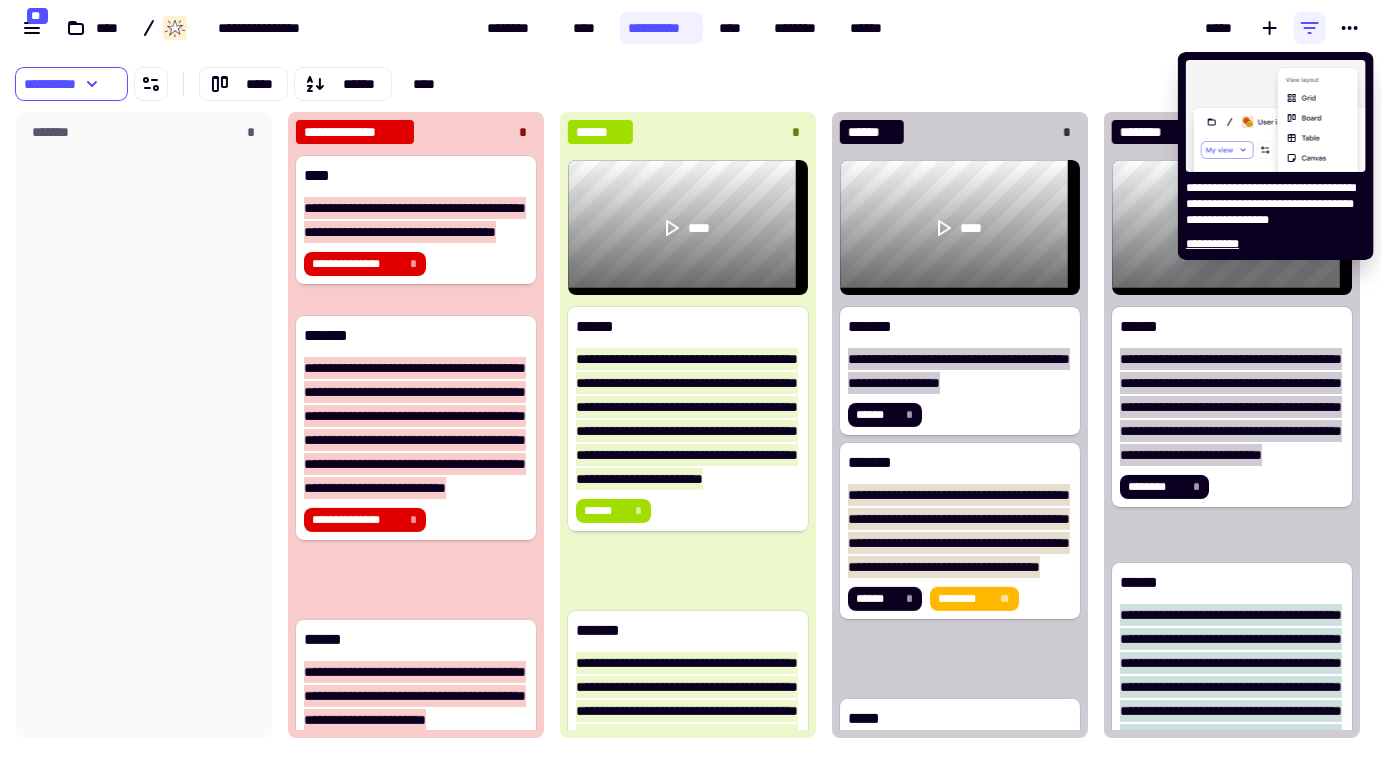 click at bounding box center [1276, 116] 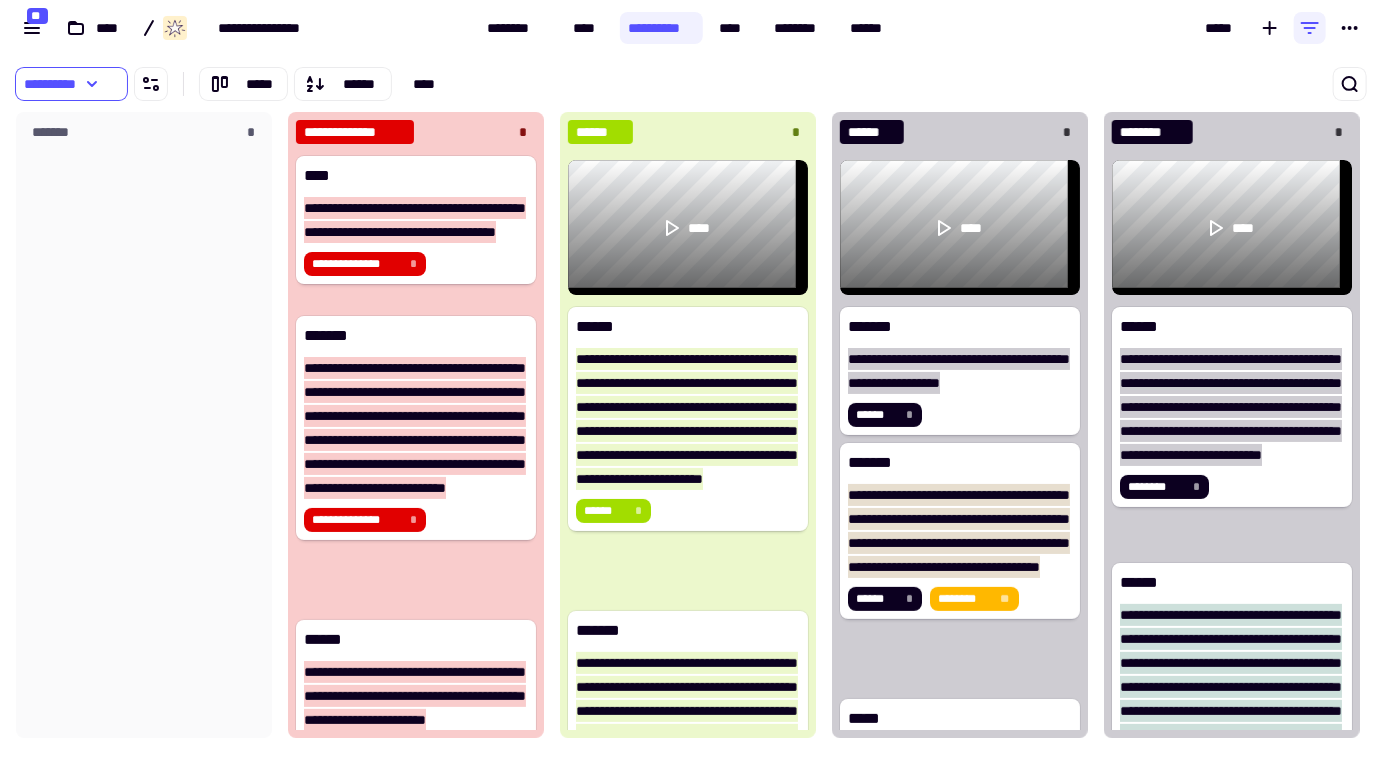 click at bounding box center [1132, 84] 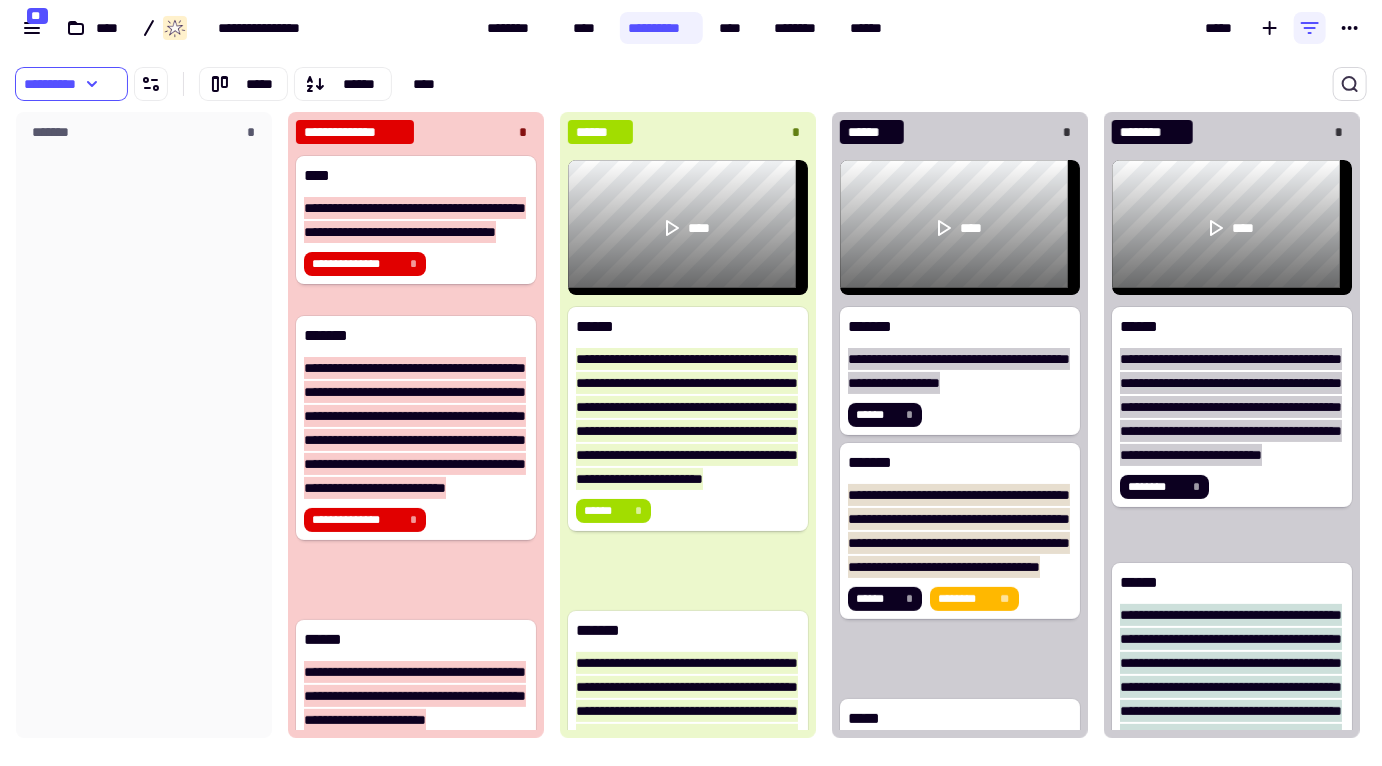 click 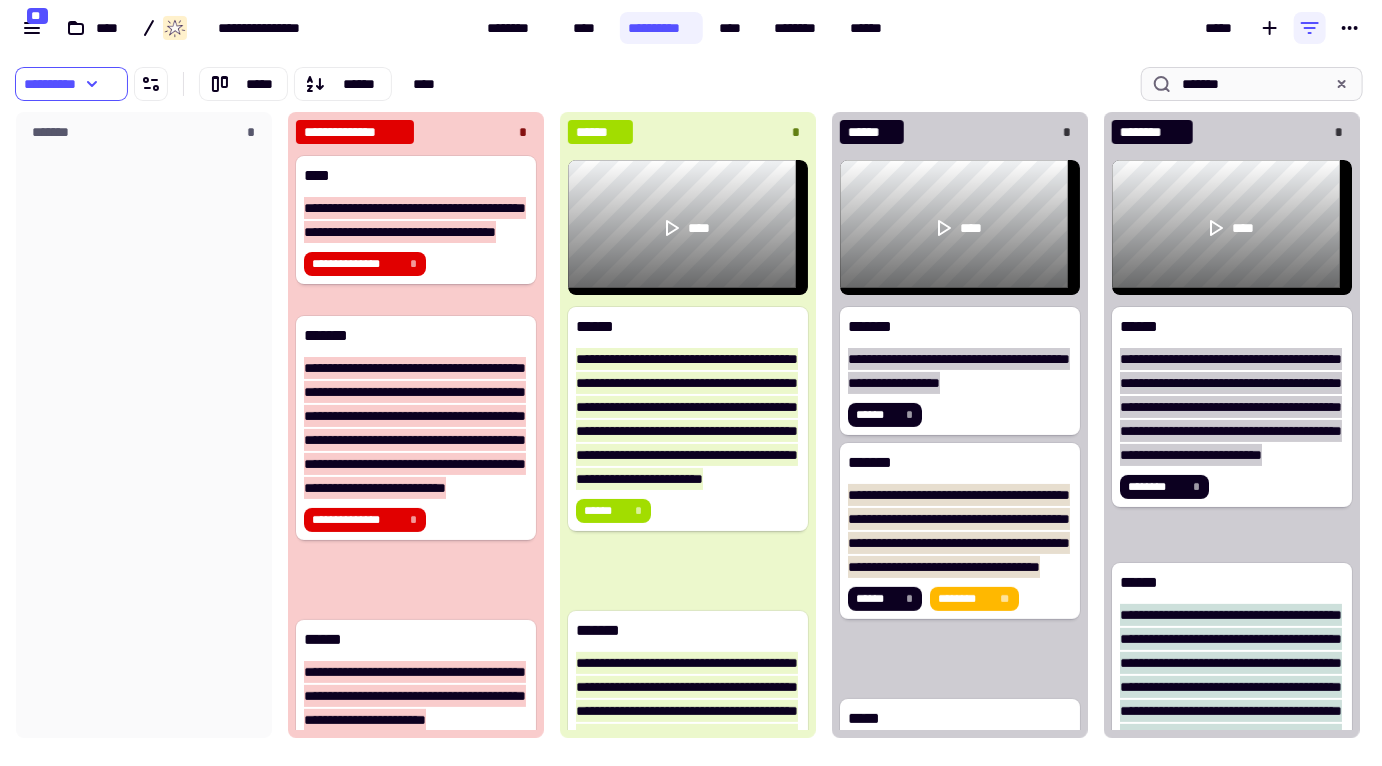type on "*******" 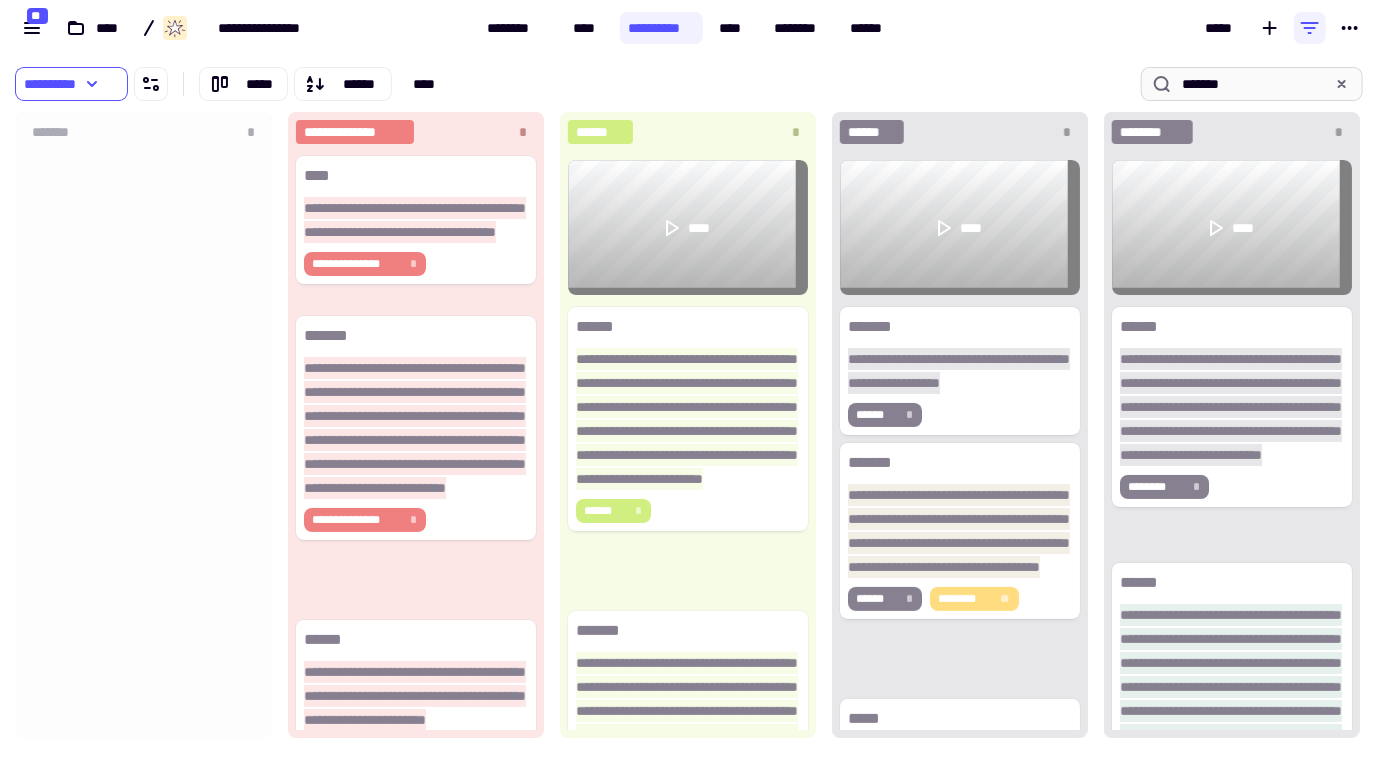 scroll, scrollTop: 109, scrollLeft: 0, axis: vertical 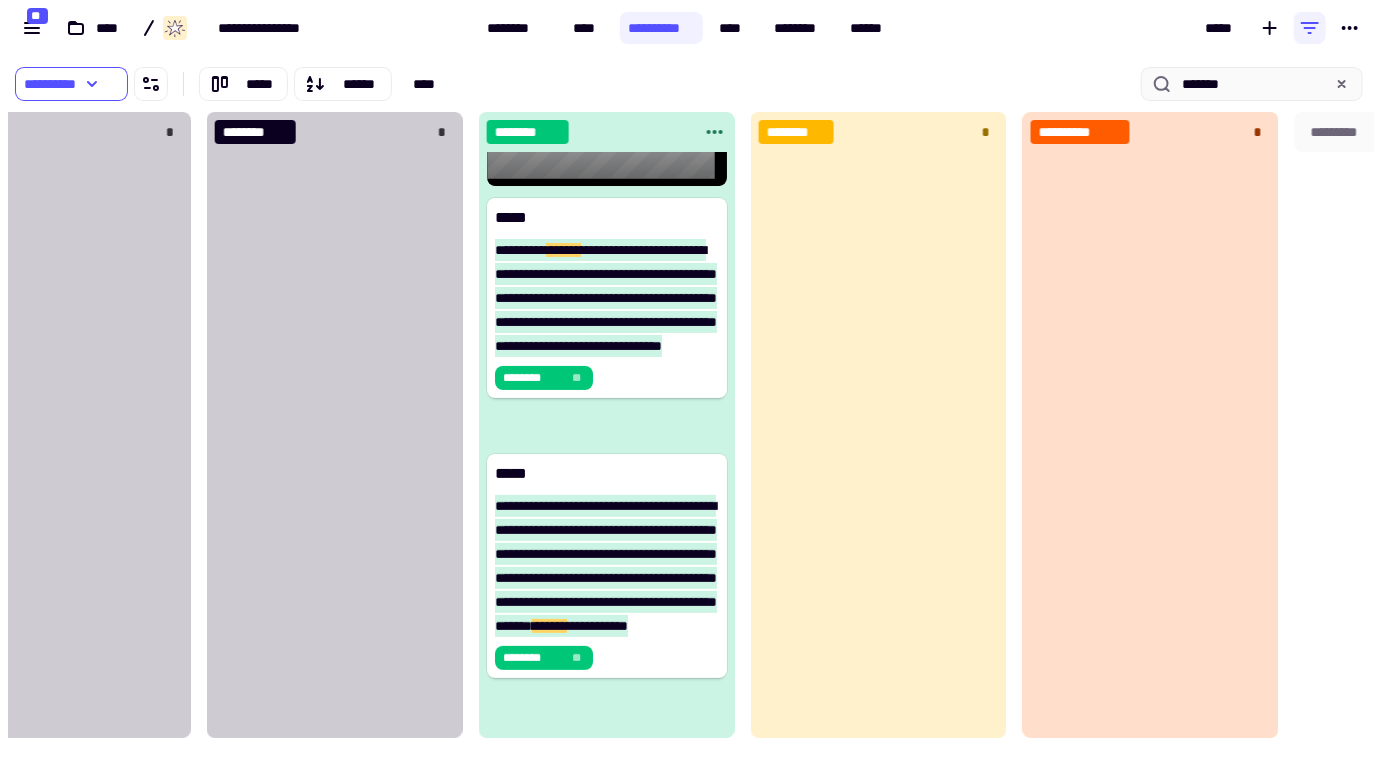 click on "********" 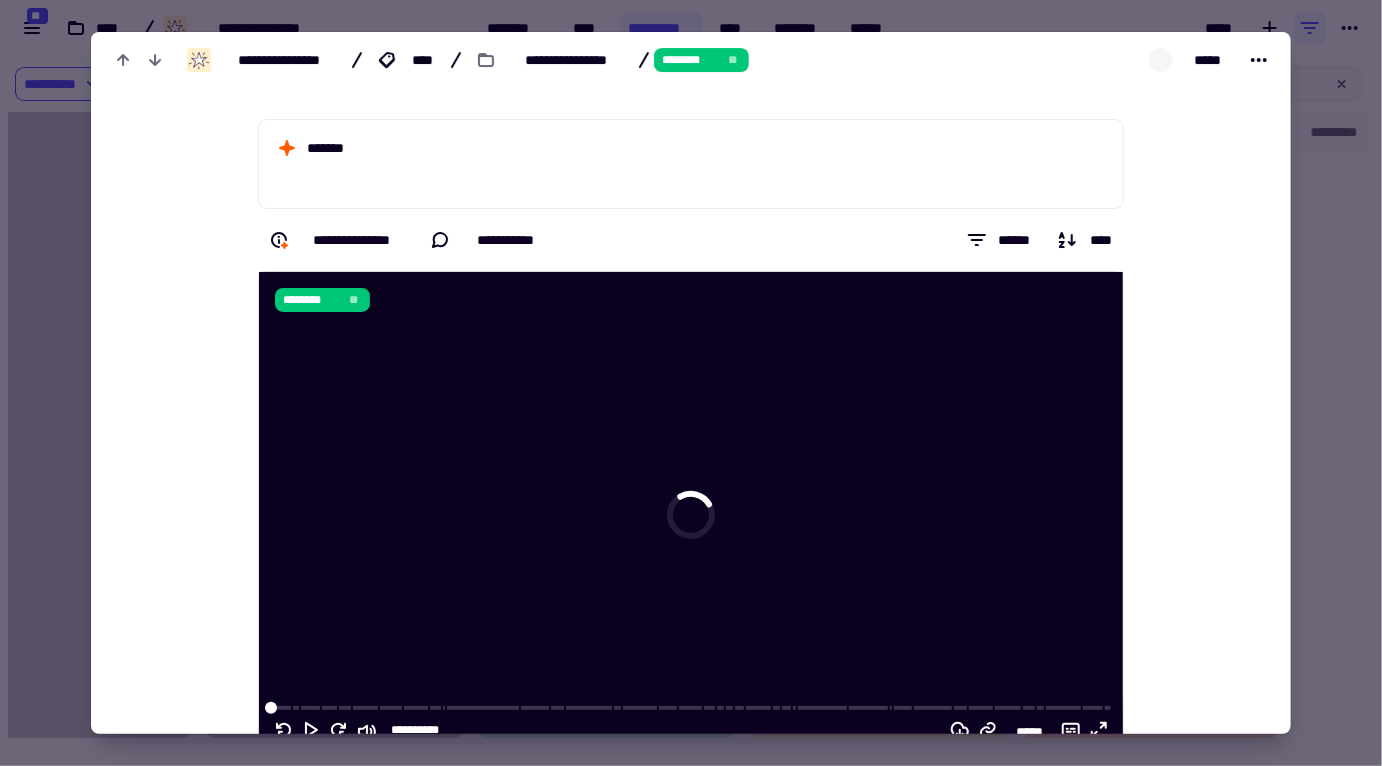 scroll, scrollTop: 1310, scrollLeft: 0, axis: vertical 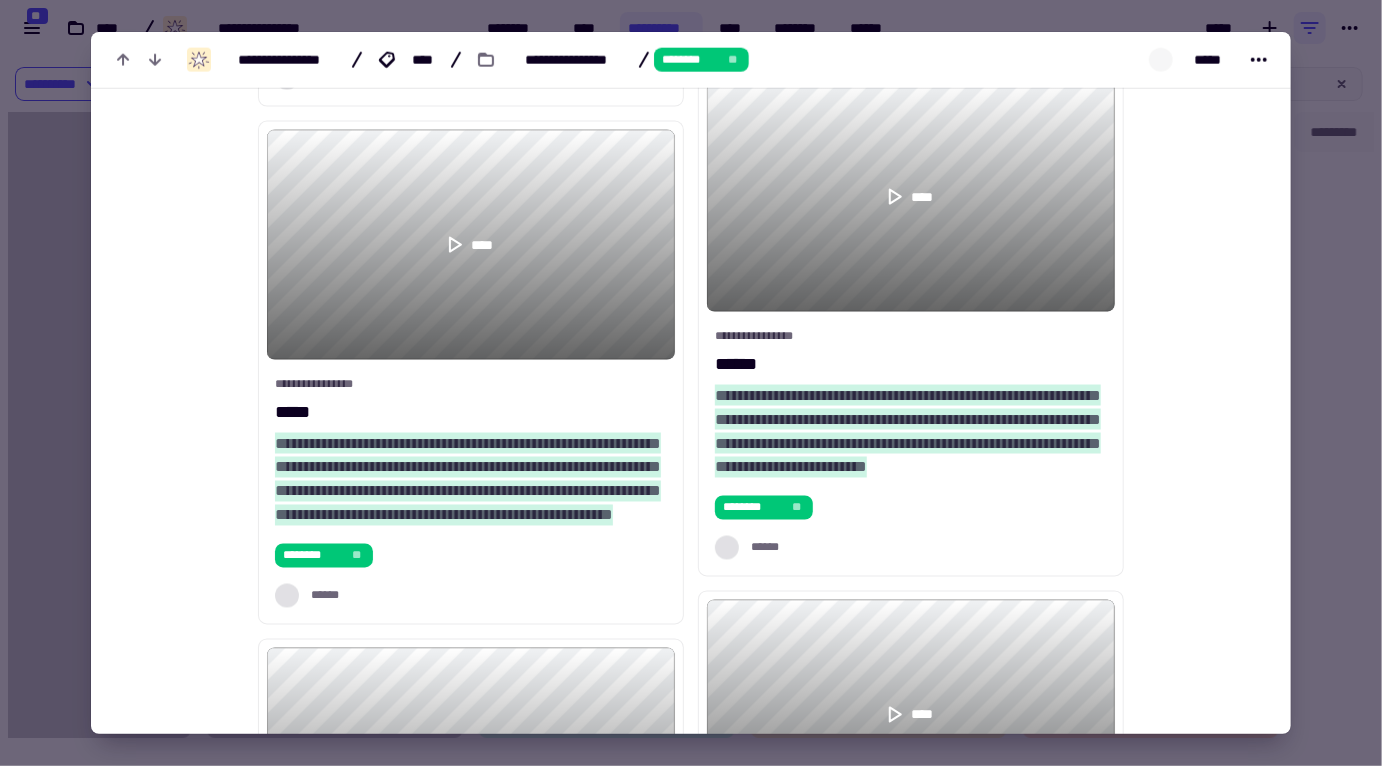click at bounding box center (691, 383) 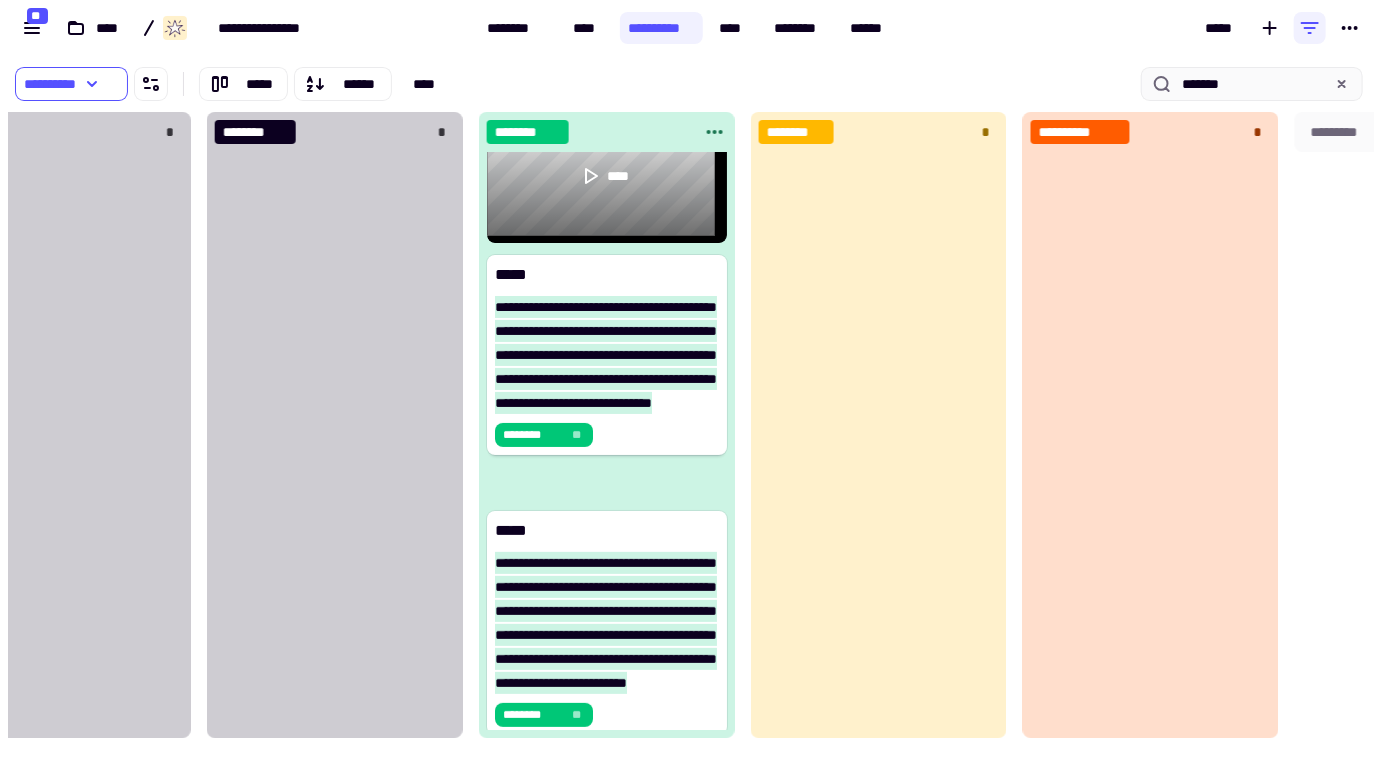 scroll, scrollTop: 80, scrollLeft: 0, axis: vertical 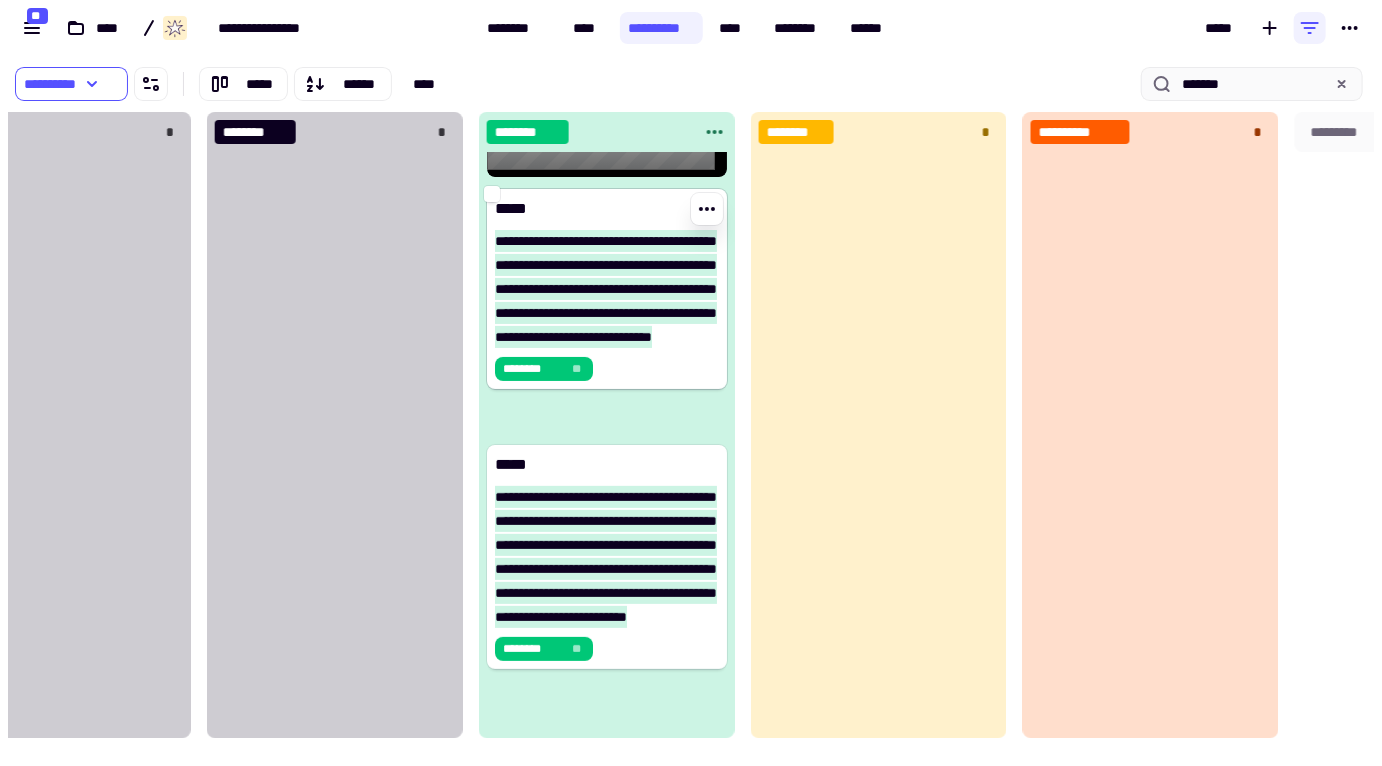 click on "**********" 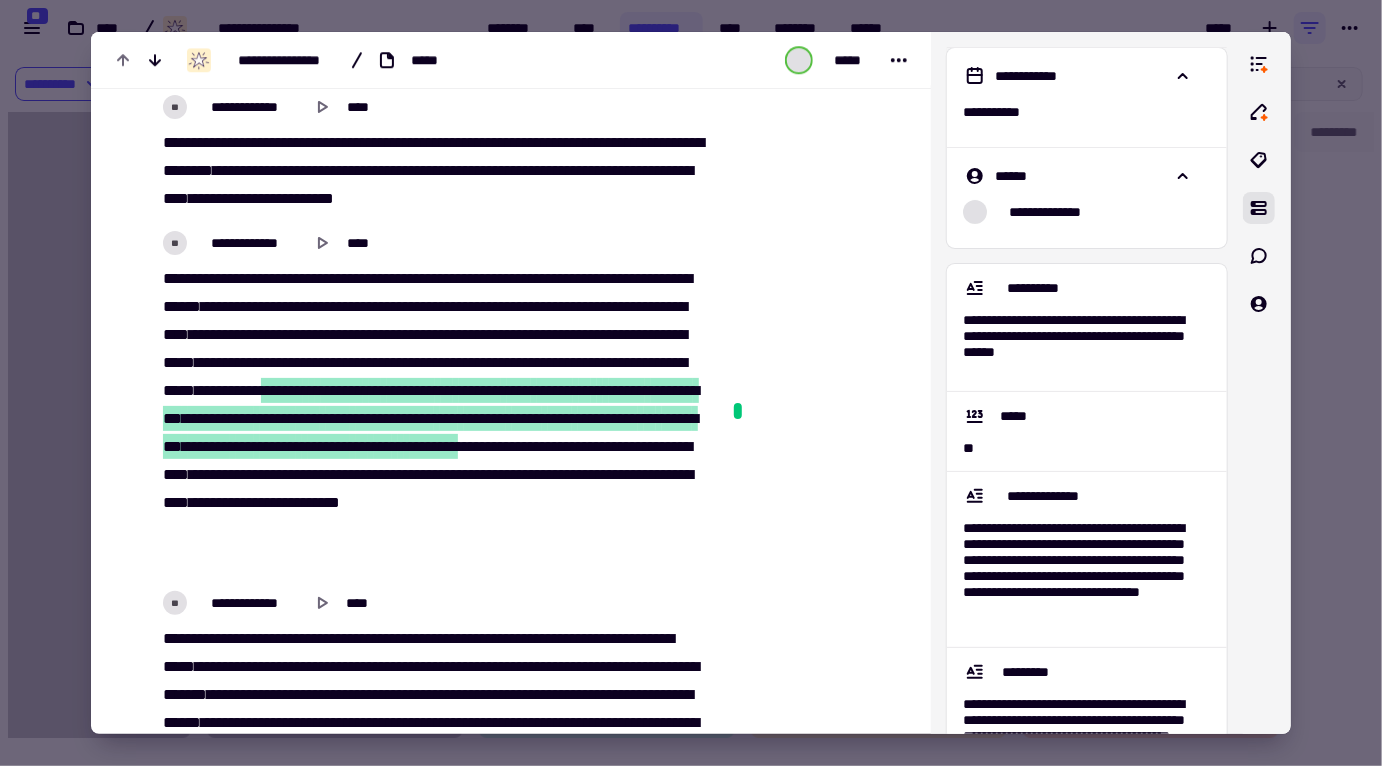 click at bounding box center [691, 383] 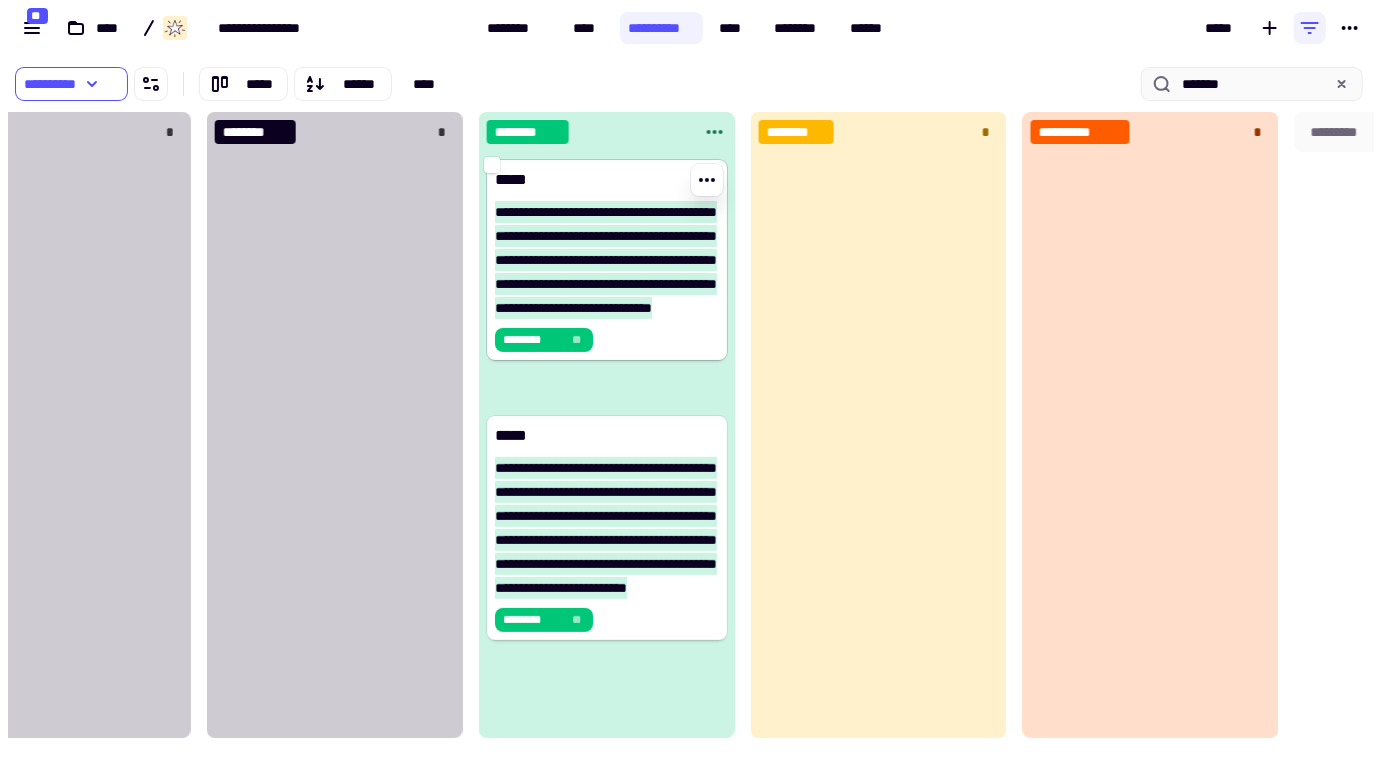 scroll, scrollTop: 0, scrollLeft: 0, axis: both 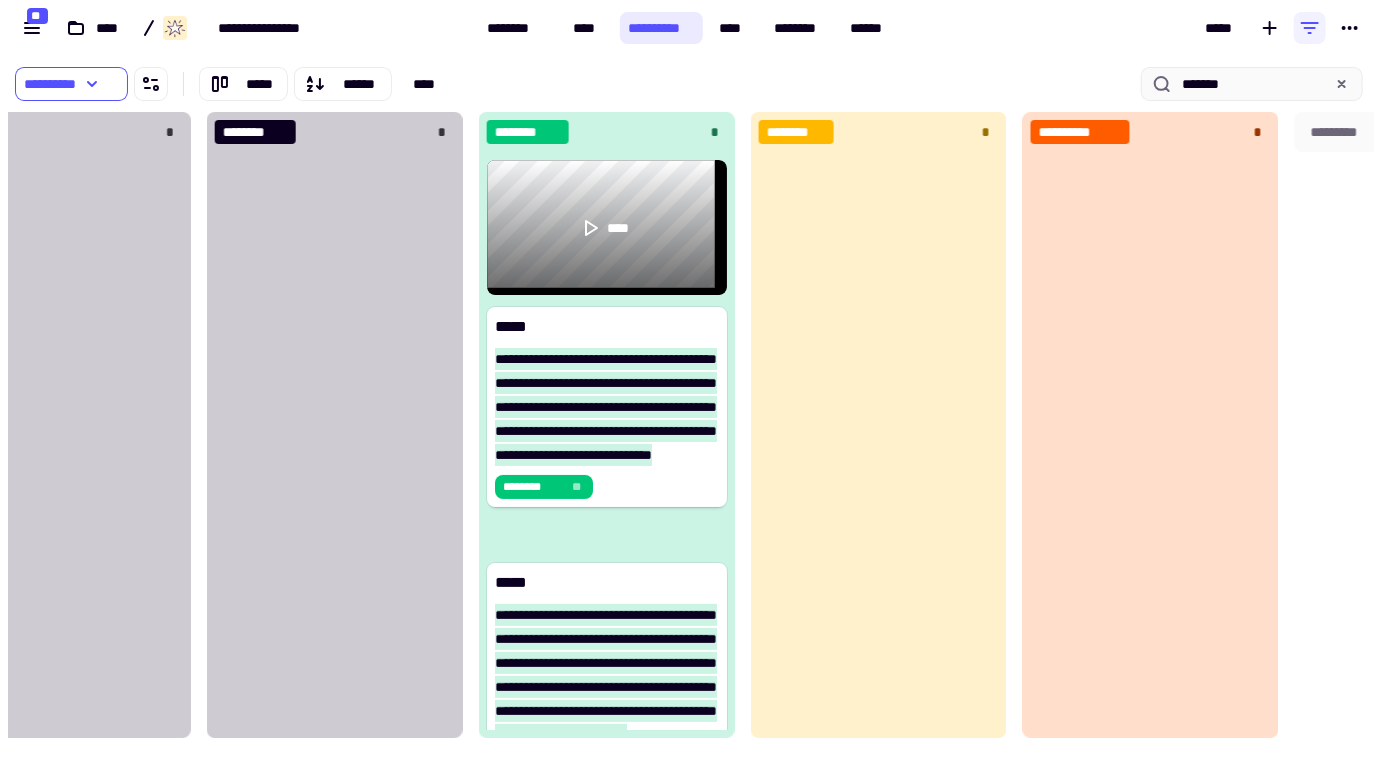 click on "**********" 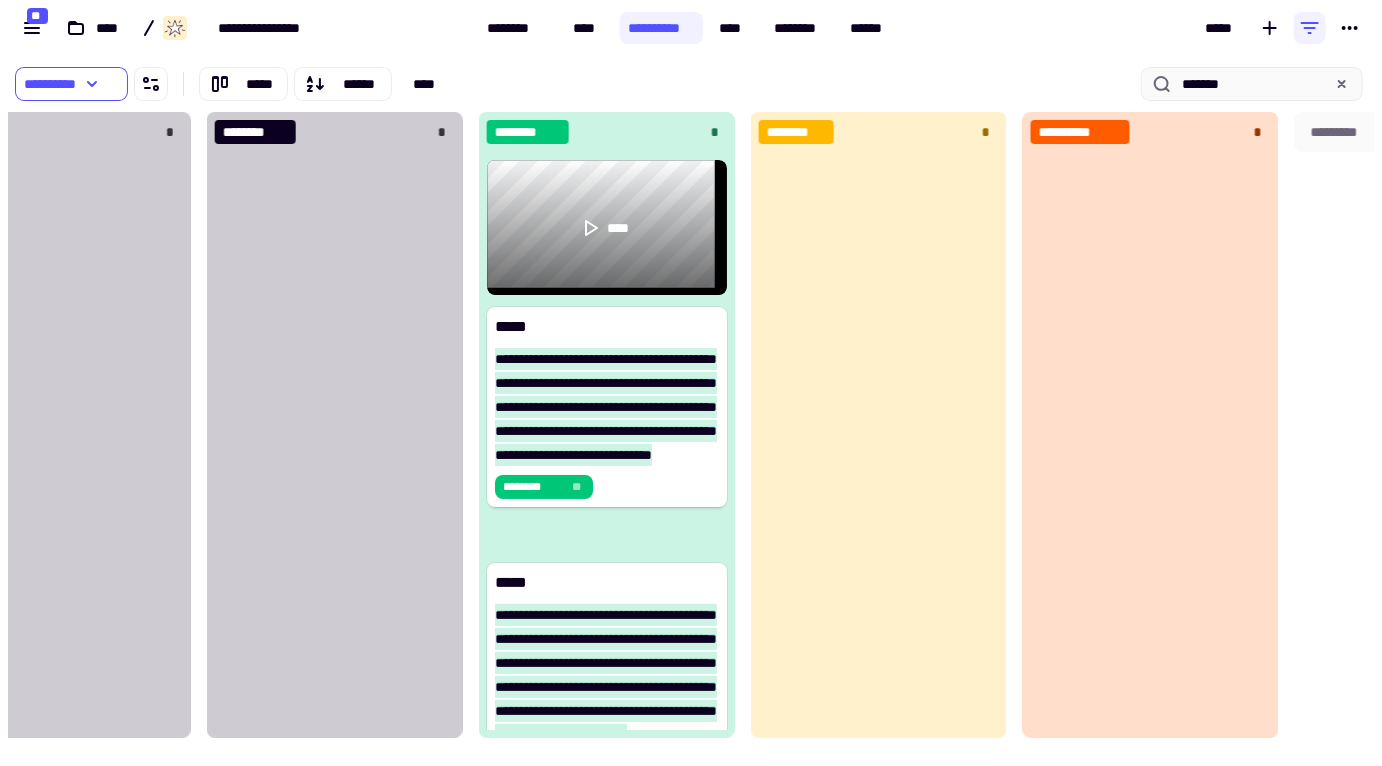 type 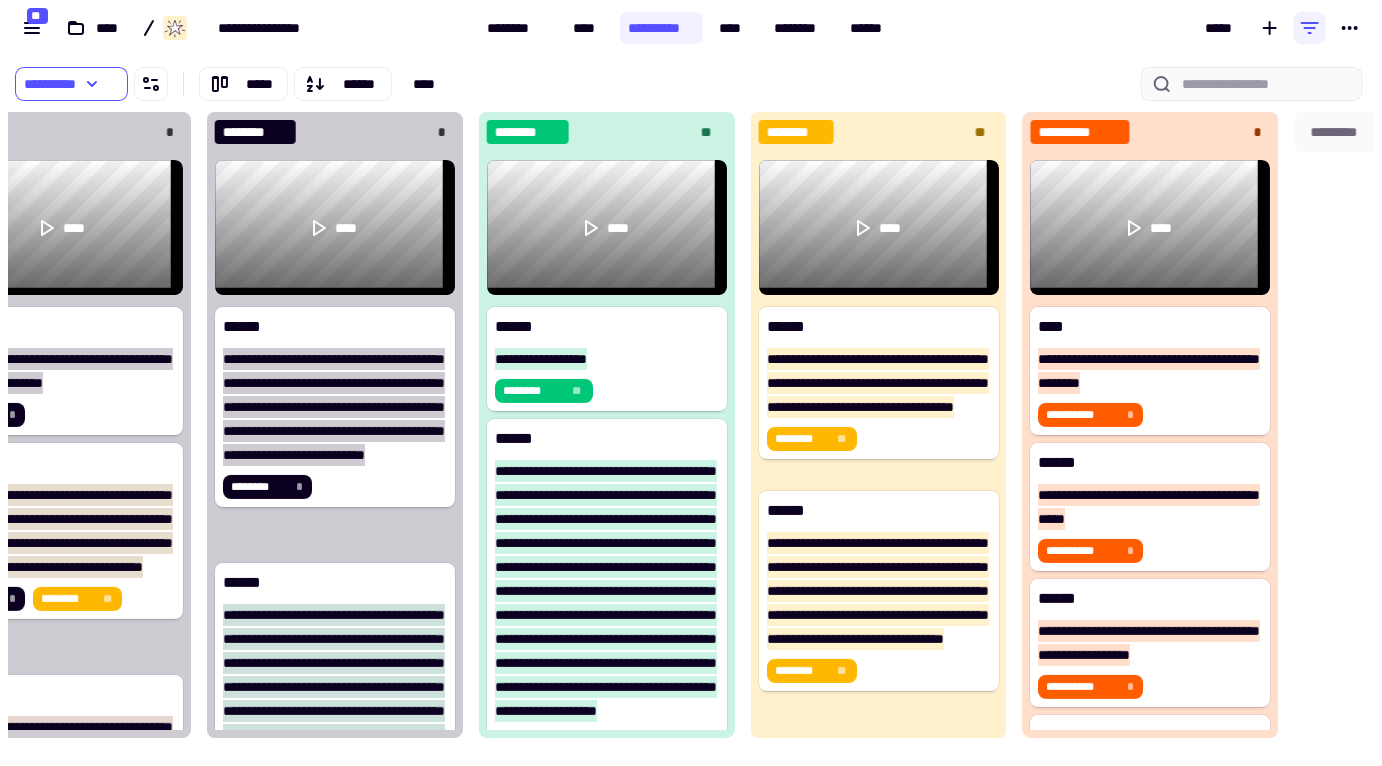 click on "*********" 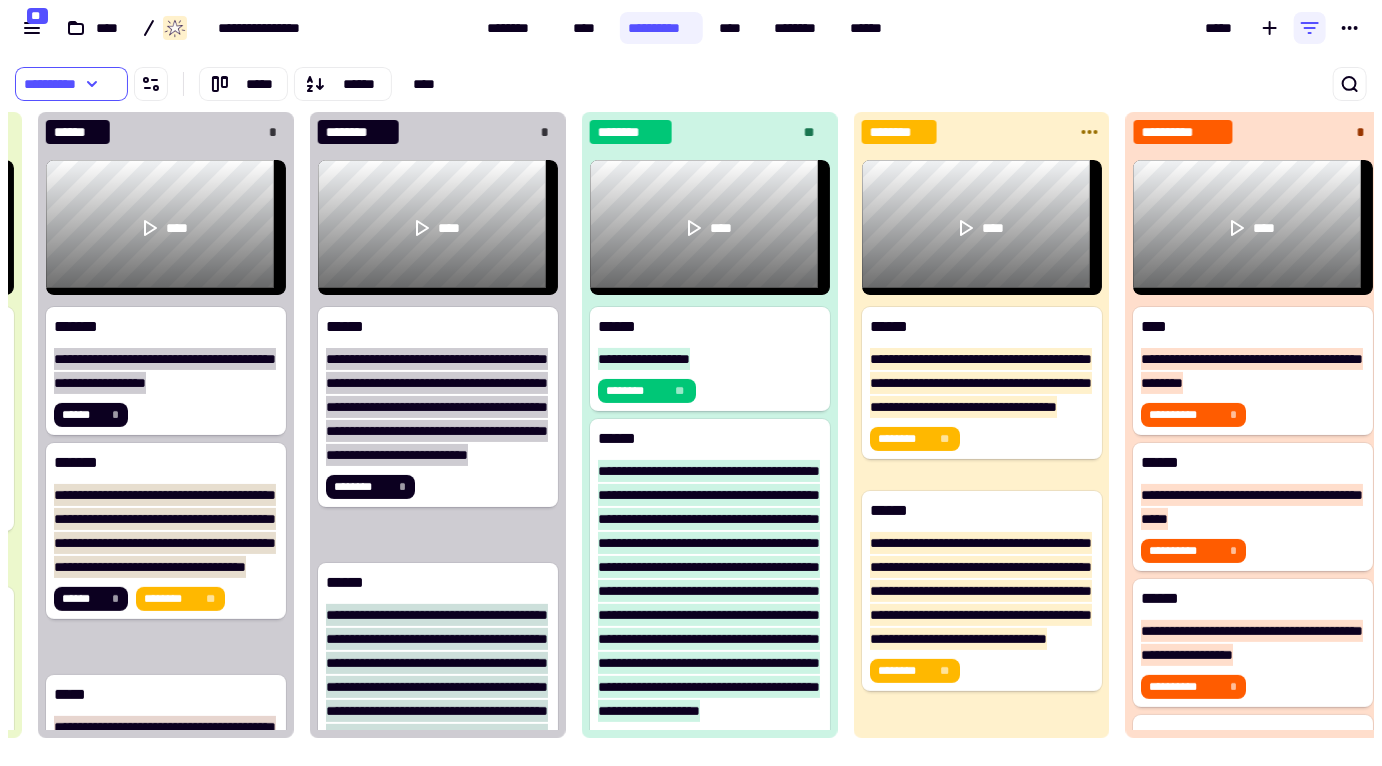 scroll, scrollTop: 0, scrollLeft: 794, axis: horizontal 